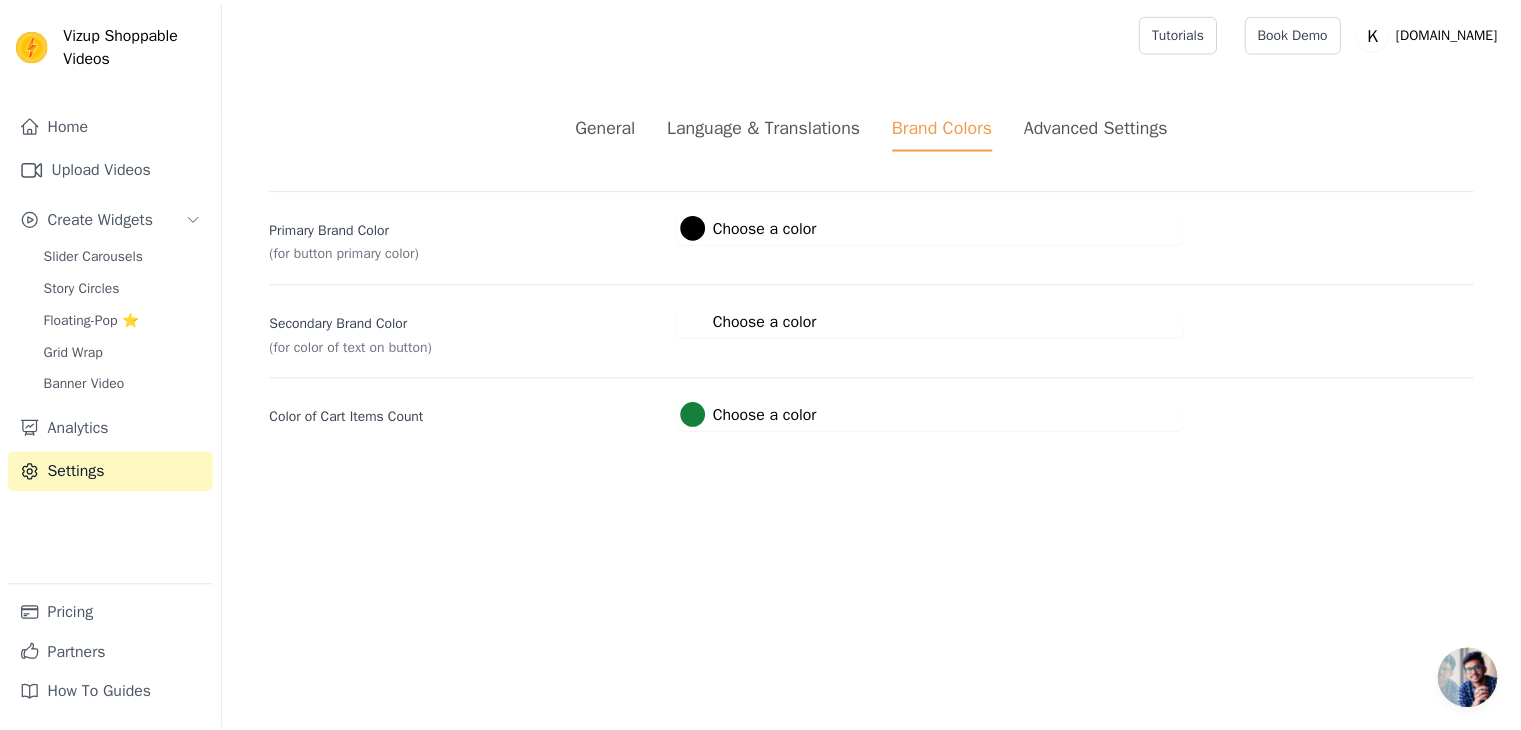 scroll, scrollTop: 0, scrollLeft: 0, axis: both 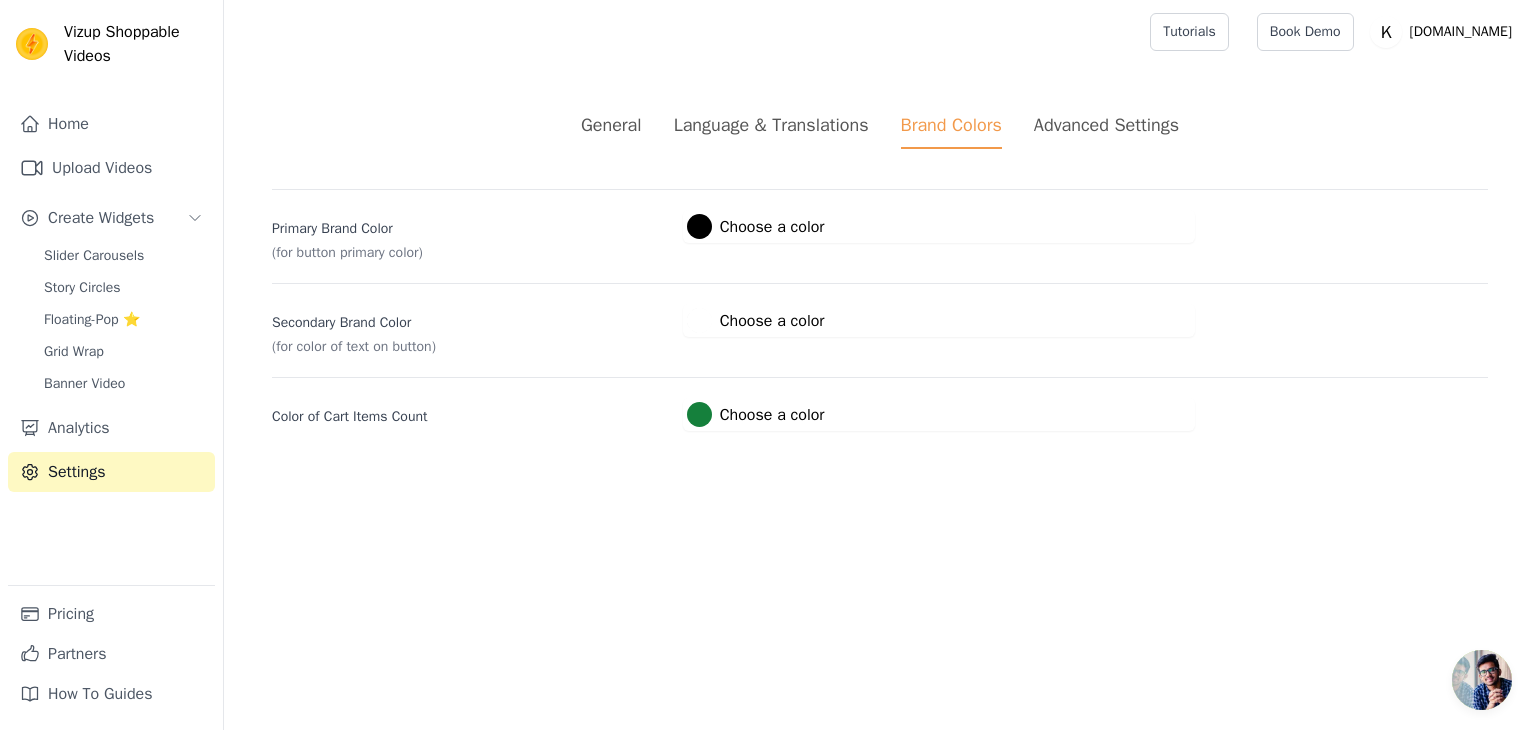 click on "Advanced Settings" at bounding box center [1106, 130] 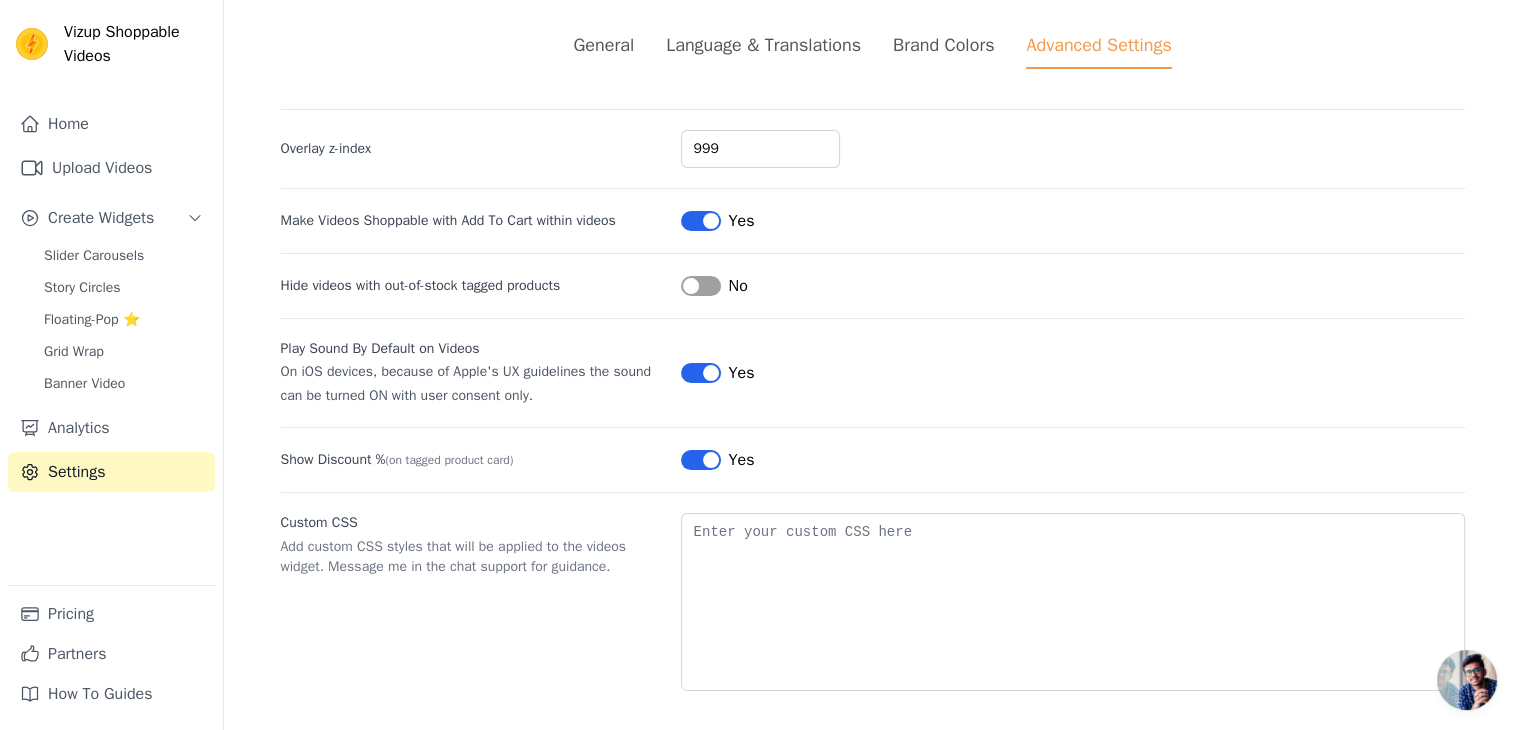 scroll, scrollTop: 87, scrollLeft: 0, axis: vertical 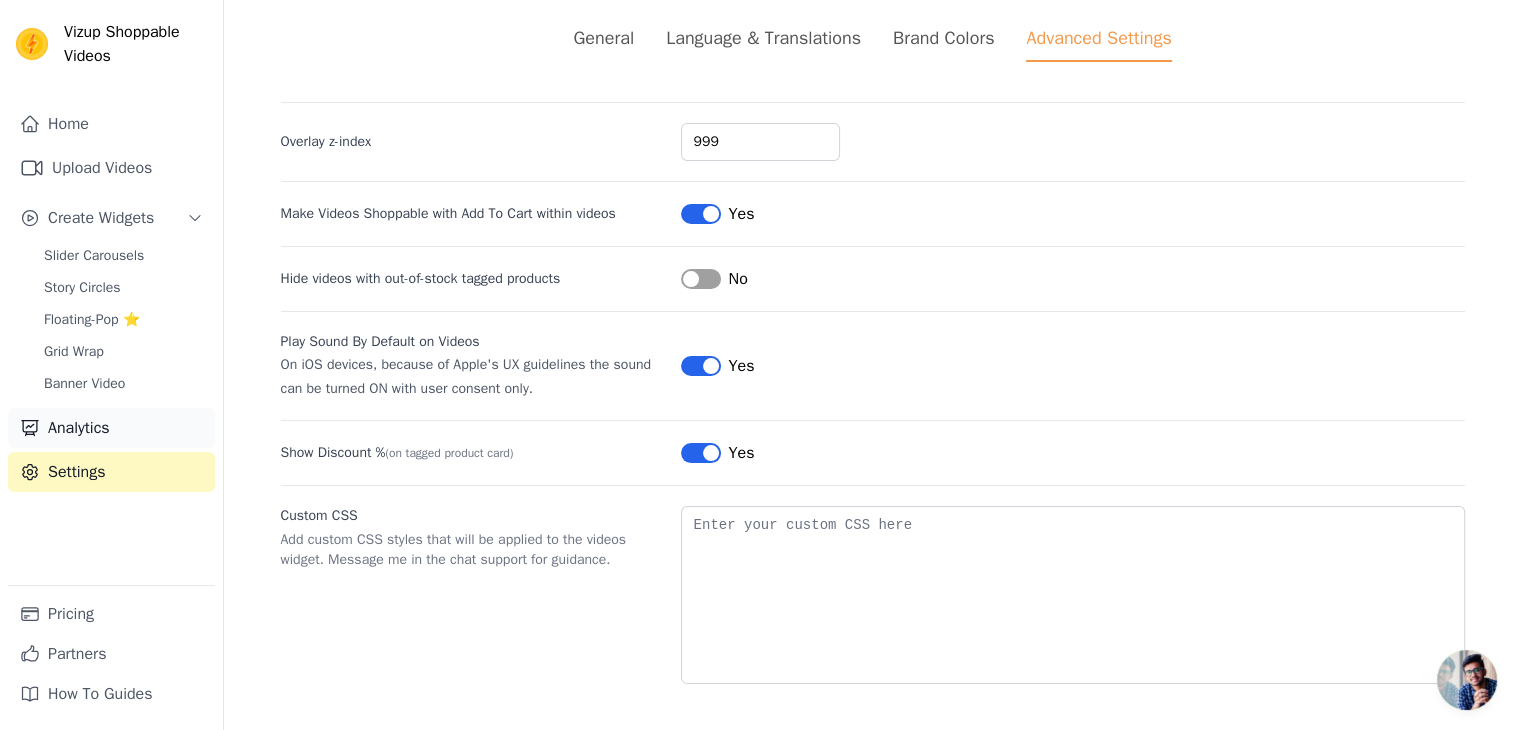click on "Analytics" at bounding box center (111, 428) 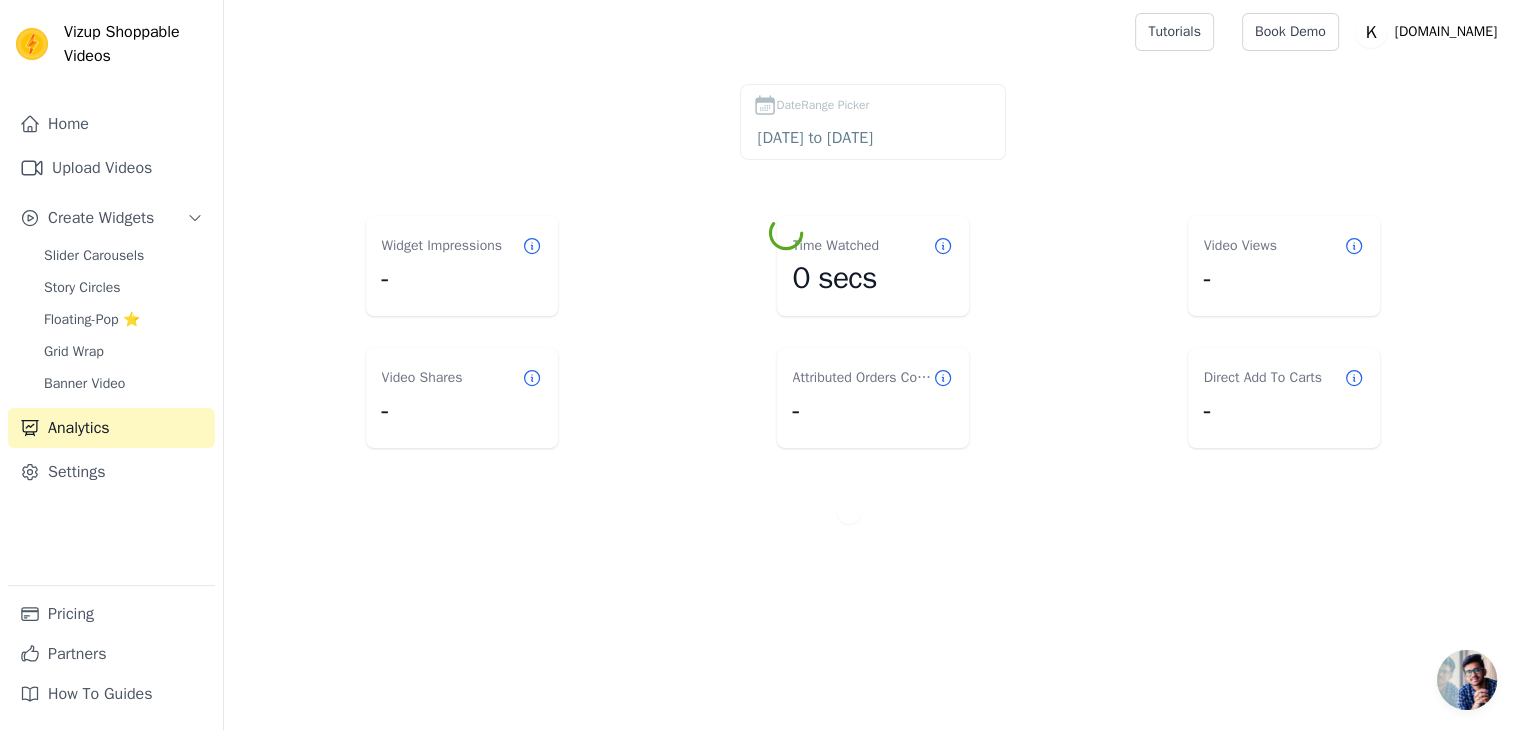 scroll, scrollTop: 0, scrollLeft: 0, axis: both 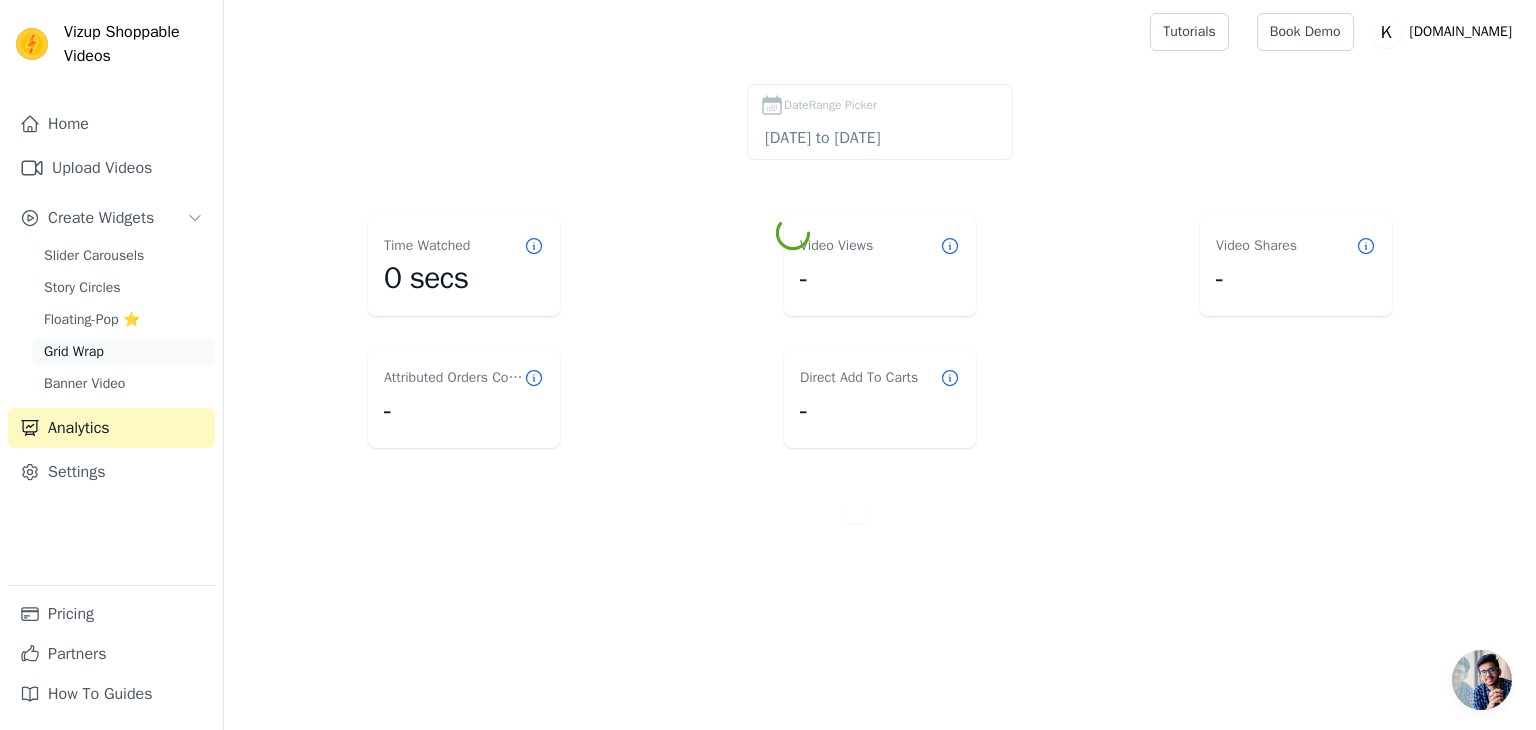 click on "Grid Wrap" at bounding box center [123, 352] 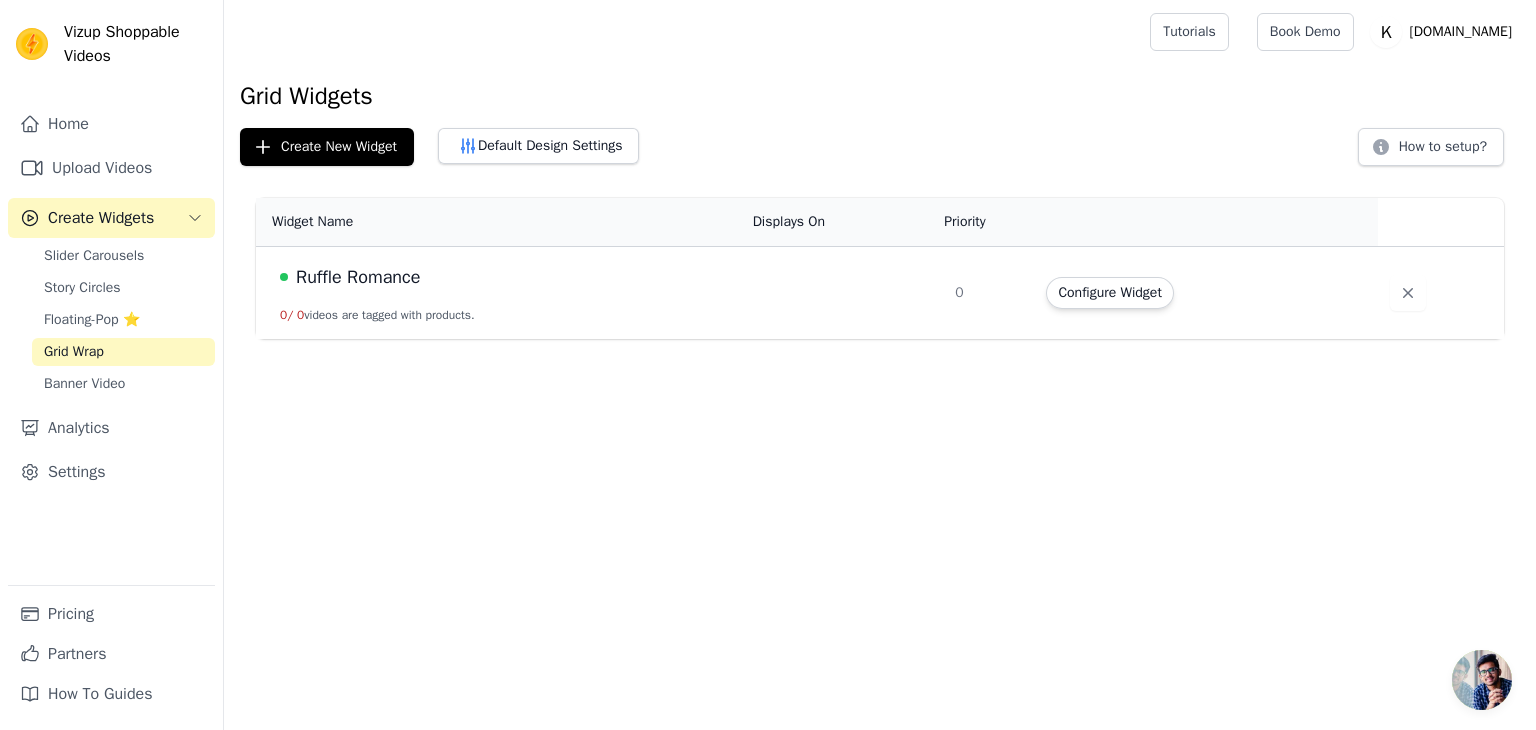 click on "Home
Upload Videos       Create Widgets     Slider Carousels   Story Circles   Floating-Pop ⭐   Grid Wrap   Banner Video
Analytics
Settings" at bounding box center [111, 344] 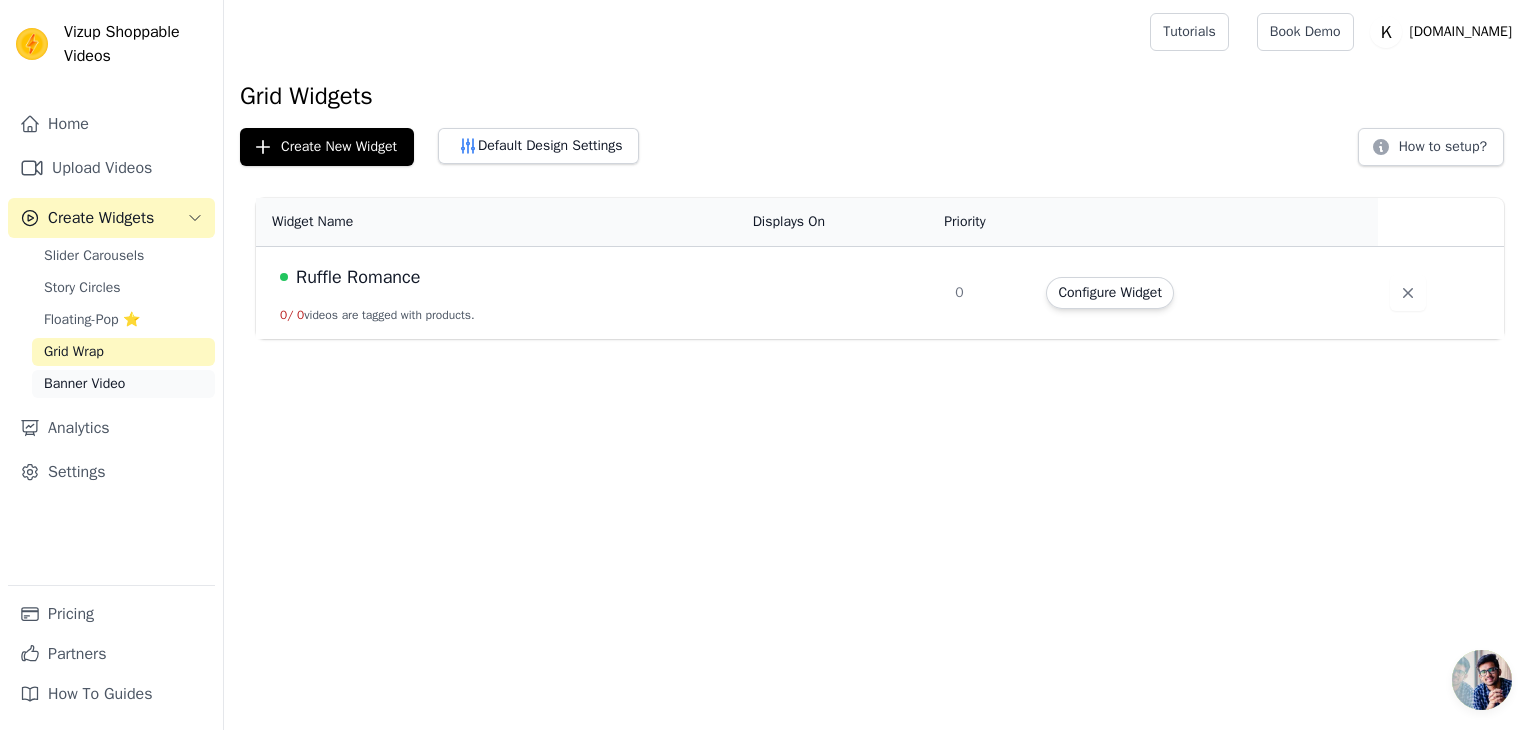 click on "Banner Video" at bounding box center (84, 384) 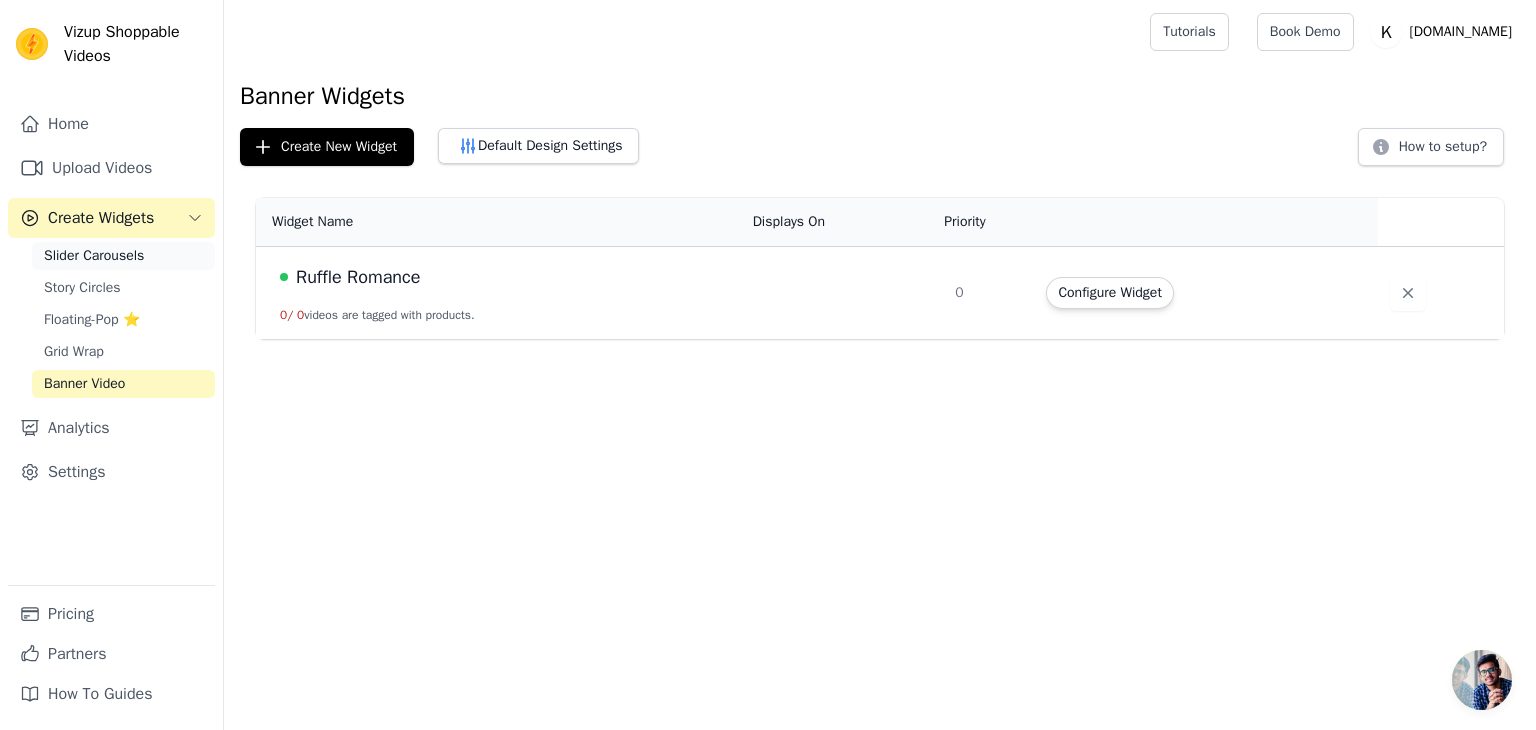 click on "Slider Carousels" at bounding box center [94, 256] 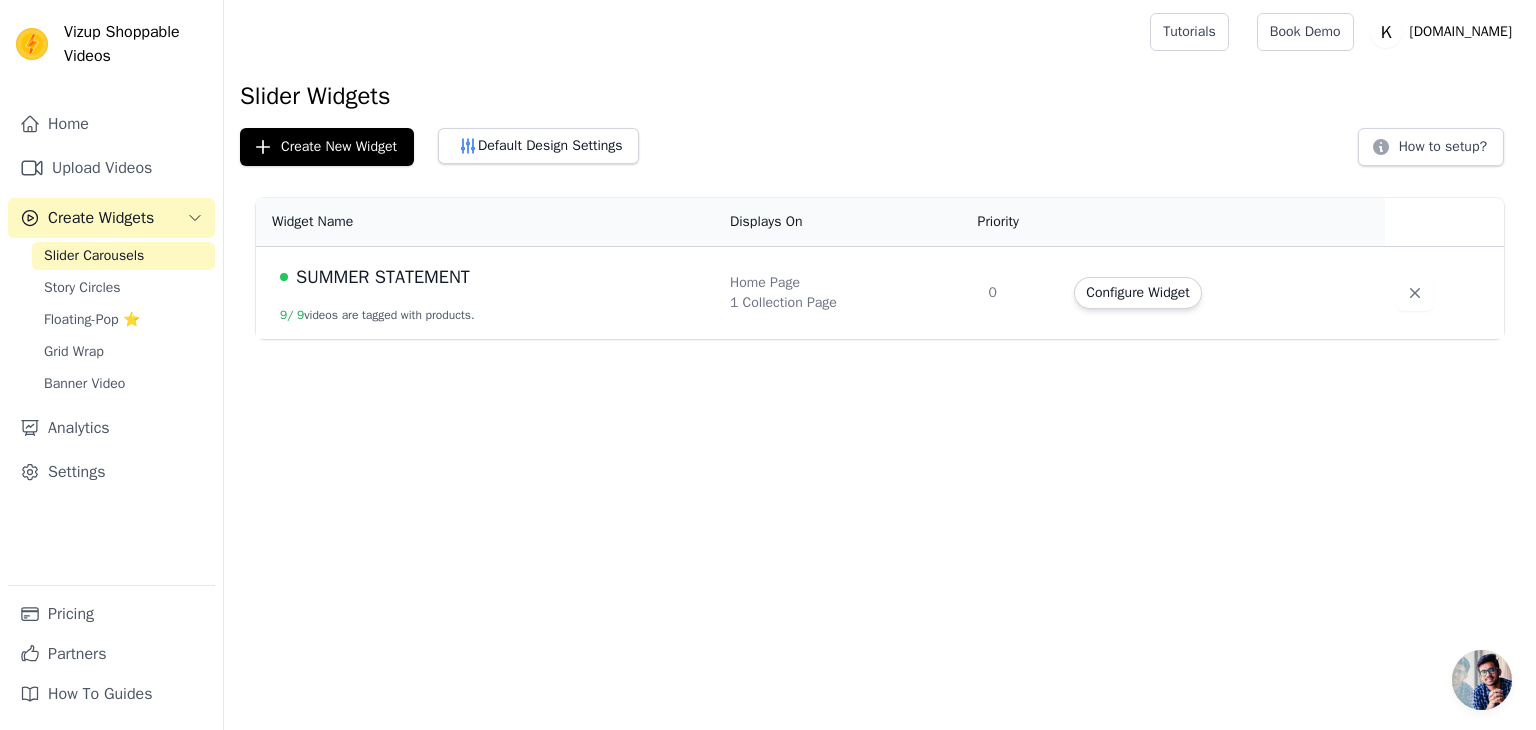 click on "Configure Widget" at bounding box center (1223, 293) 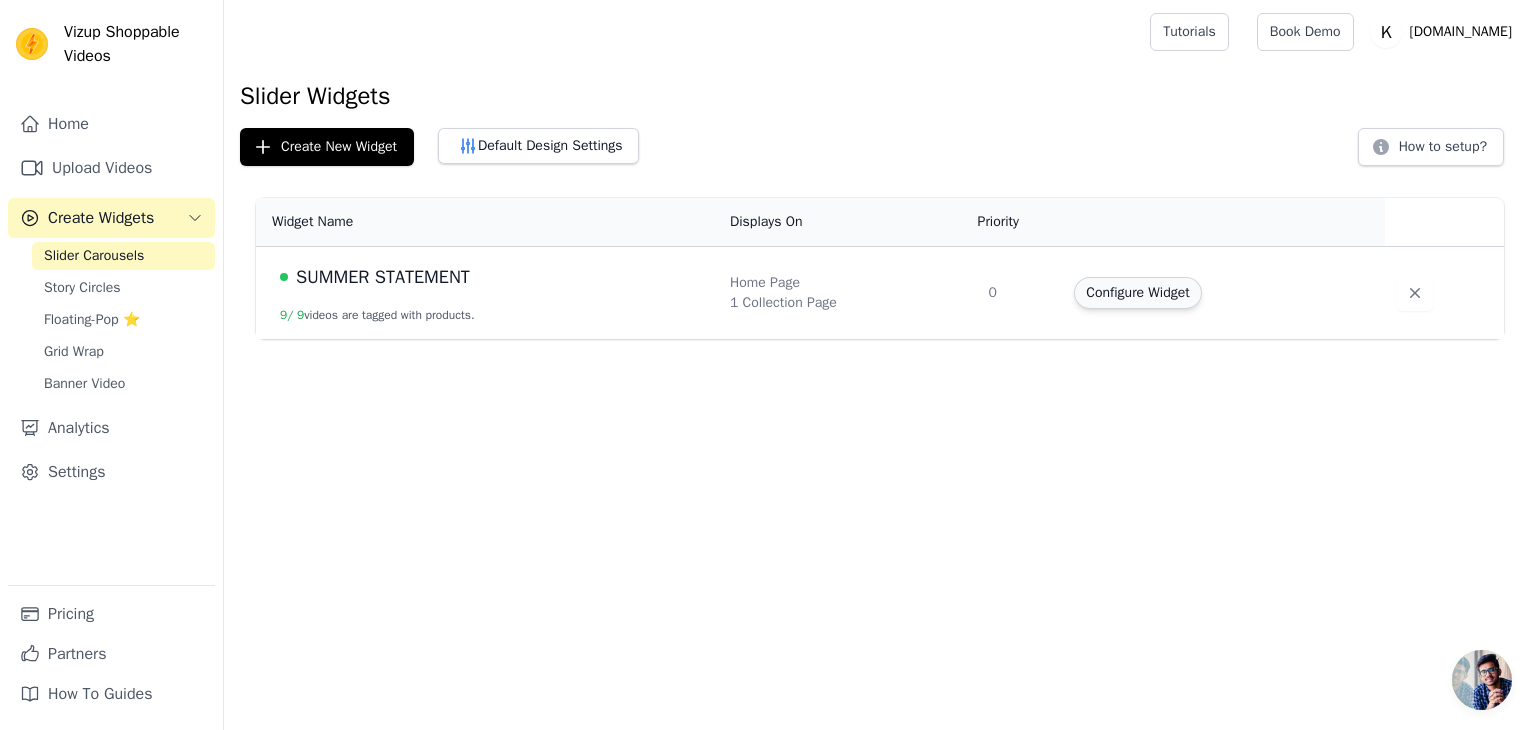 click on "Configure Widget" at bounding box center (1137, 293) 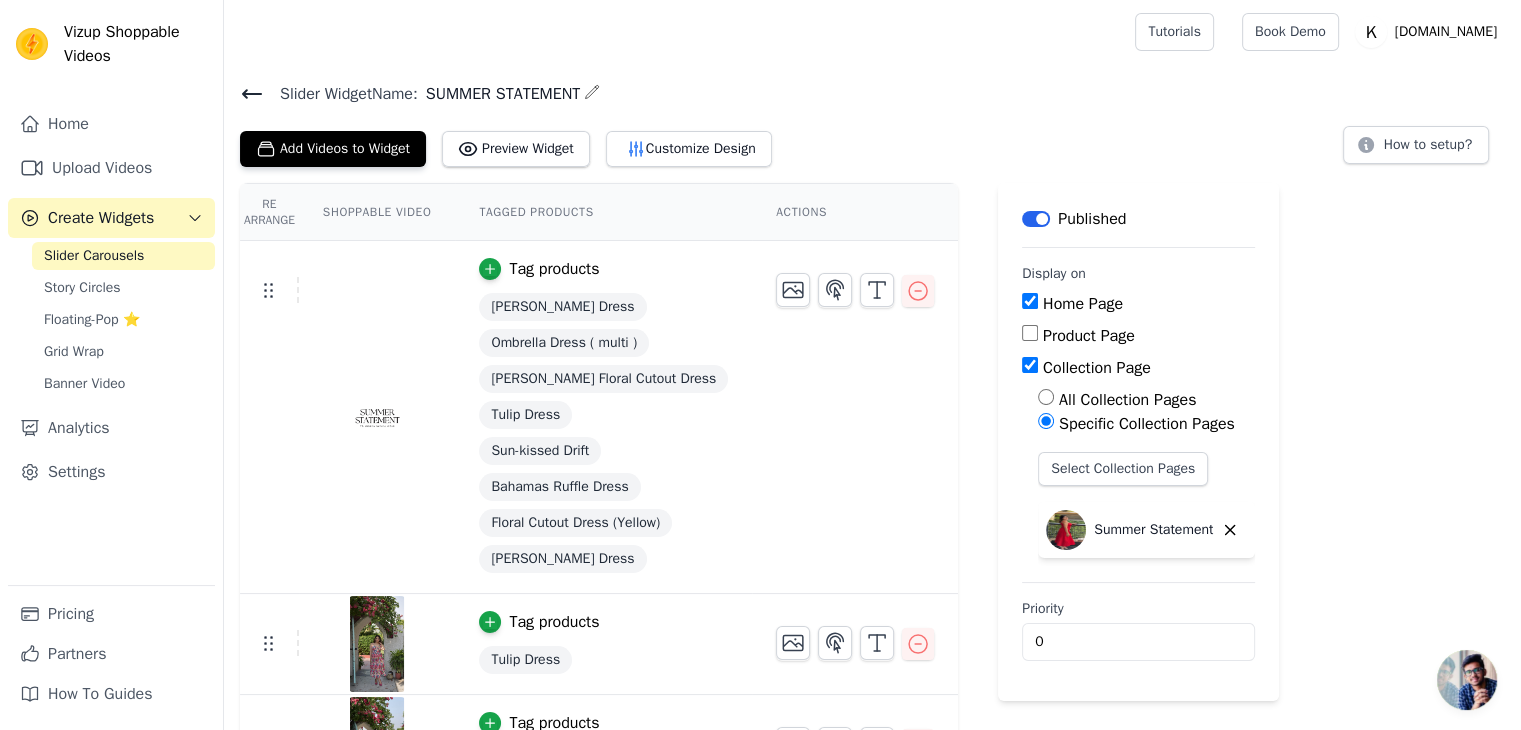 scroll, scrollTop: 40, scrollLeft: 0, axis: vertical 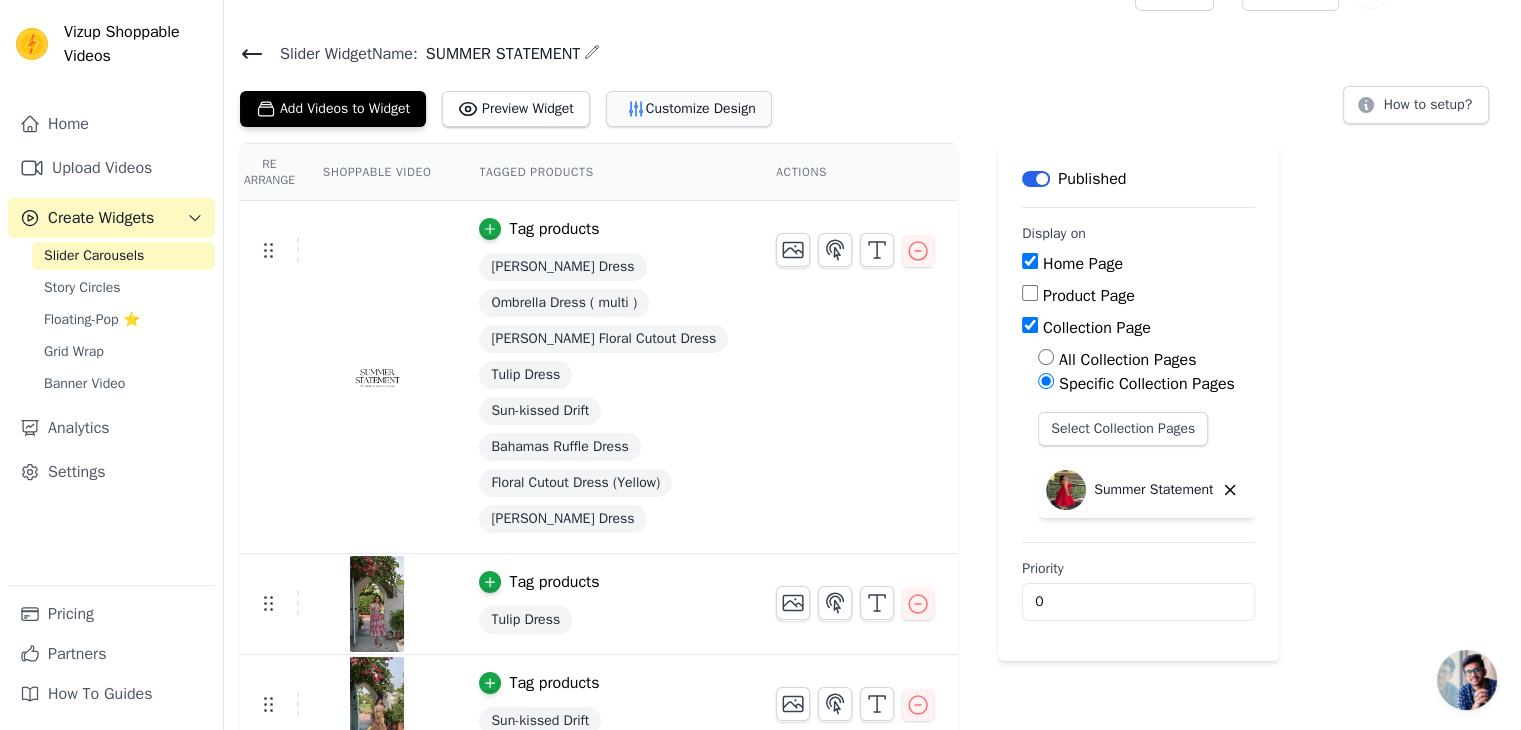 click on "Customize Design" at bounding box center (689, 109) 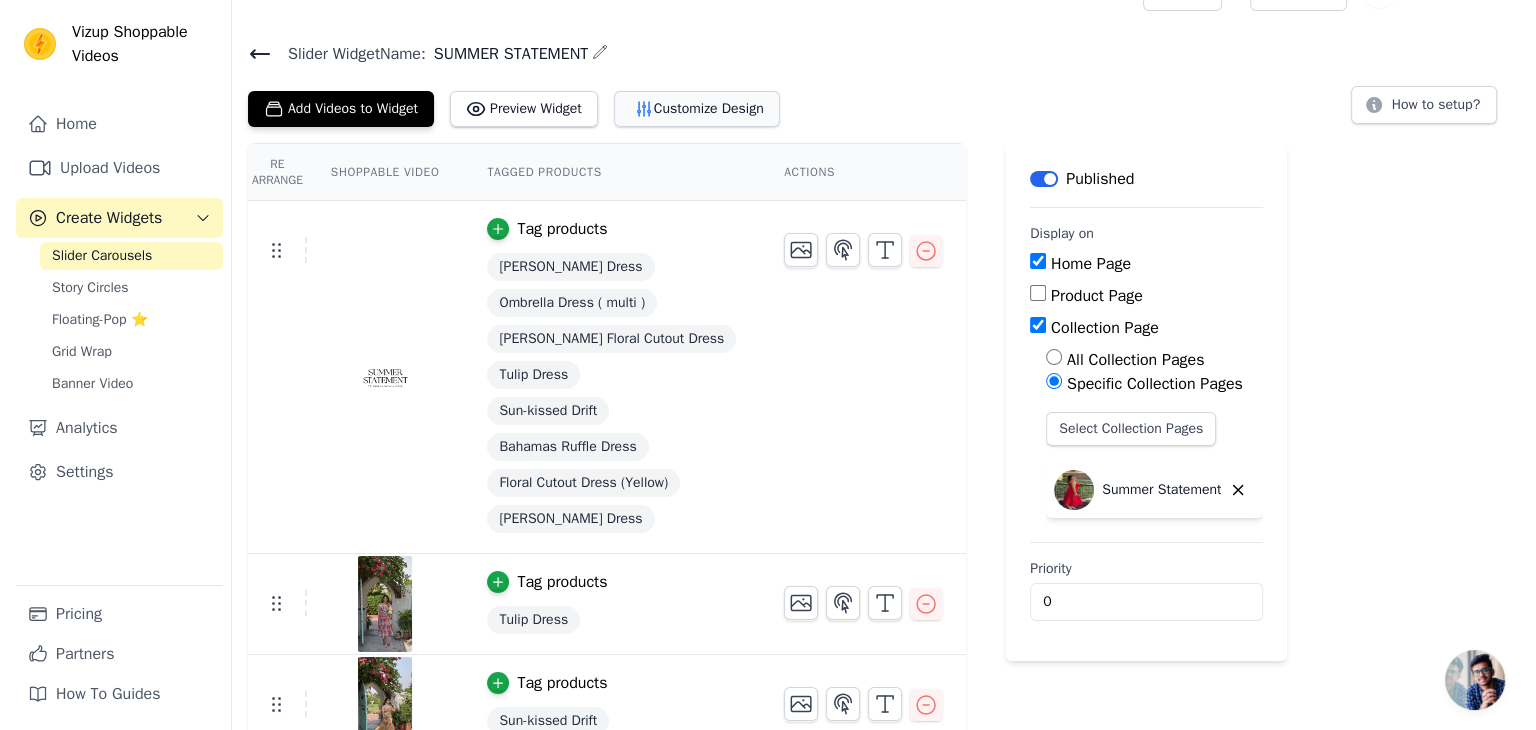 scroll, scrollTop: 0, scrollLeft: 0, axis: both 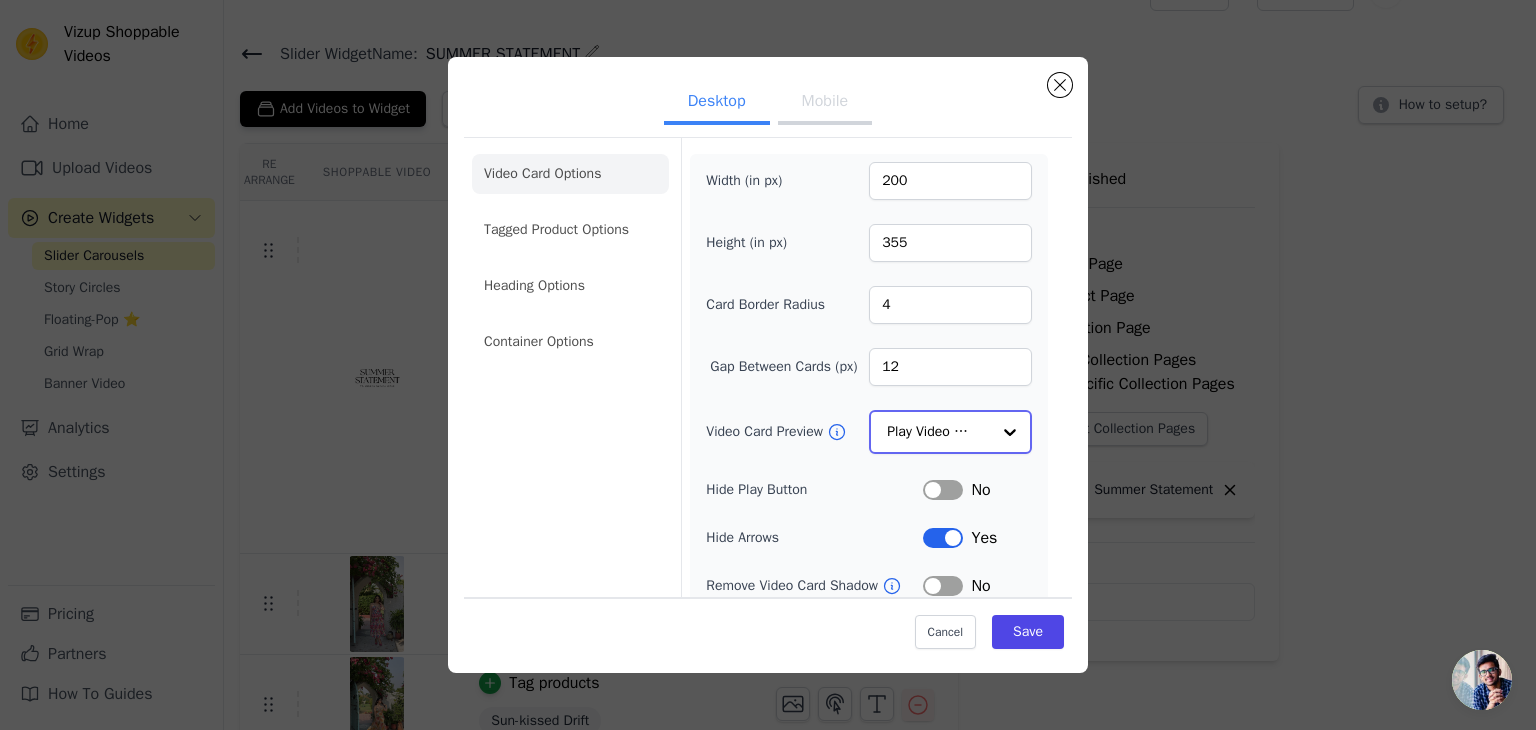 click at bounding box center (1010, 432) 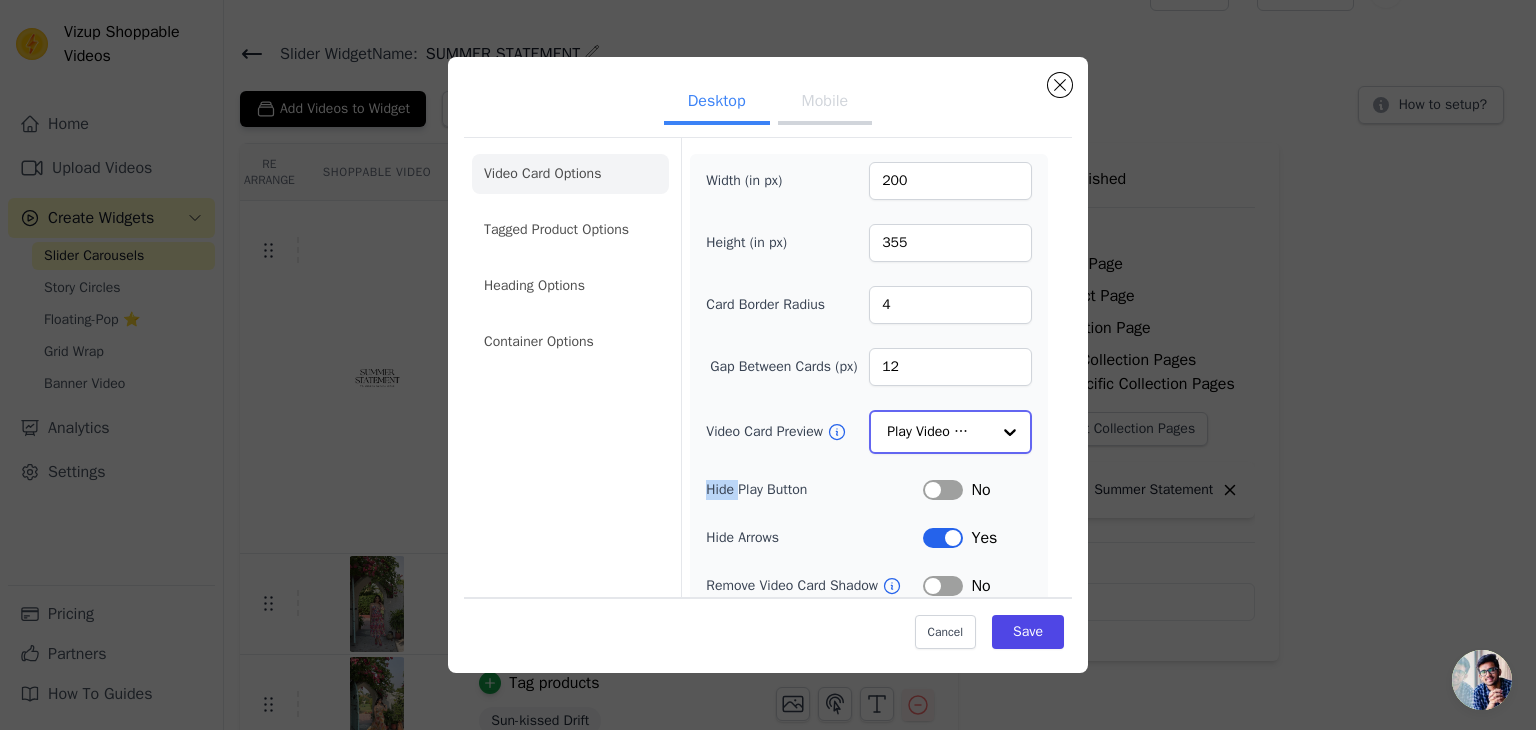 click at bounding box center (1010, 432) 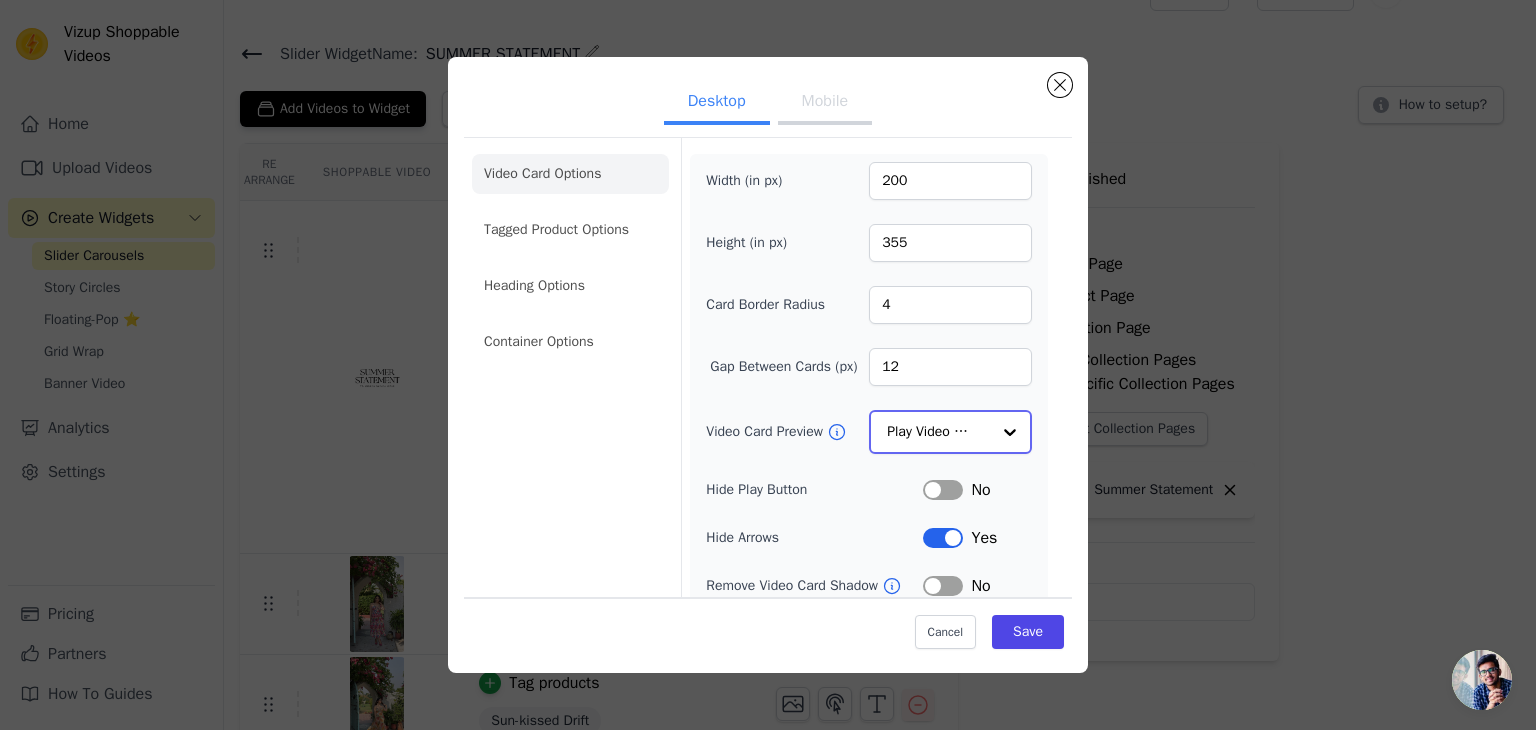click at bounding box center [1010, 432] 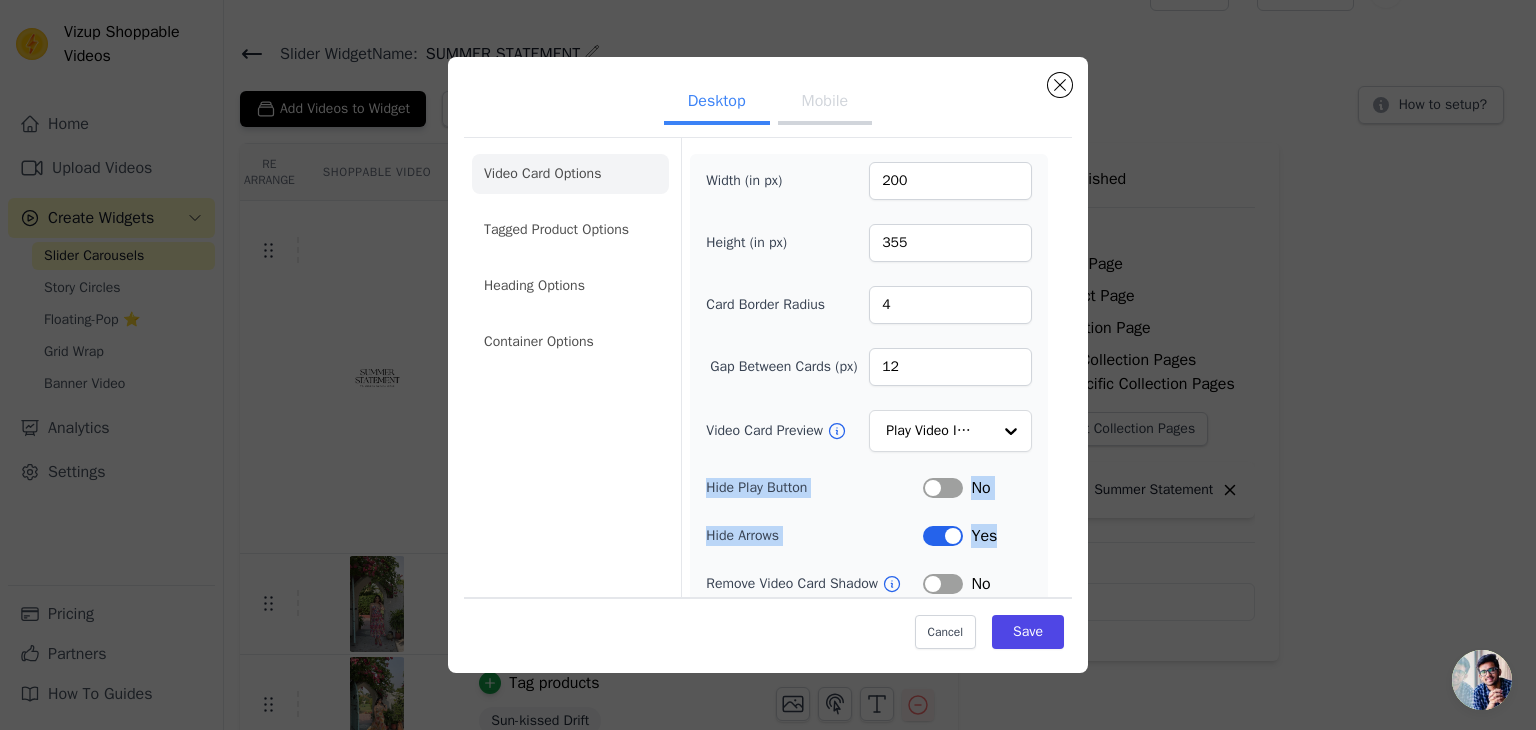 drag, startPoint x: 1056, startPoint y: 387, endPoint x: 1082, endPoint y: 525, distance: 140.42792 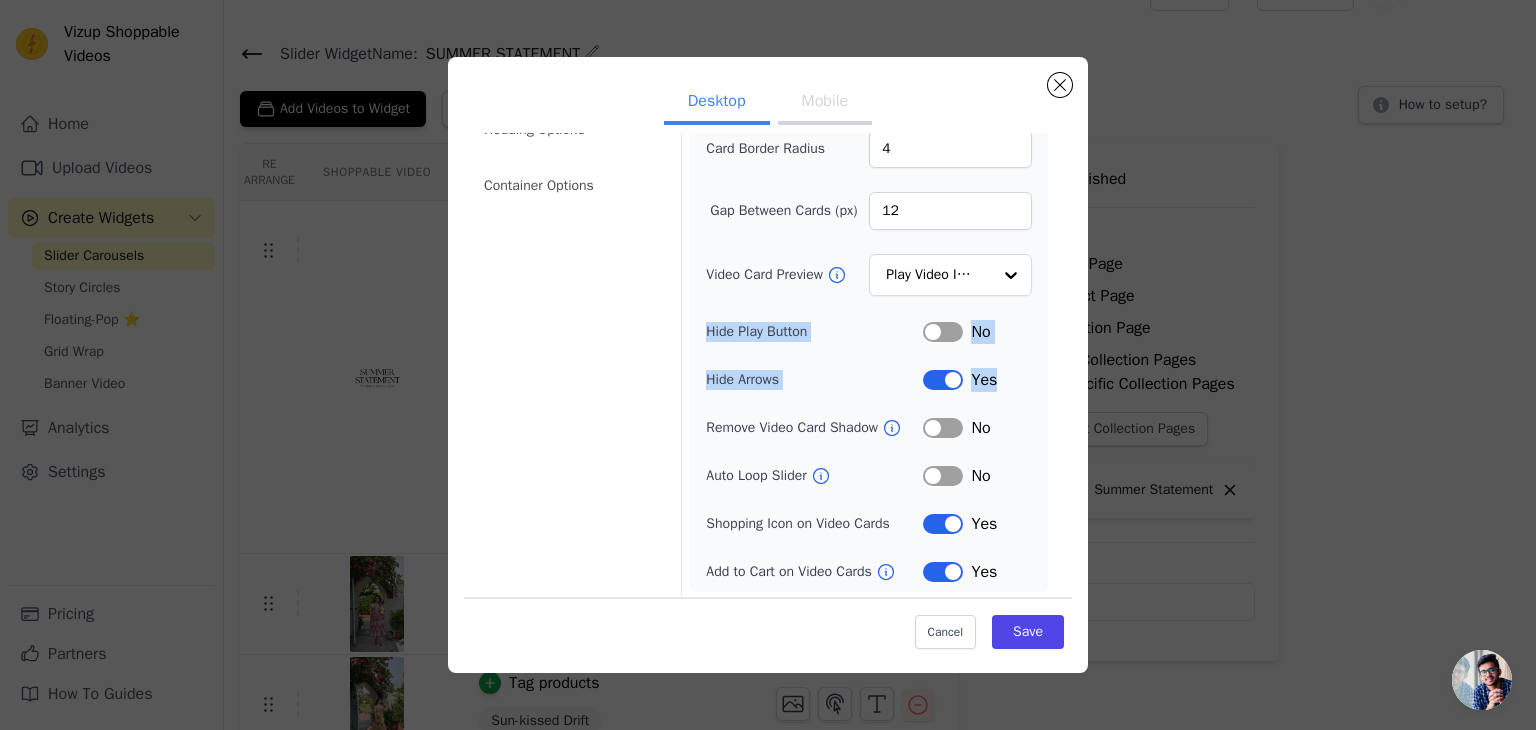 click on "Label" at bounding box center [943, 380] 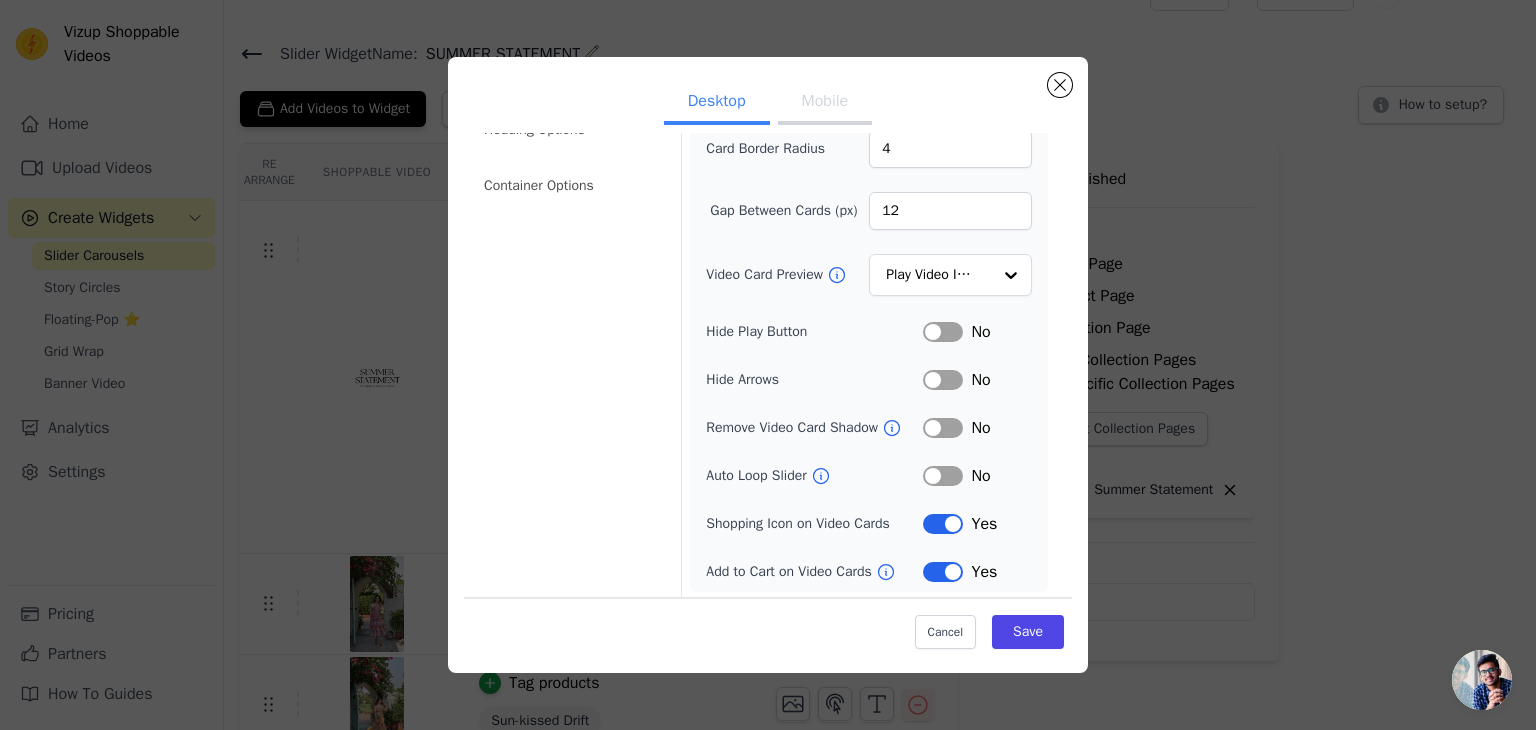 click on "Video Card Options Tagged Product Options Heading Options Container Options" at bounding box center (570, 291) 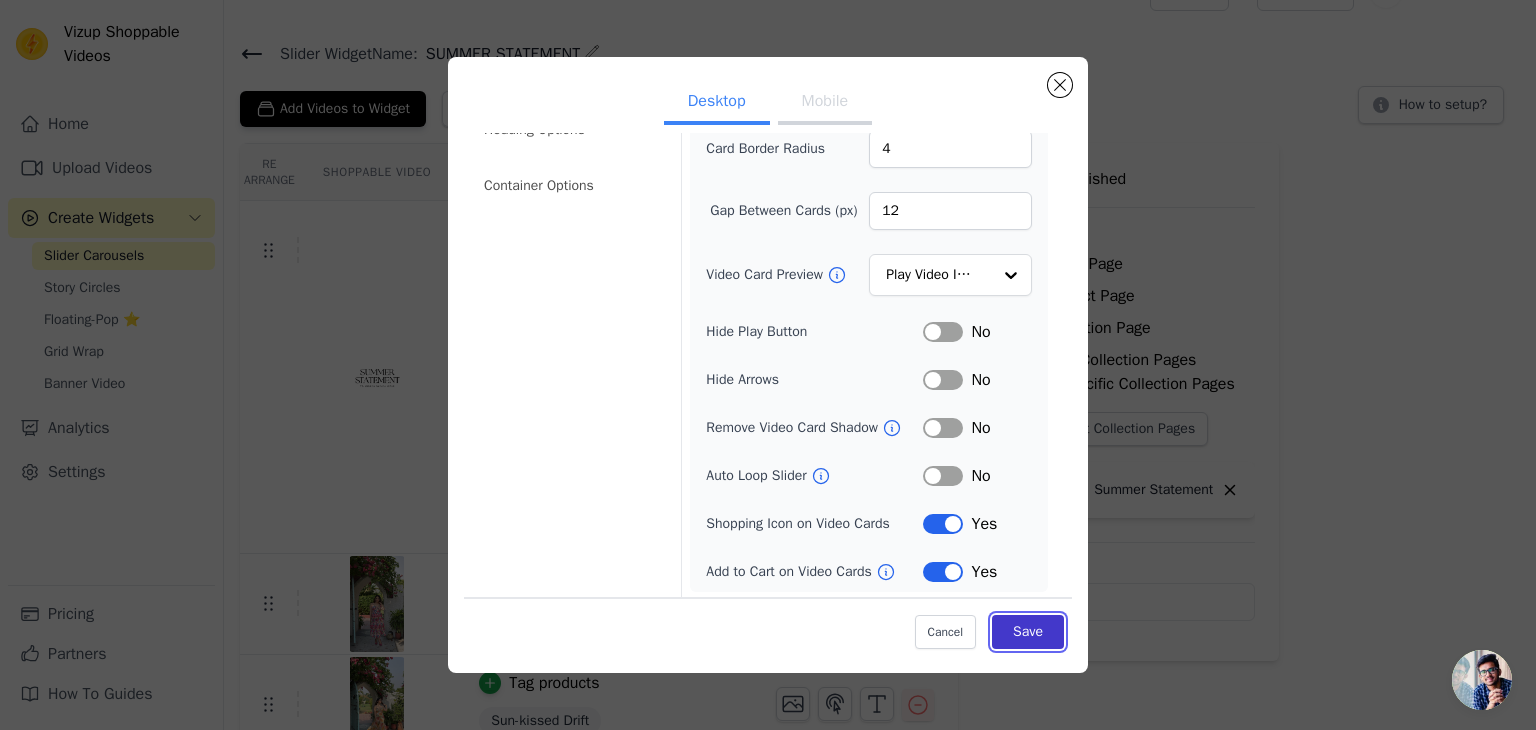 click on "Save" at bounding box center [1028, 632] 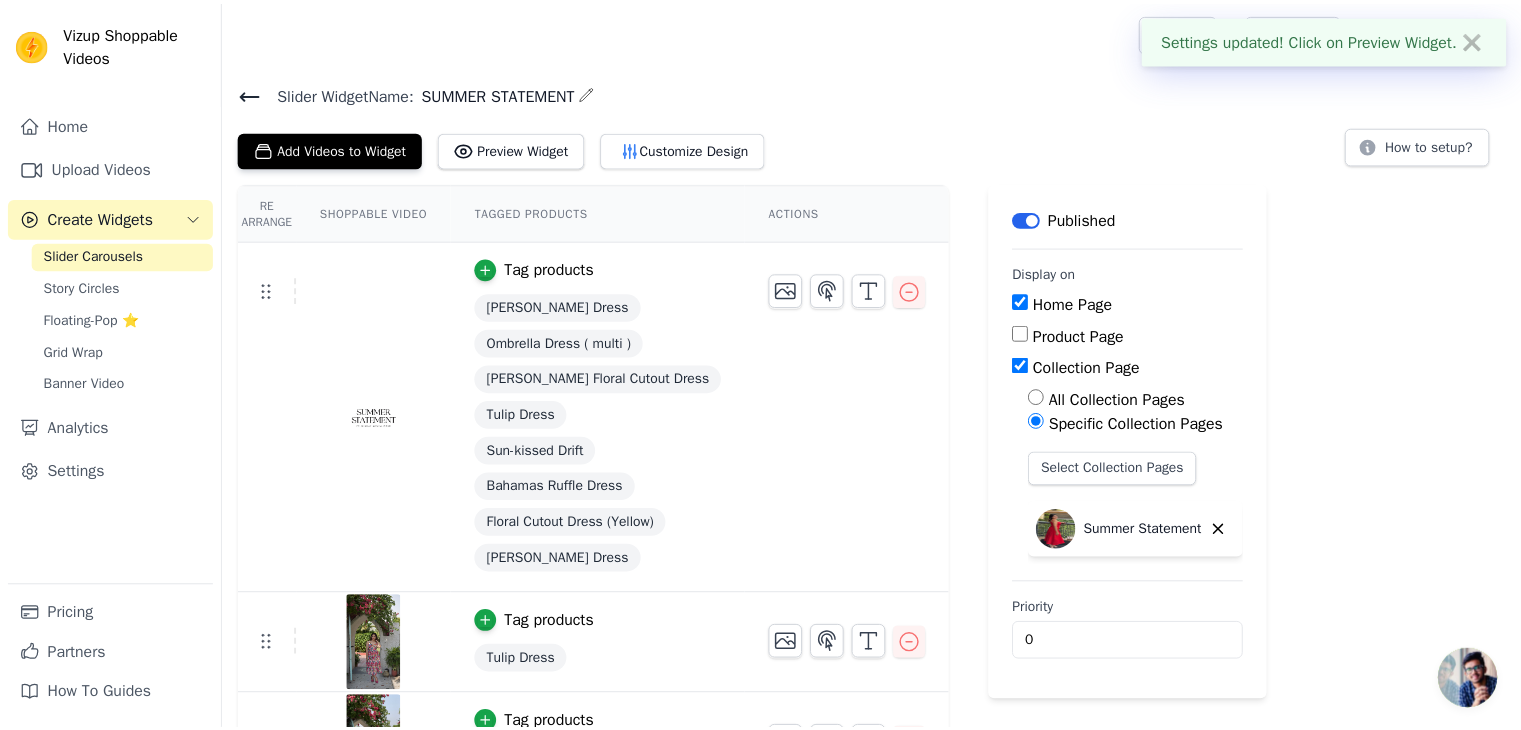 scroll, scrollTop: 40, scrollLeft: 0, axis: vertical 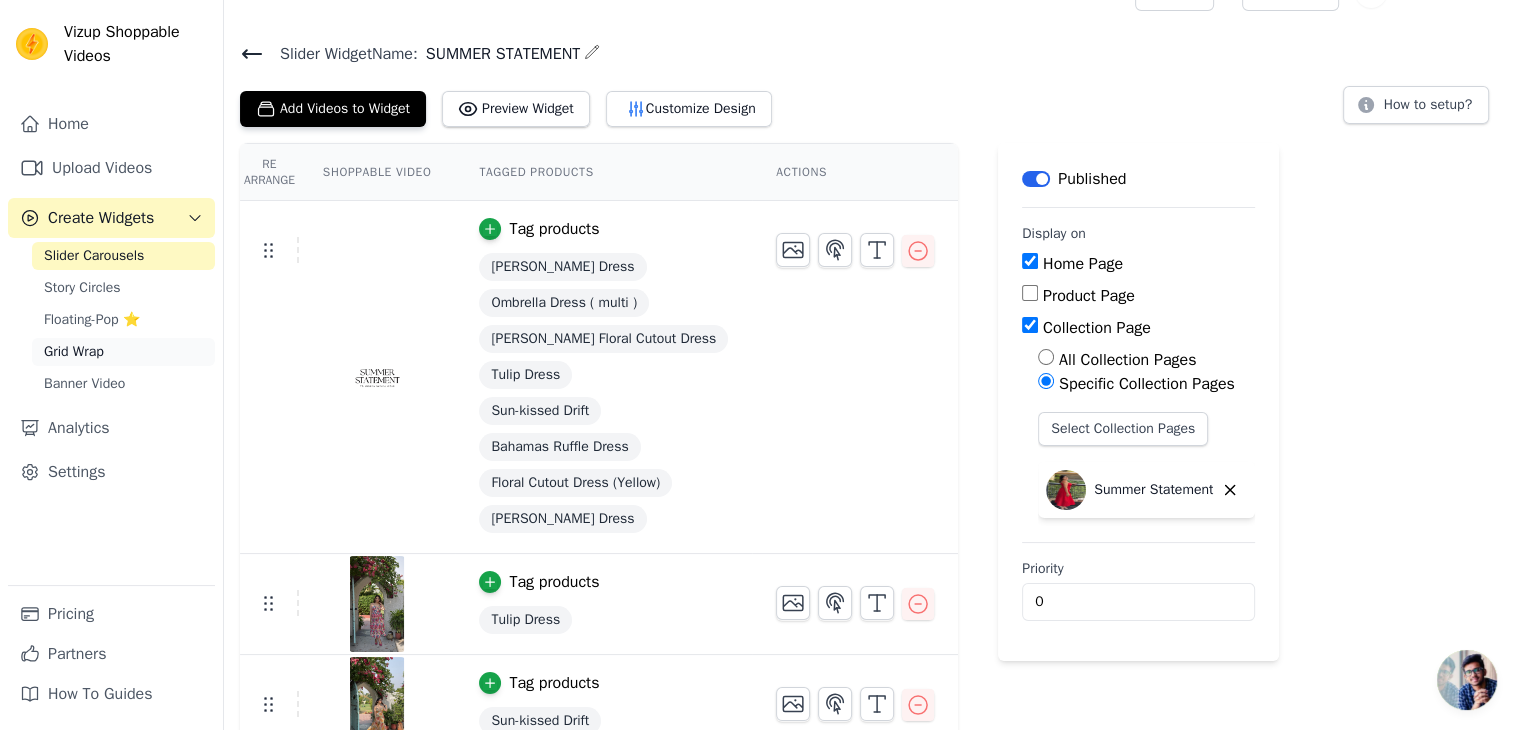click on "Grid Wrap" at bounding box center [123, 352] 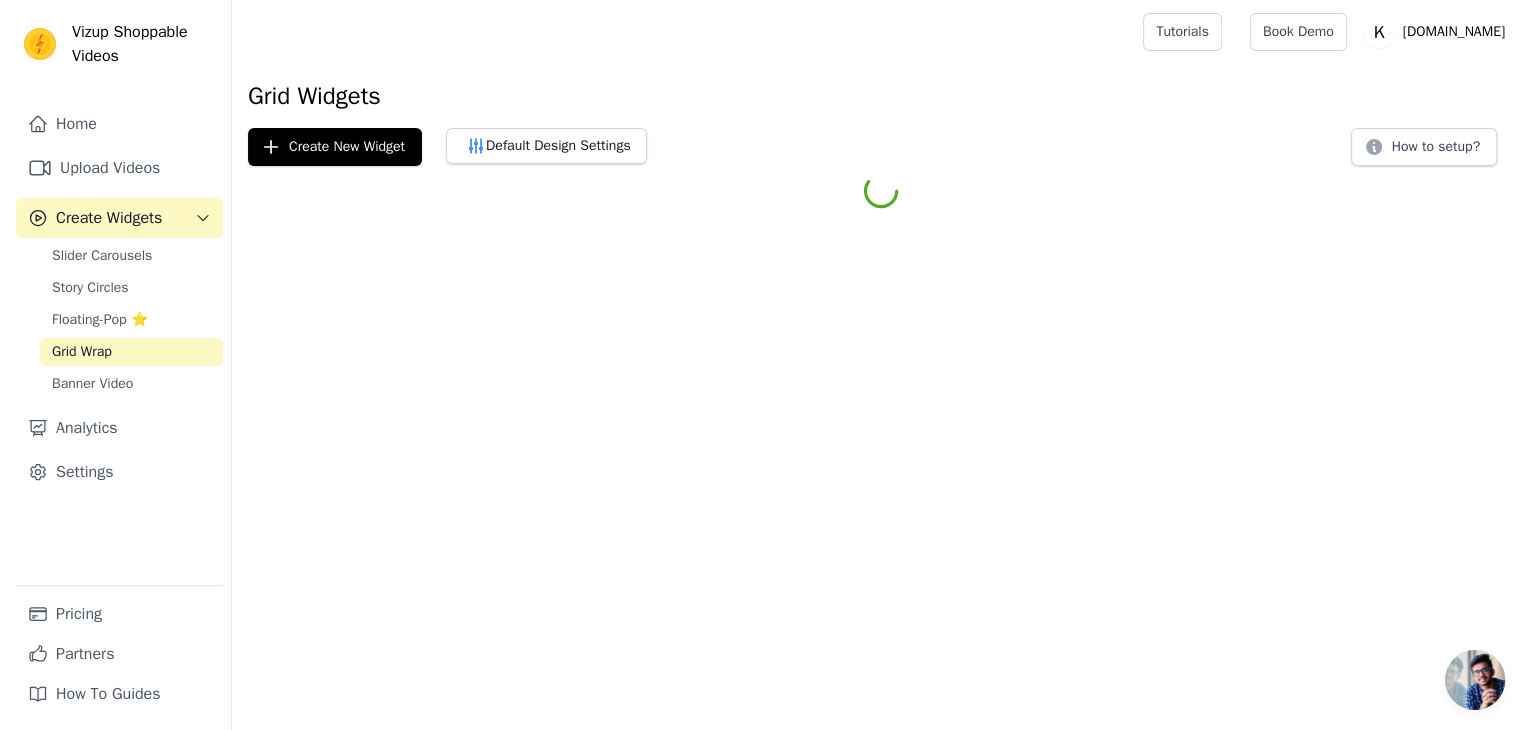 scroll, scrollTop: 0, scrollLeft: 0, axis: both 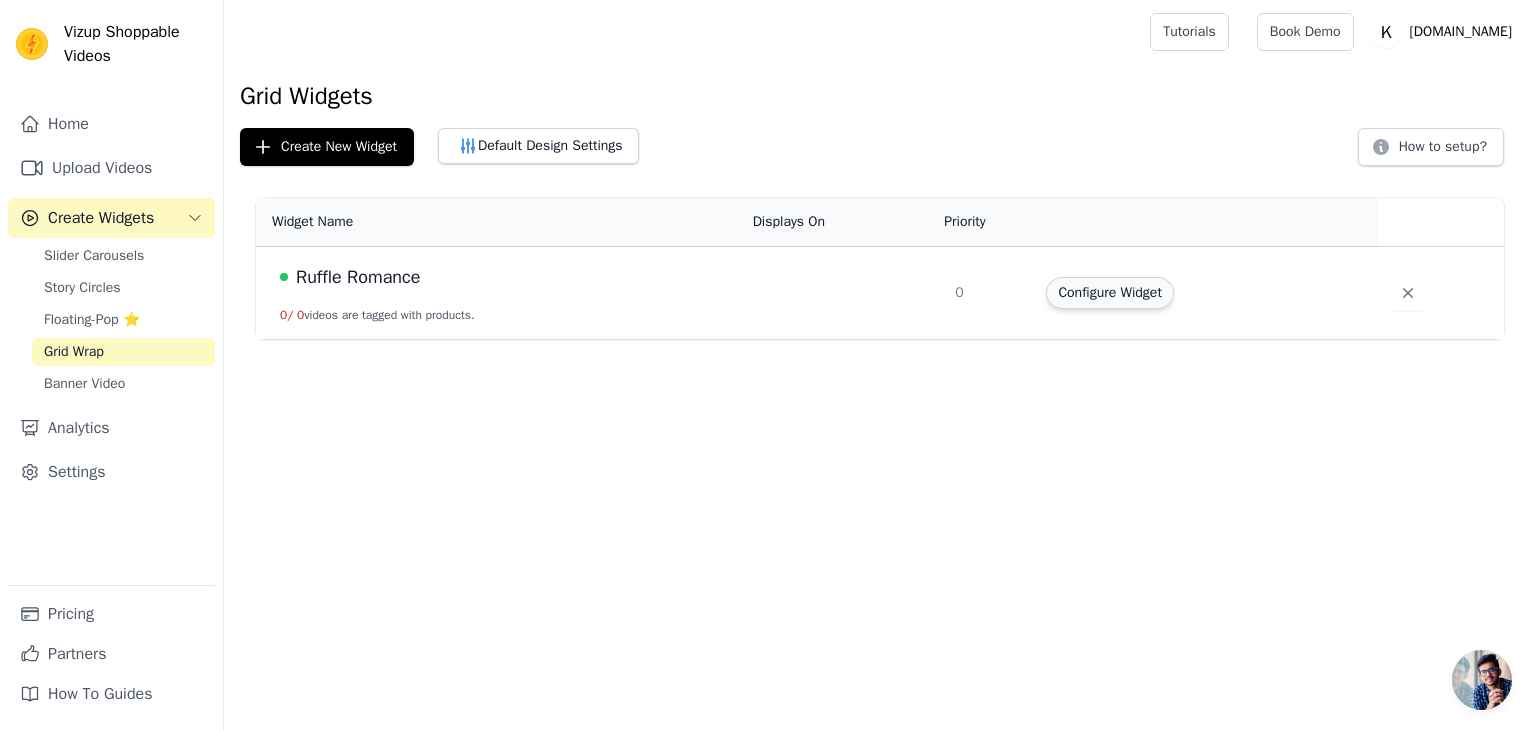 click on "Configure Widget" at bounding box center [1109, 293] 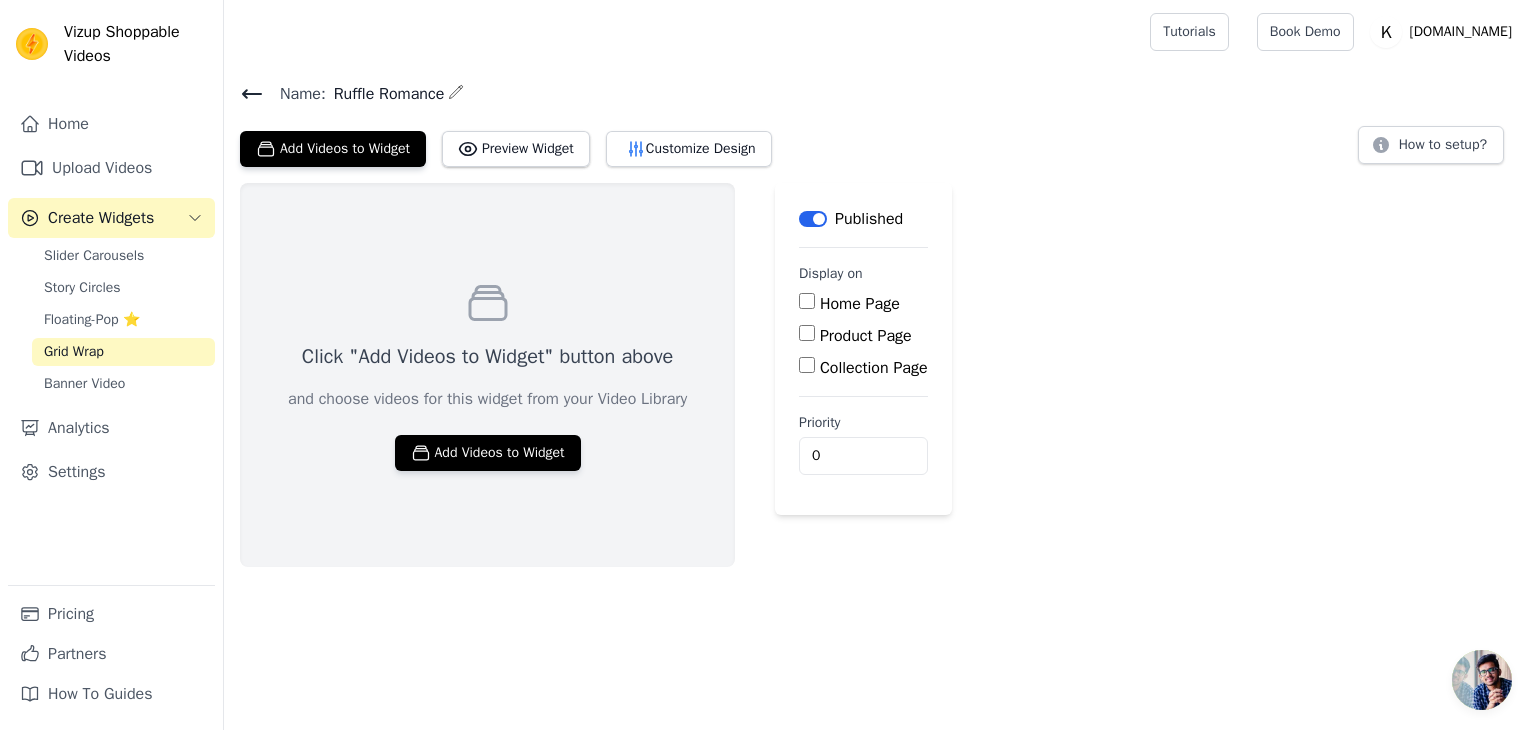 click on "Click "Add Videos to Widget" button above   and choose videos for this widget from your Video Library
Add Videos to Widget" at bounding box center (487, 375) 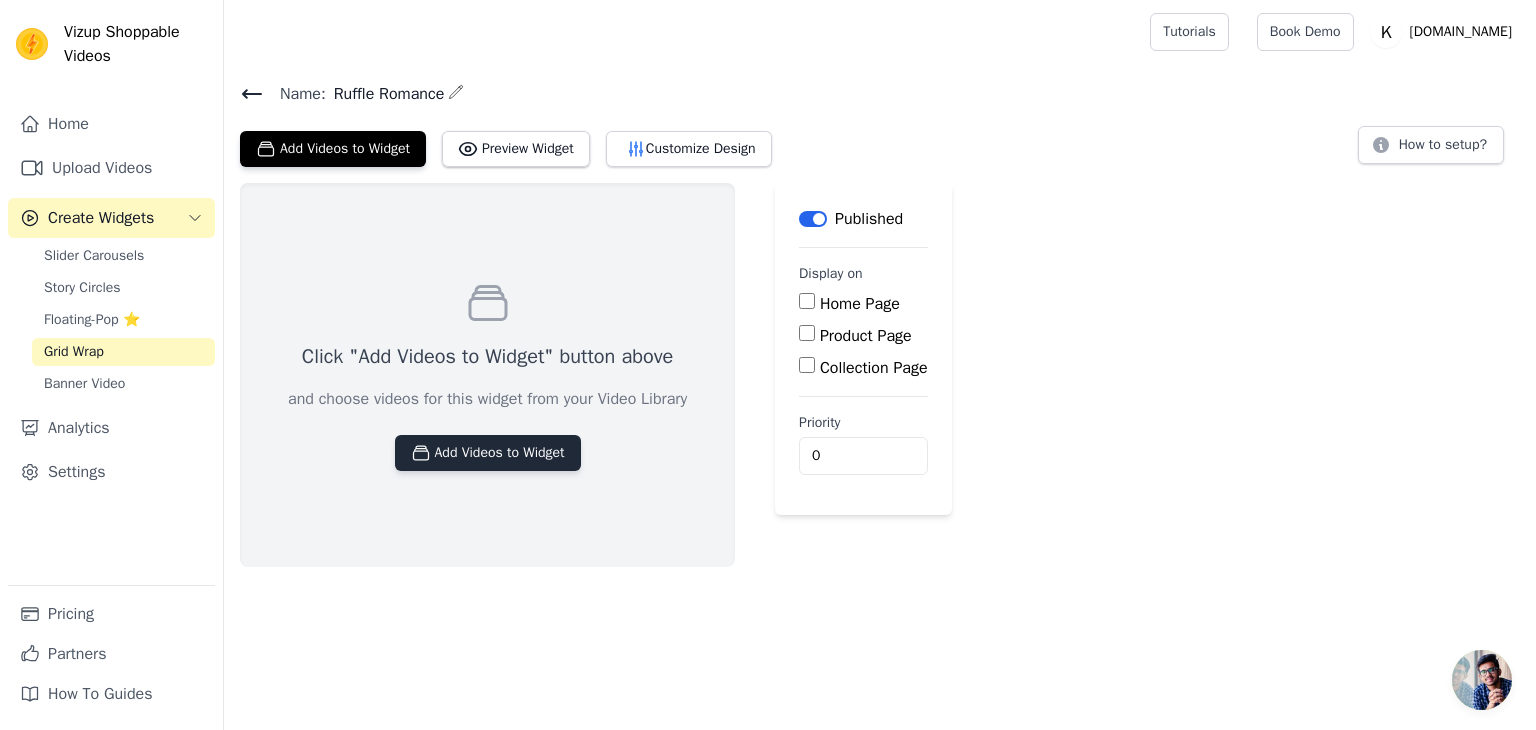 click on "Add Videos to Widget" at bounding box center [488, 453] 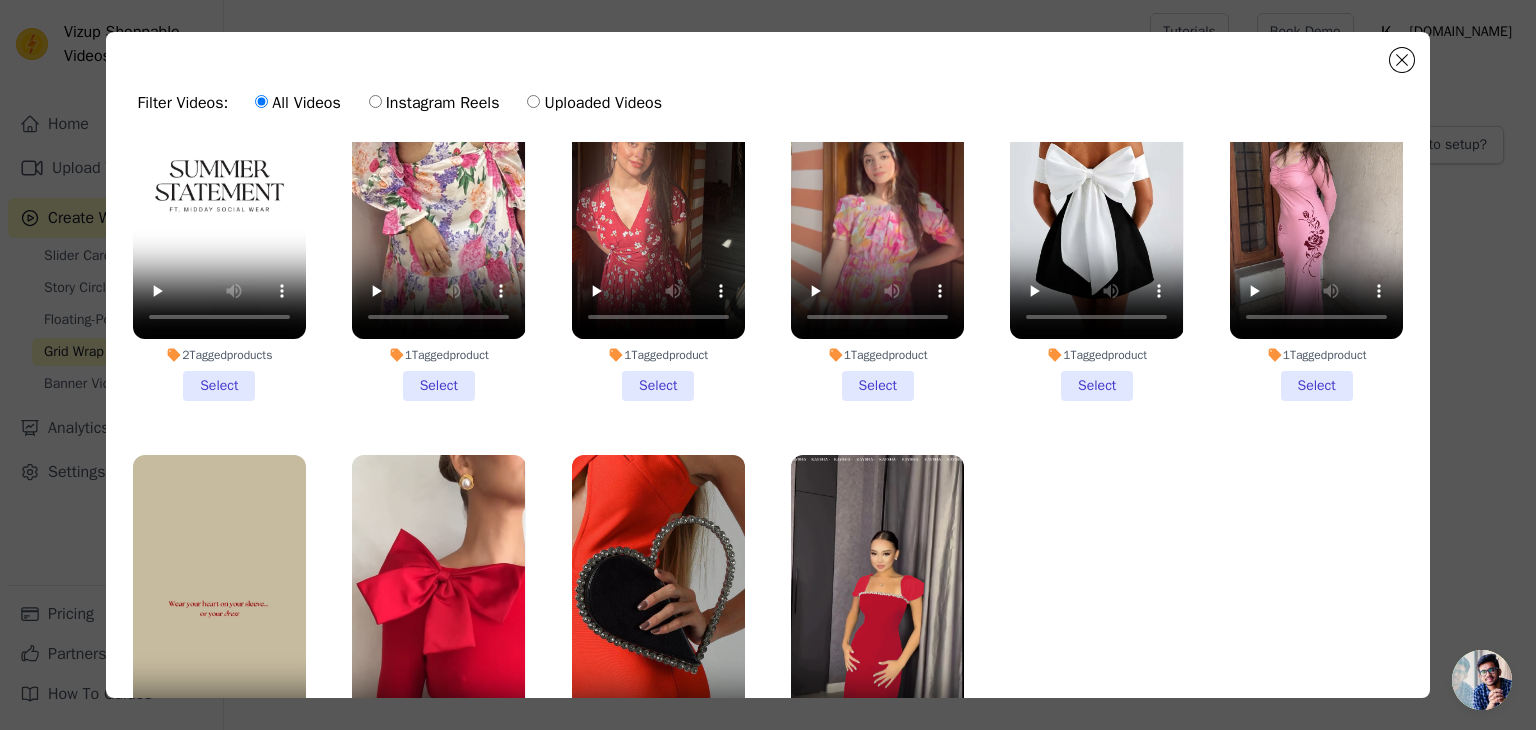 scroll, scrollTop: 1012, scrollLeft: 0, axis: vertical 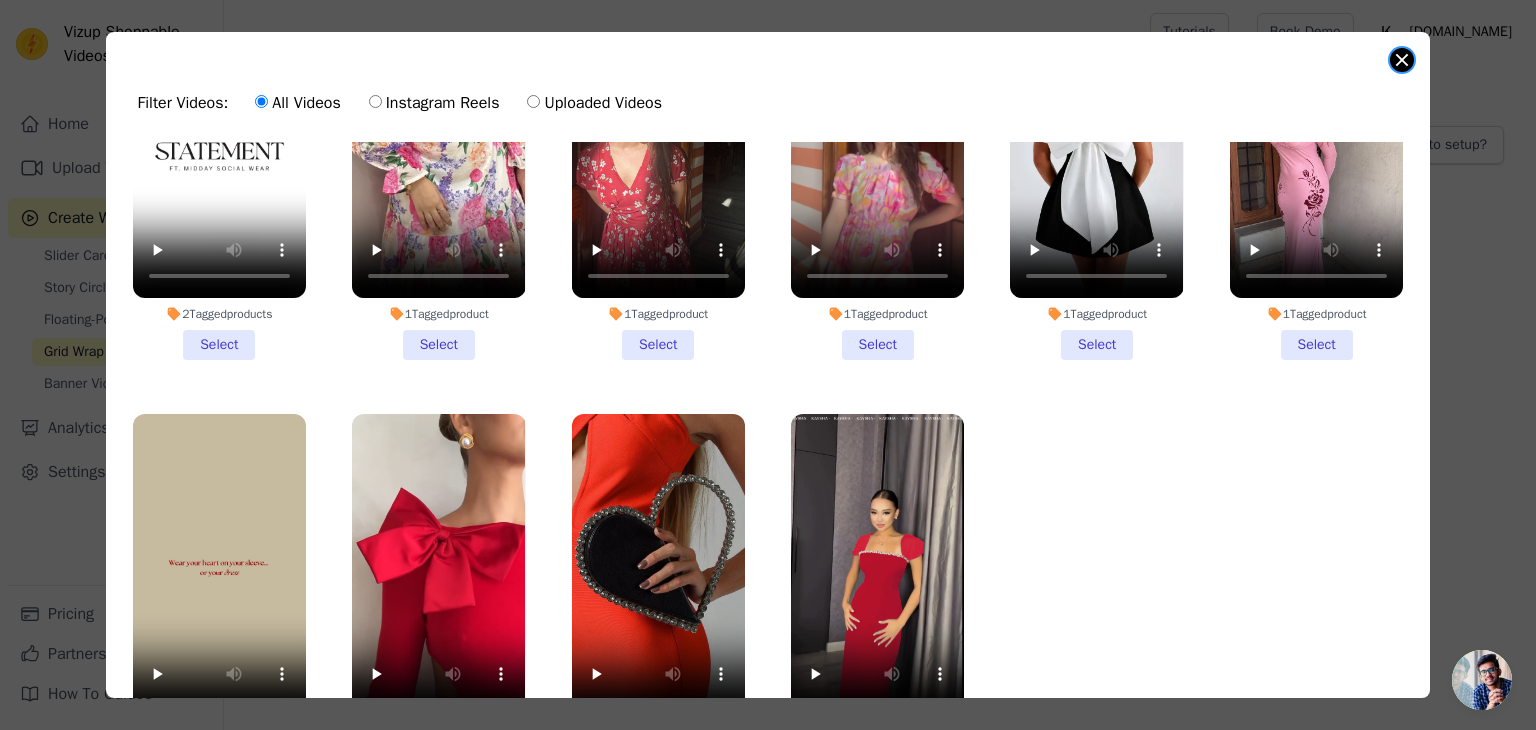 click at bounding box center [1402, 60] 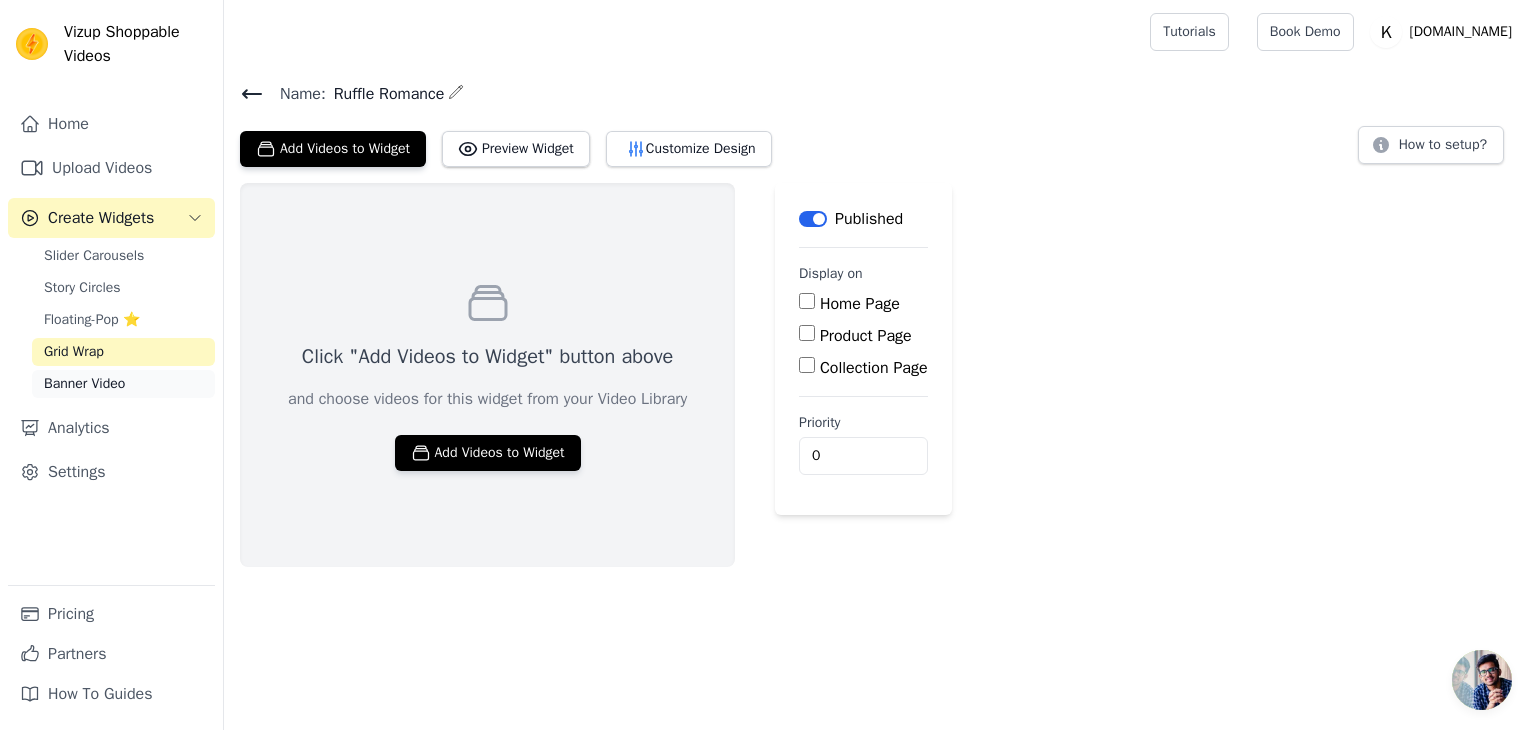 click on "Banner Video" at bounding box center [84, 384] 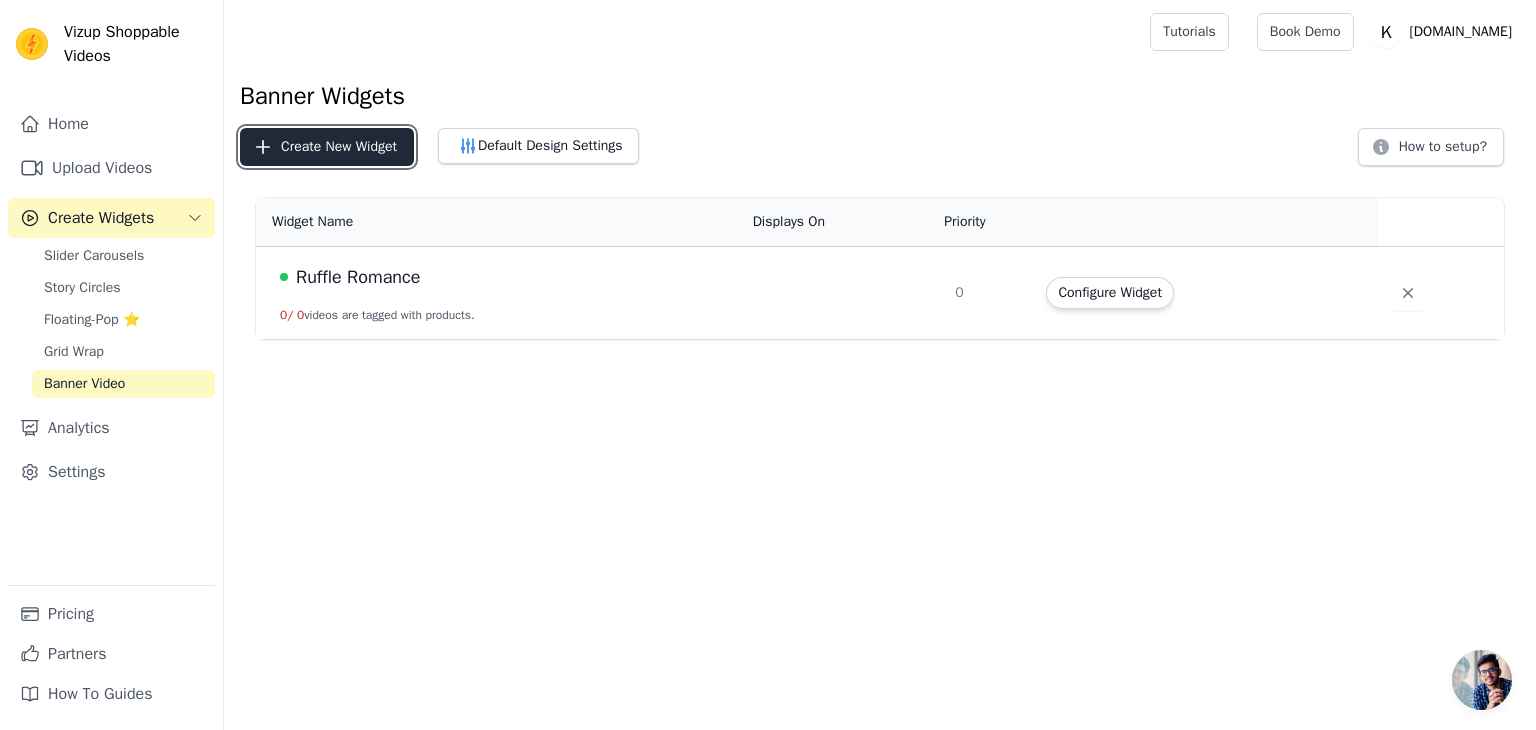 click on "Create New Widget" at bounding box center (327, 147) 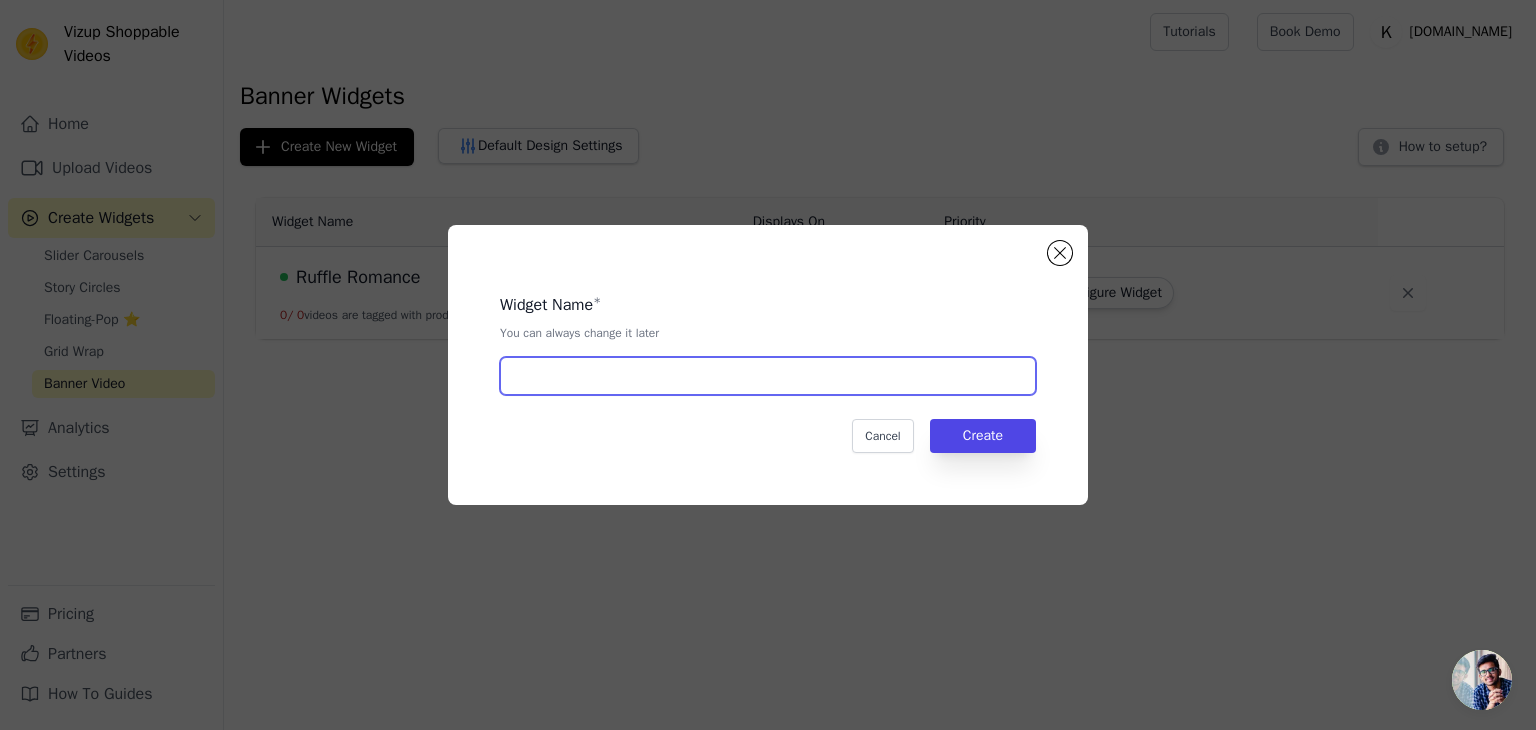 click at bounding box center [768, 376] 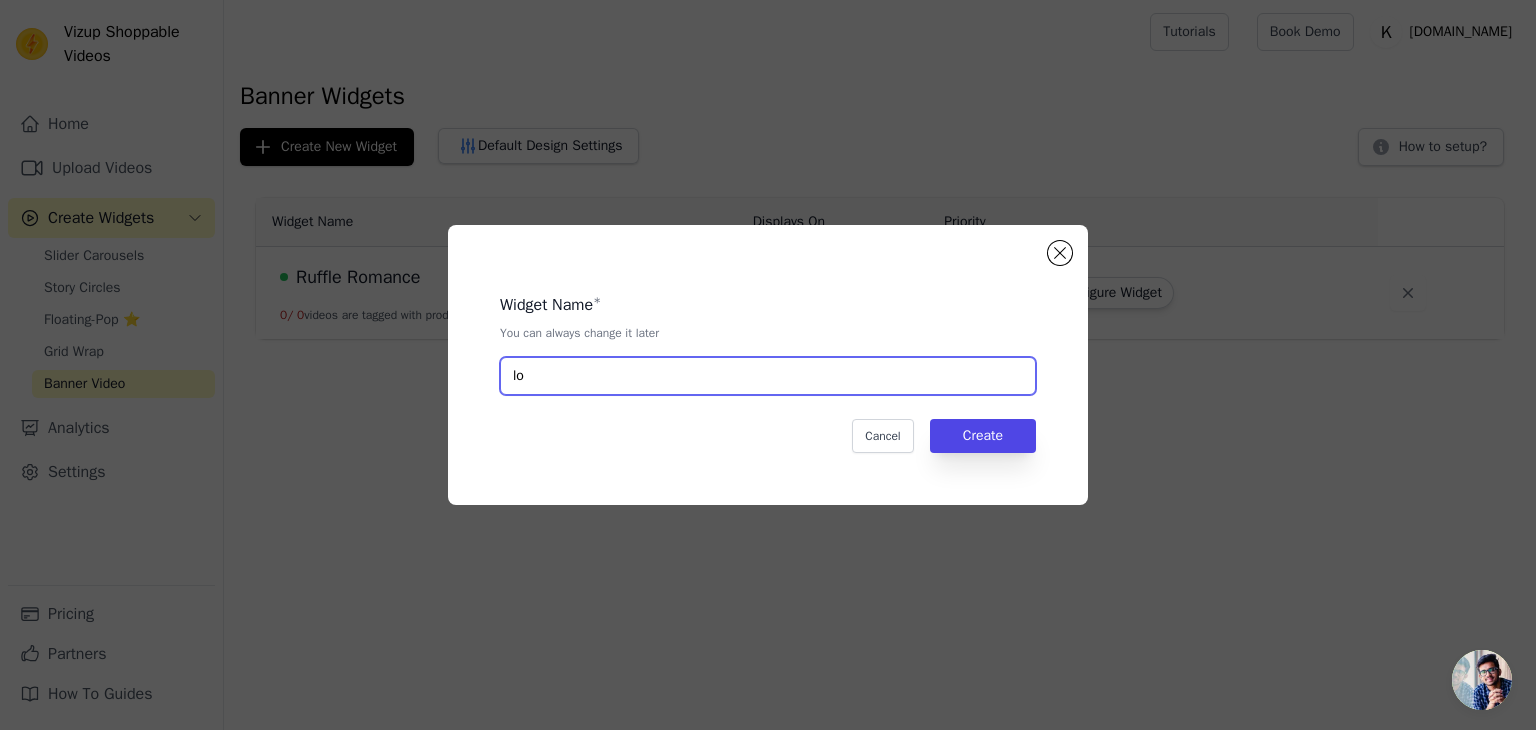 type on "l" 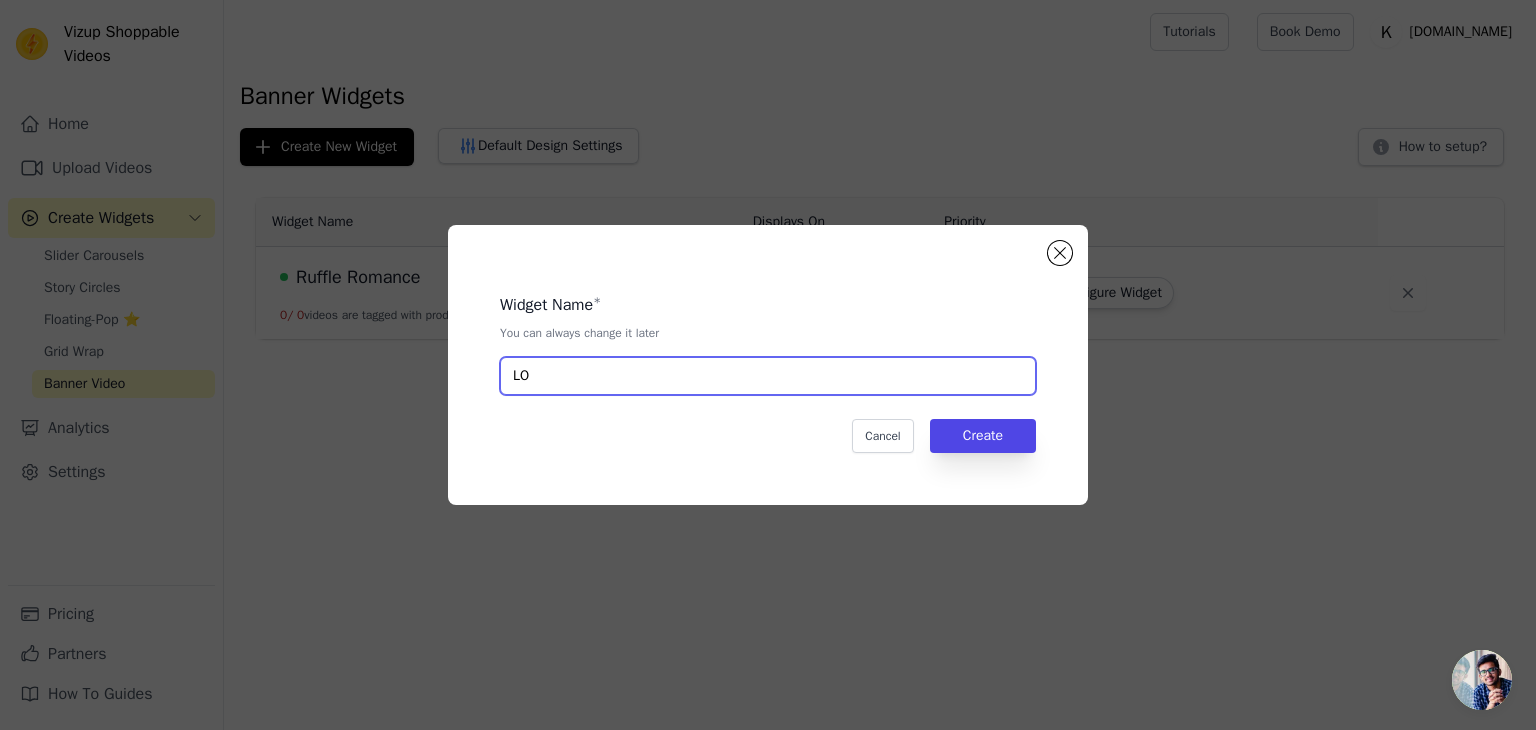 type on "L" 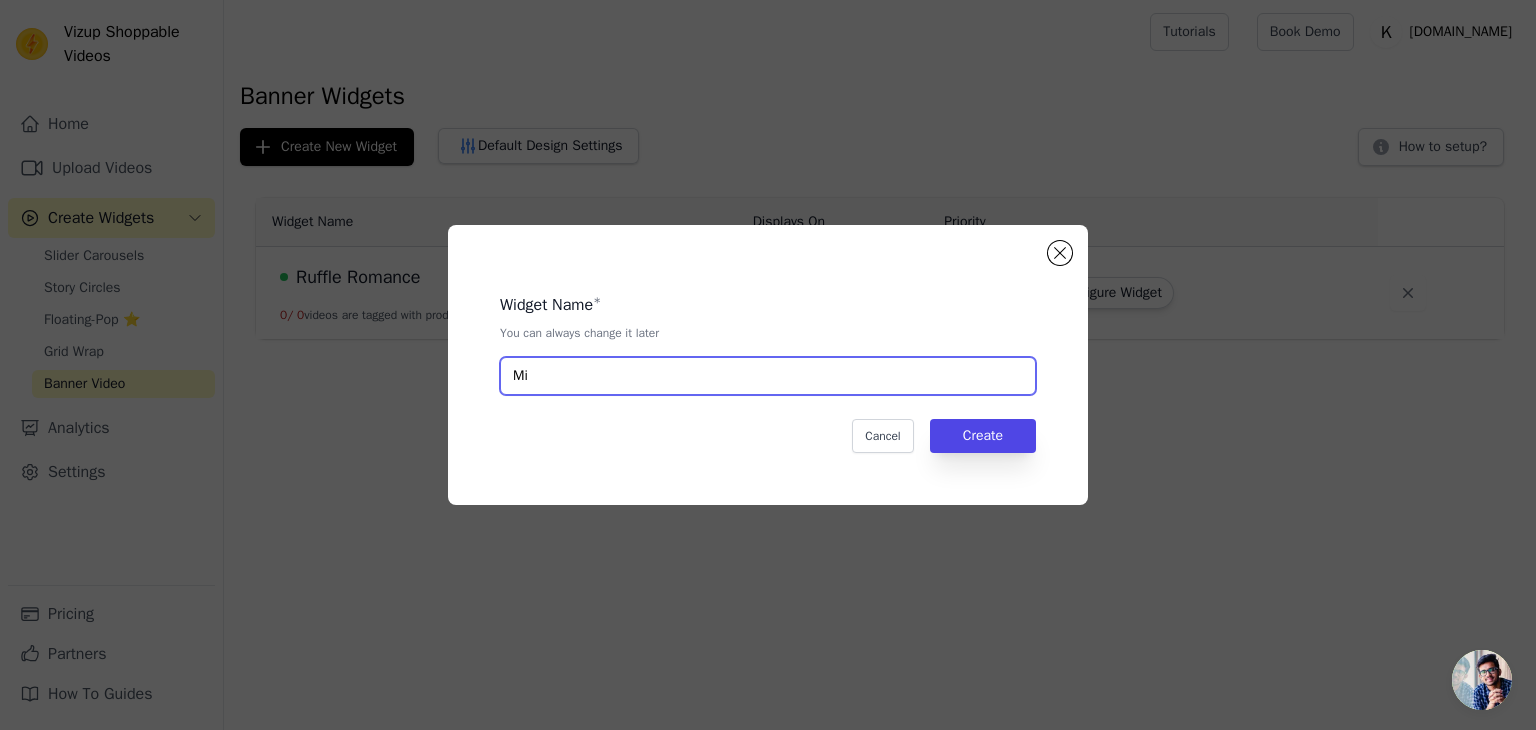 type on "M" 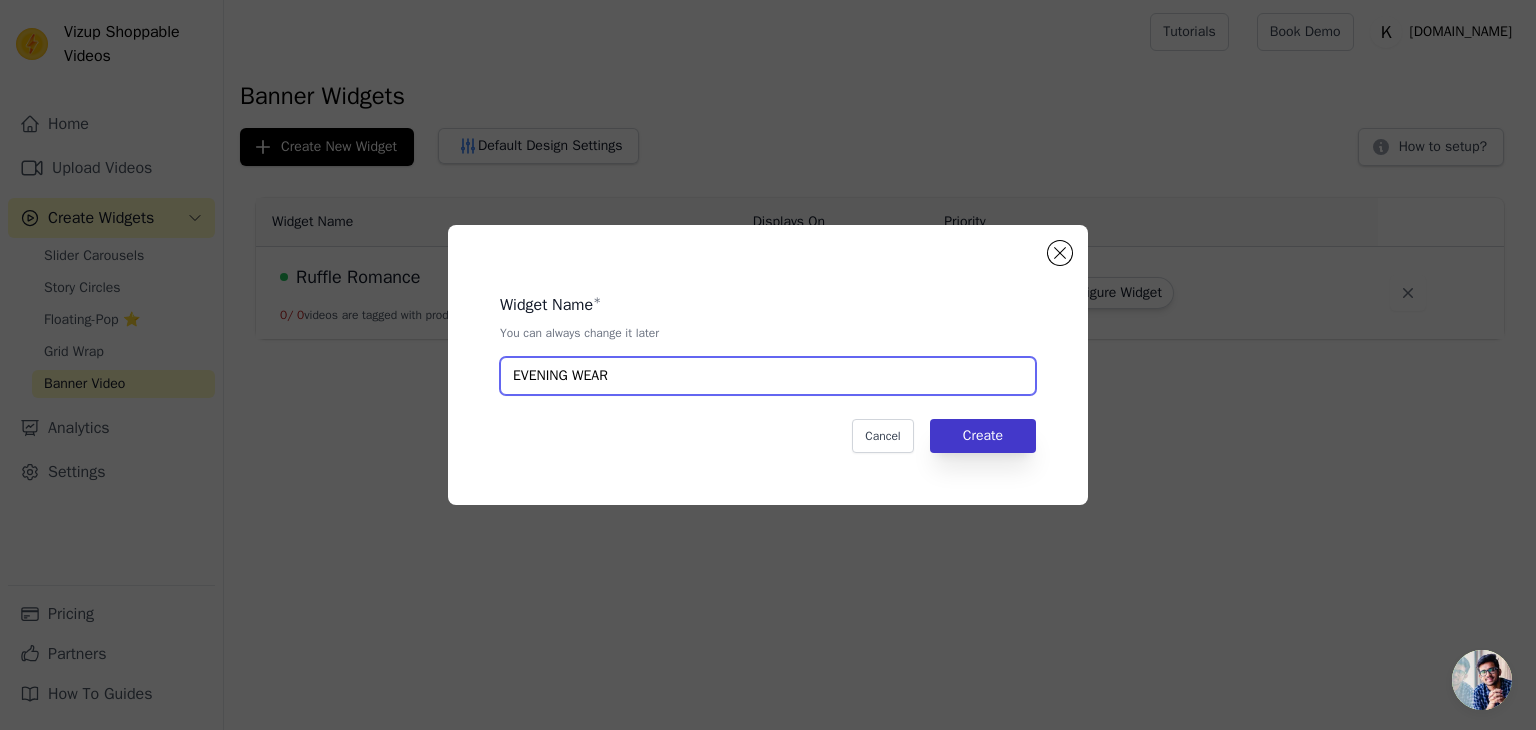 type on "EVENING WEAR" 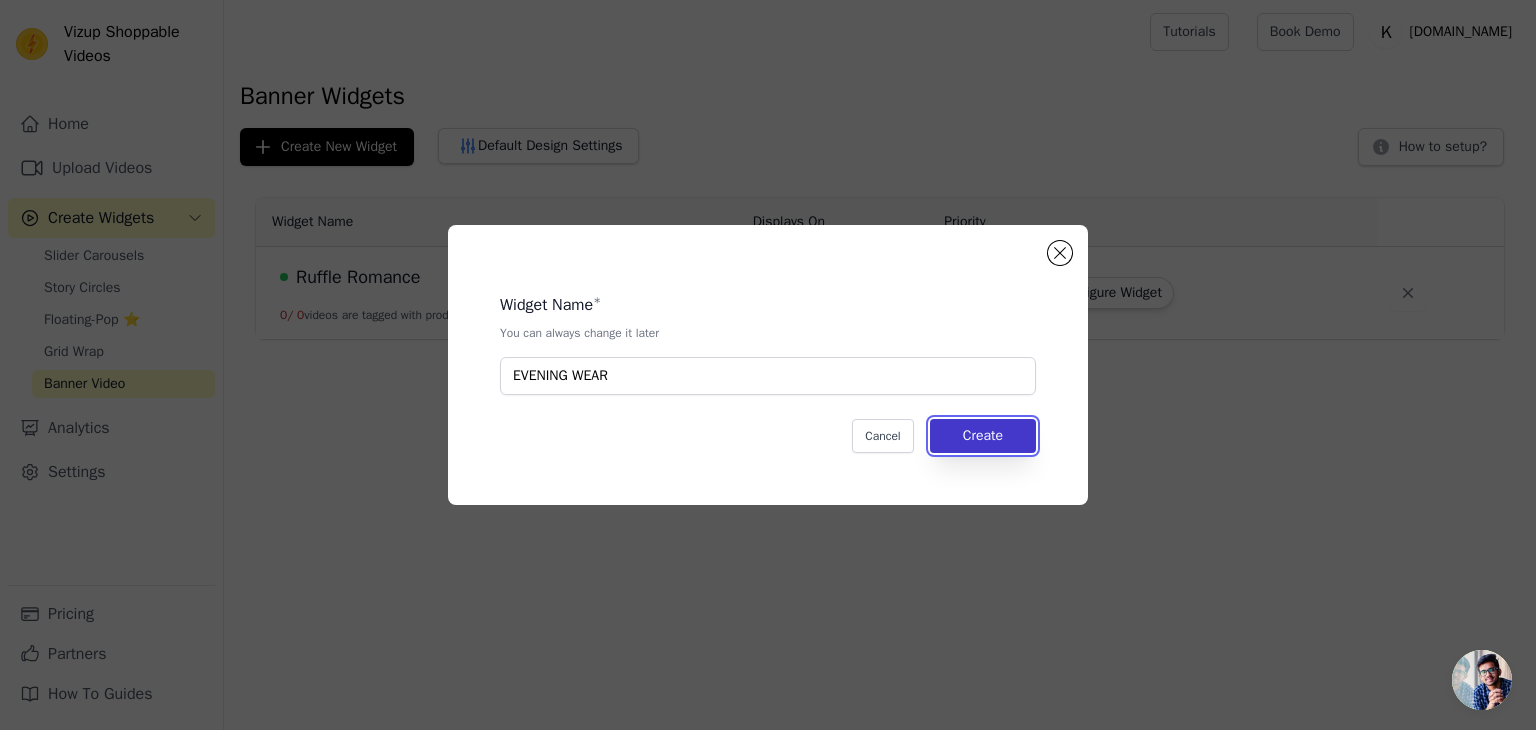 click on "Create" at bounding box center [983, 436] 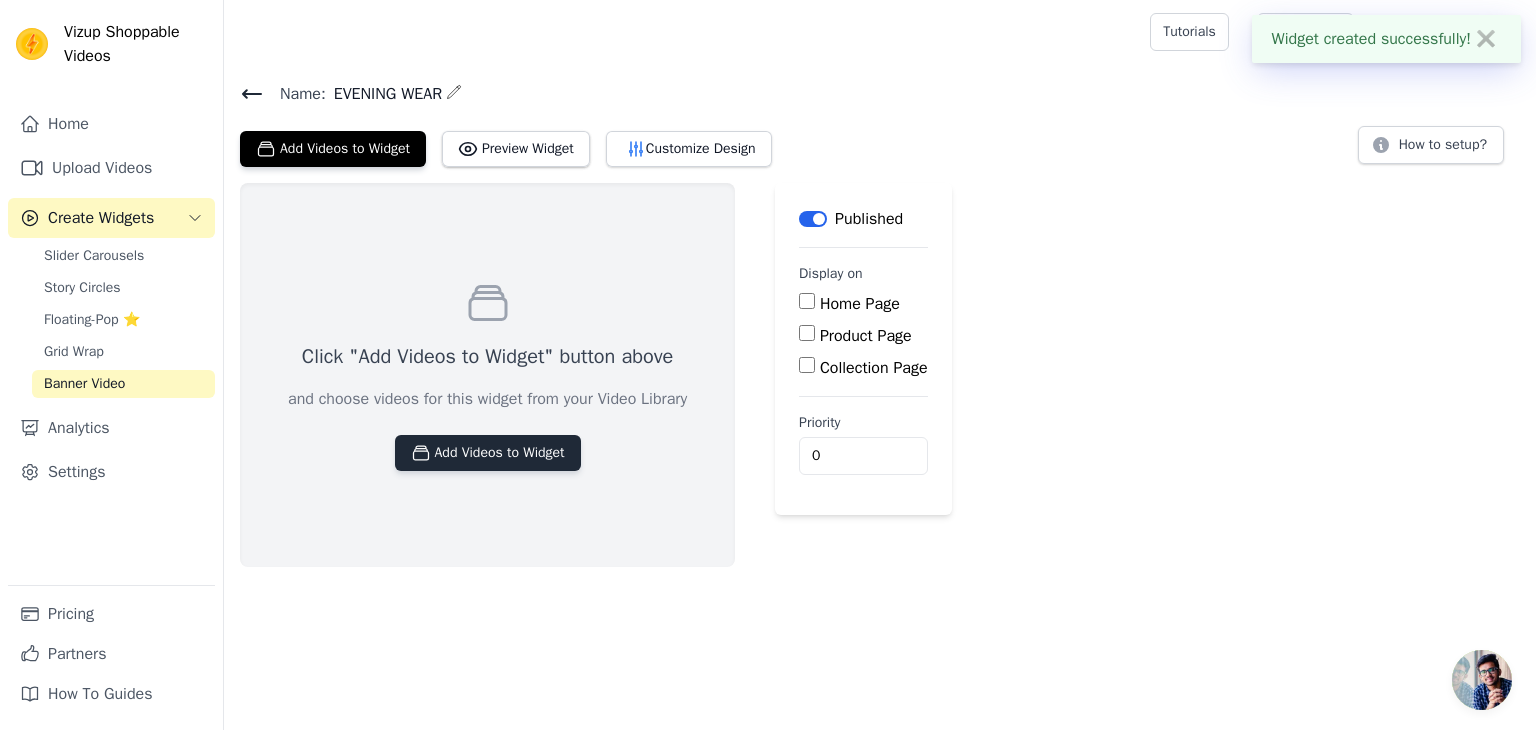 click on "Add Videos to Widget" at bounding box center [488, 453] 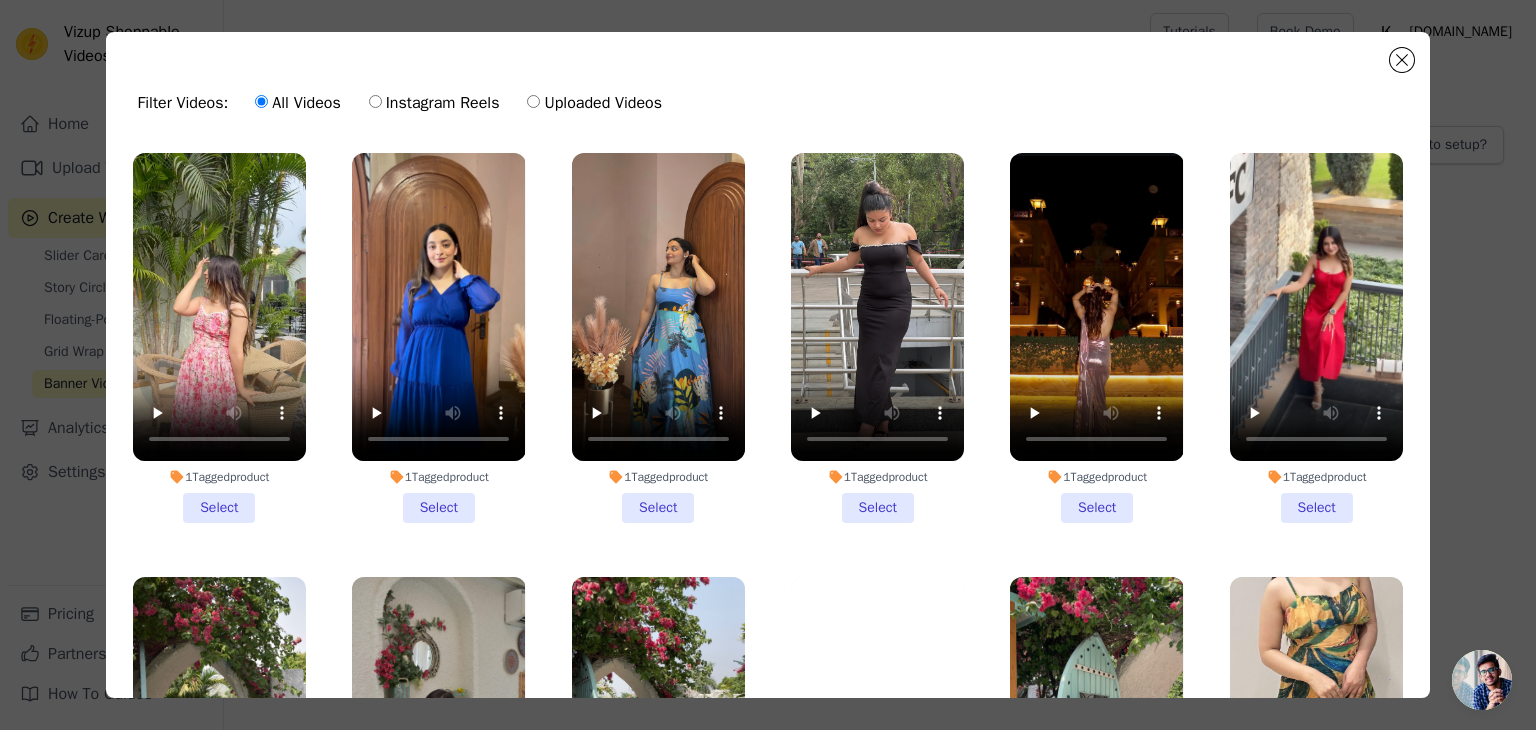 scroll, scrollTop: 173, scrollLeft: 0, axis: vertical 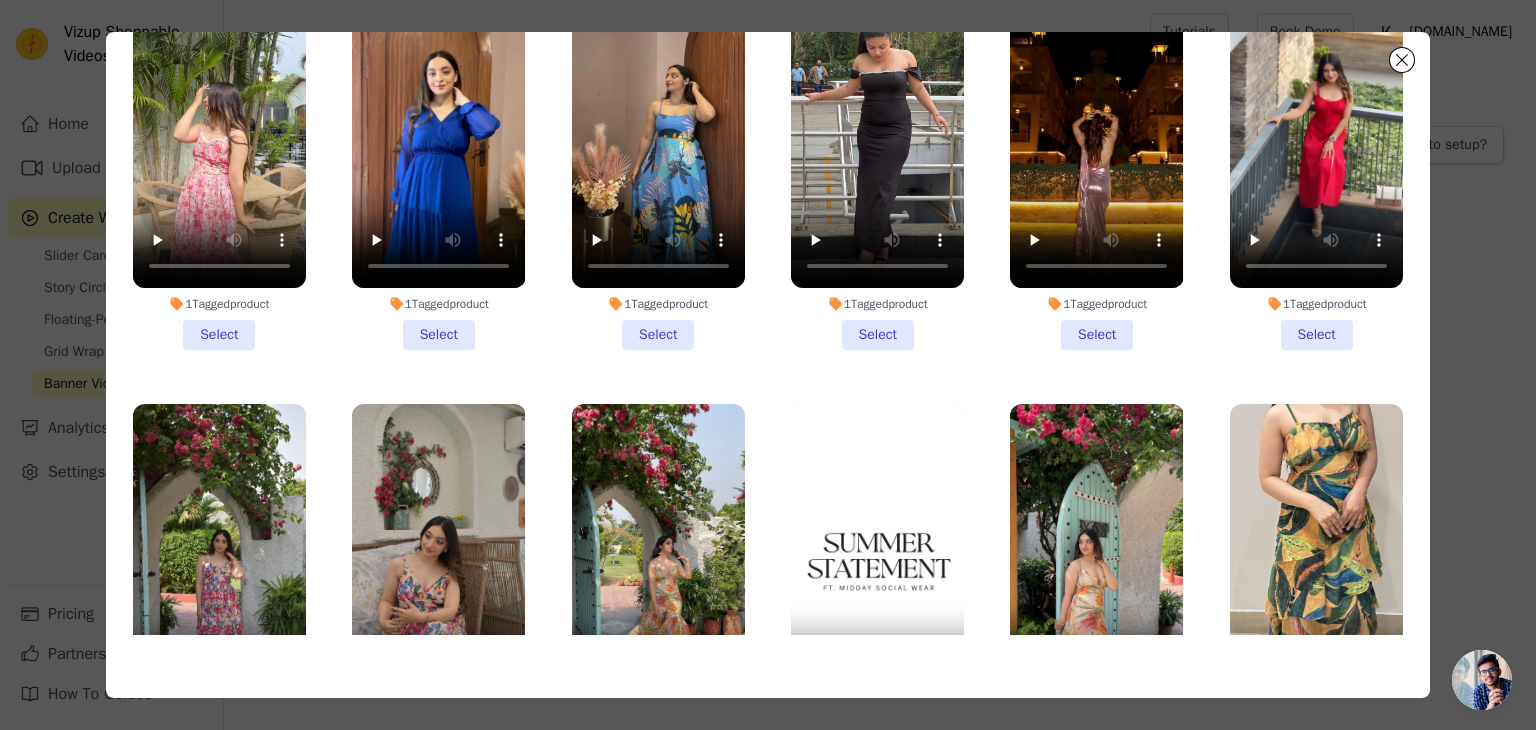 click on "1  Tagged  product     Select" at bounding box center (877, 165) 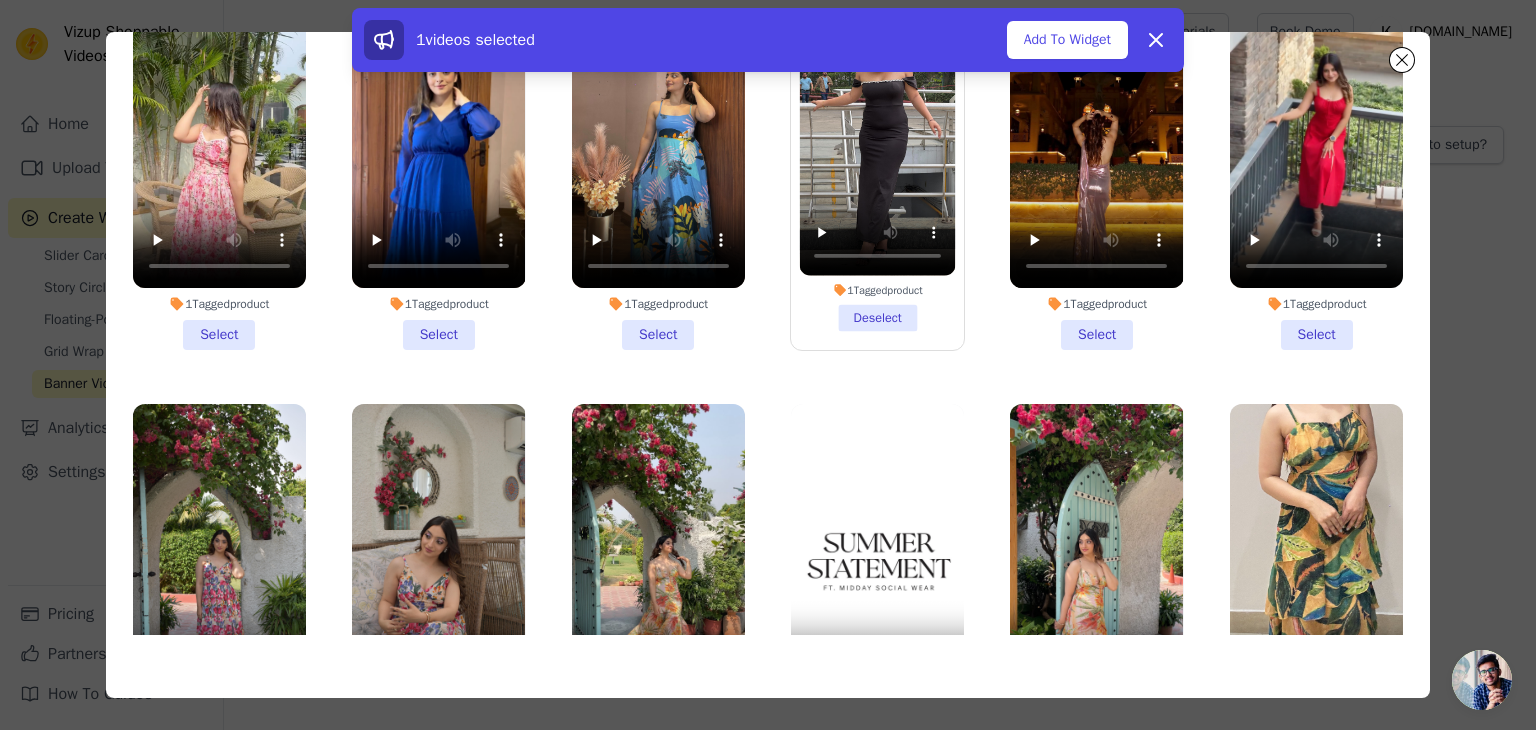 click on "1  Tagged  product     Select" at bounding box center [1096, 165] 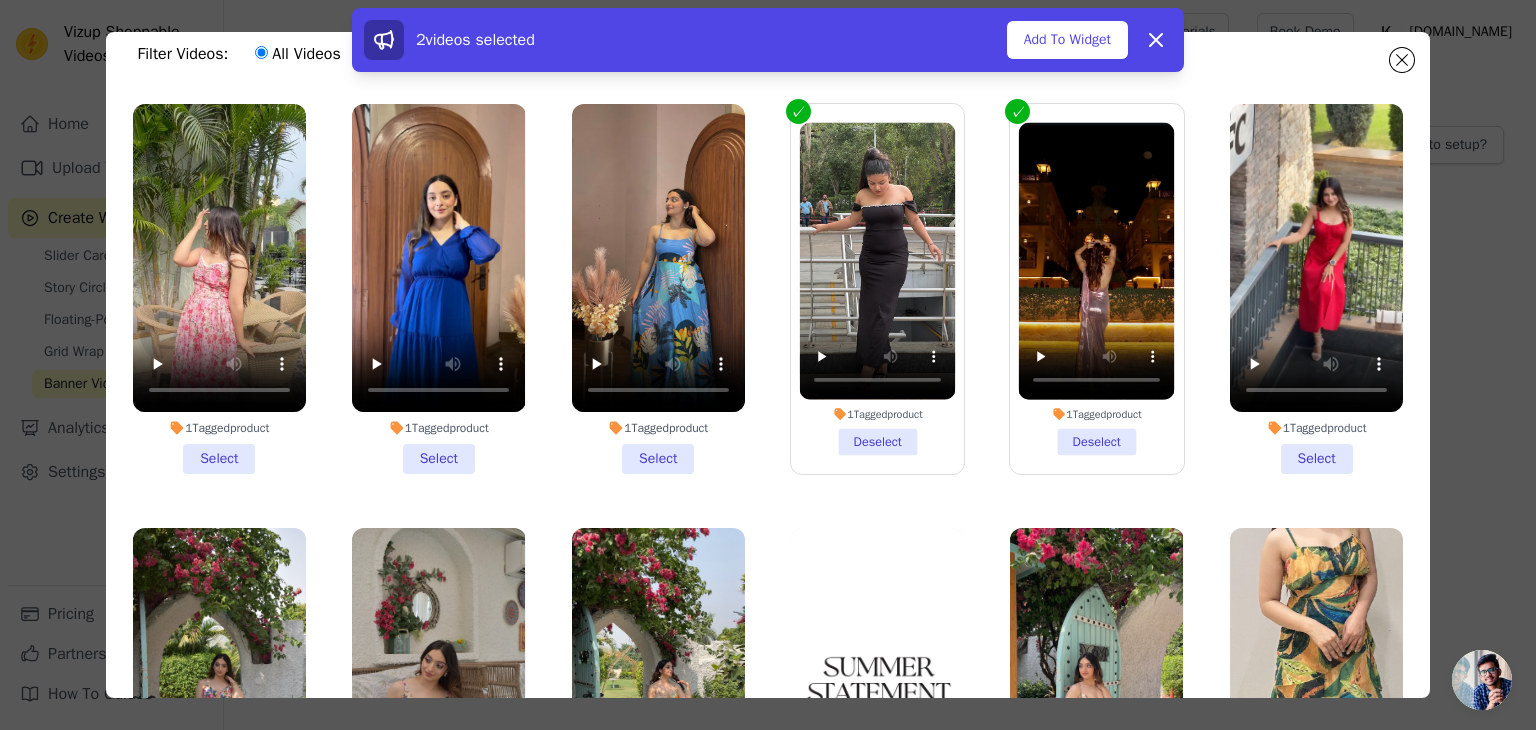scroll, scrollTop: 0, scrollLeft: 0, axis: both 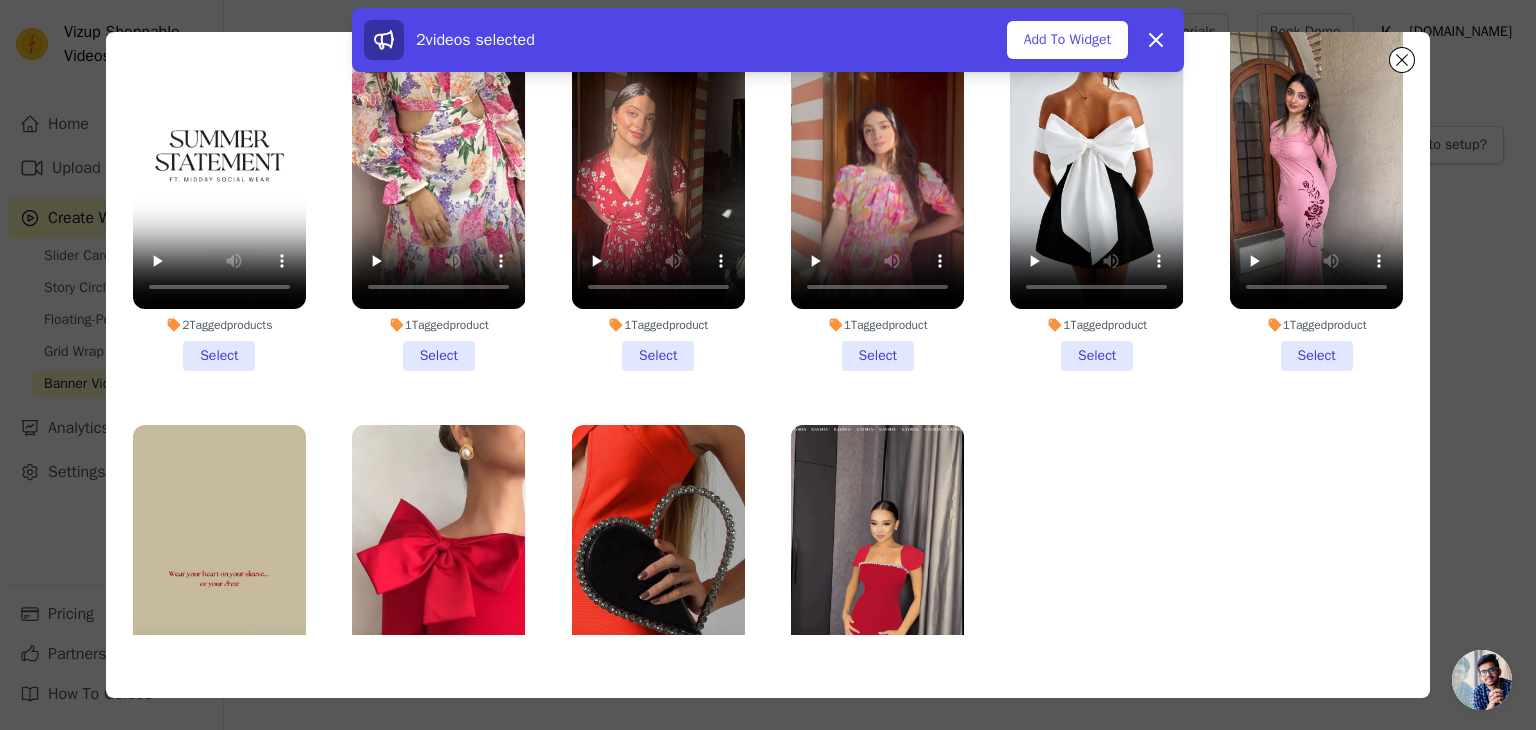 click on "1  Tagged  product     Select" at bounding box center (1096, 186) 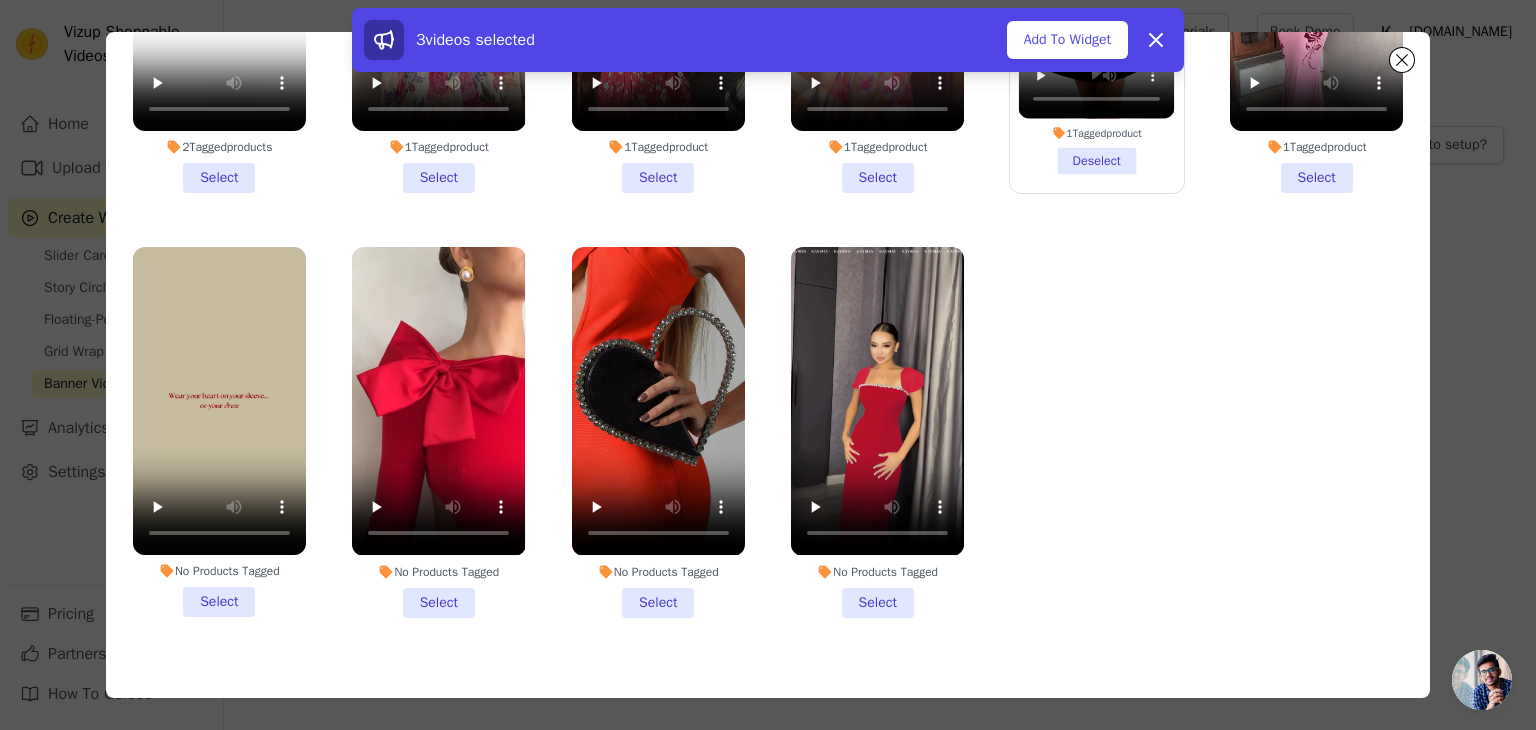 scroll, scrollTop: 1012, scrollLeft: 0, axis: vertical 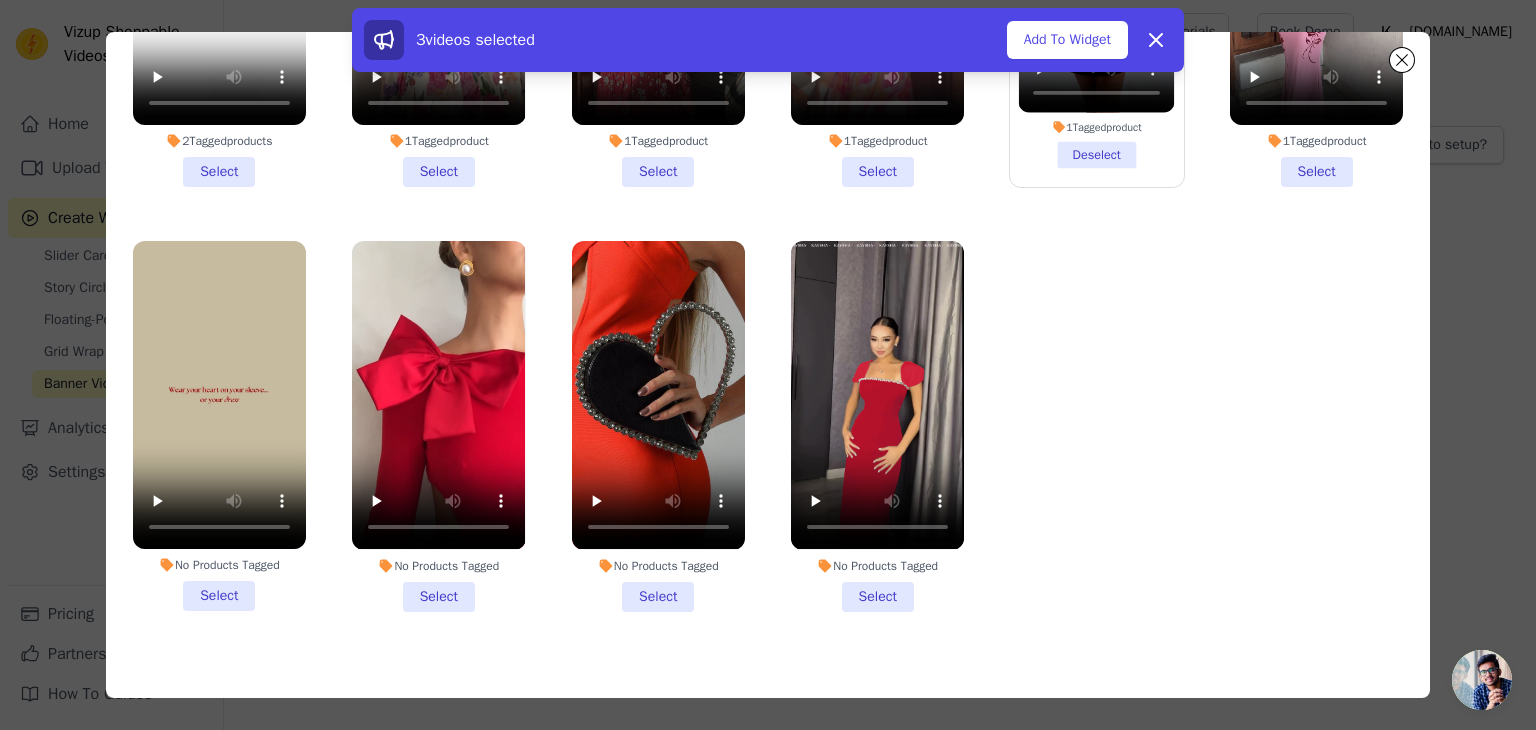 click on "No Products Tagged     Select" at bounding box center [877, 426] 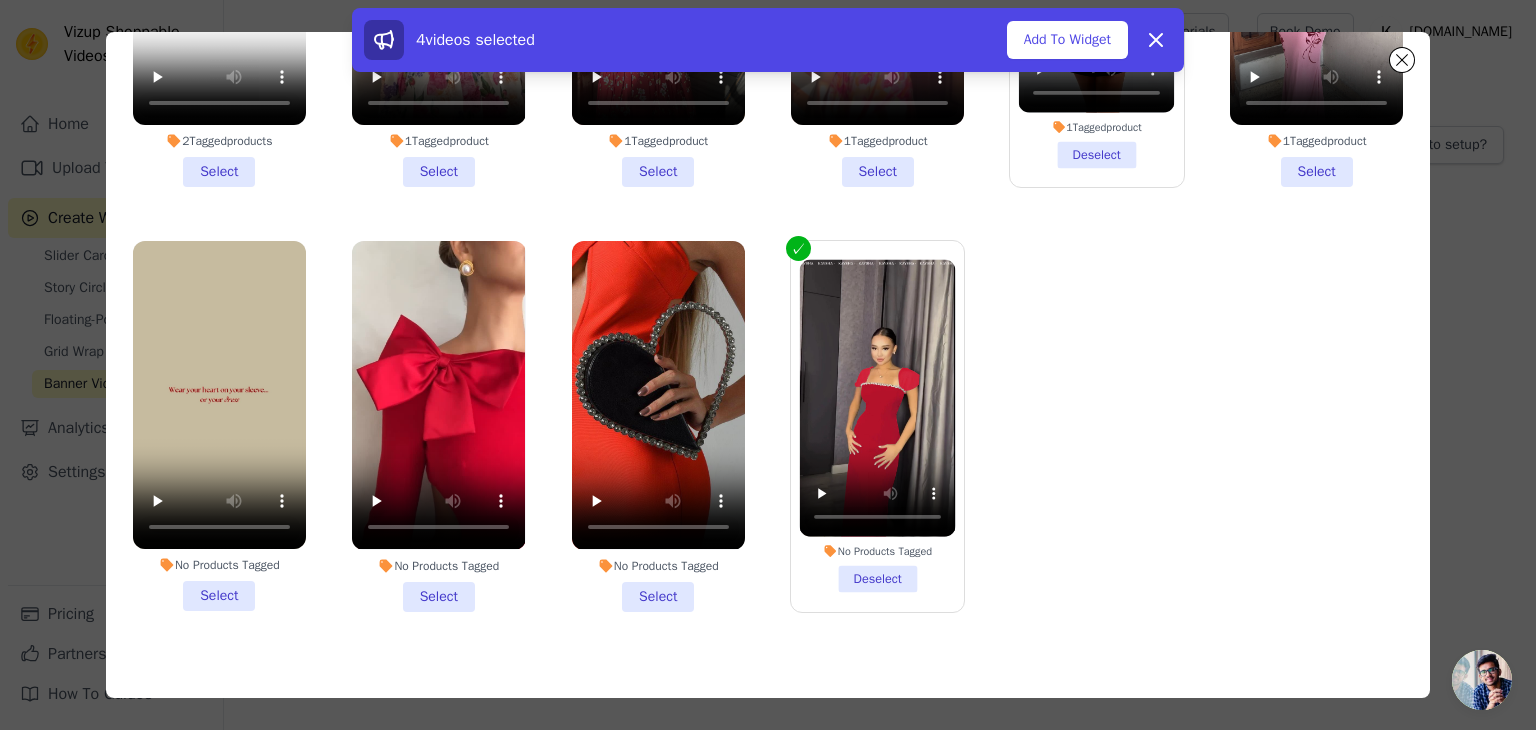click on "No Products Tagged     Select" at bounding box center [658, 426] 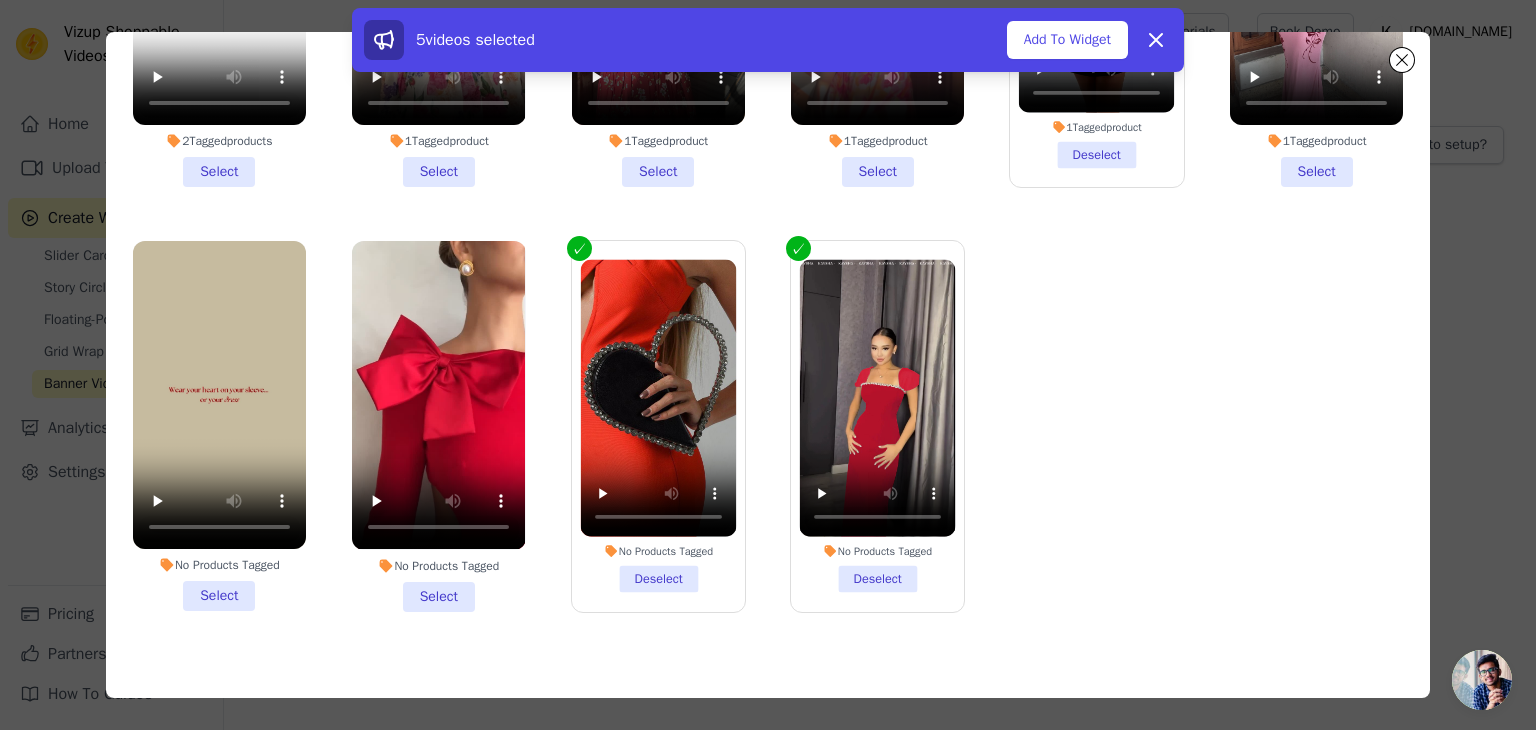 click on "No Products Tagged     Select" at bounding box center [438, 426] 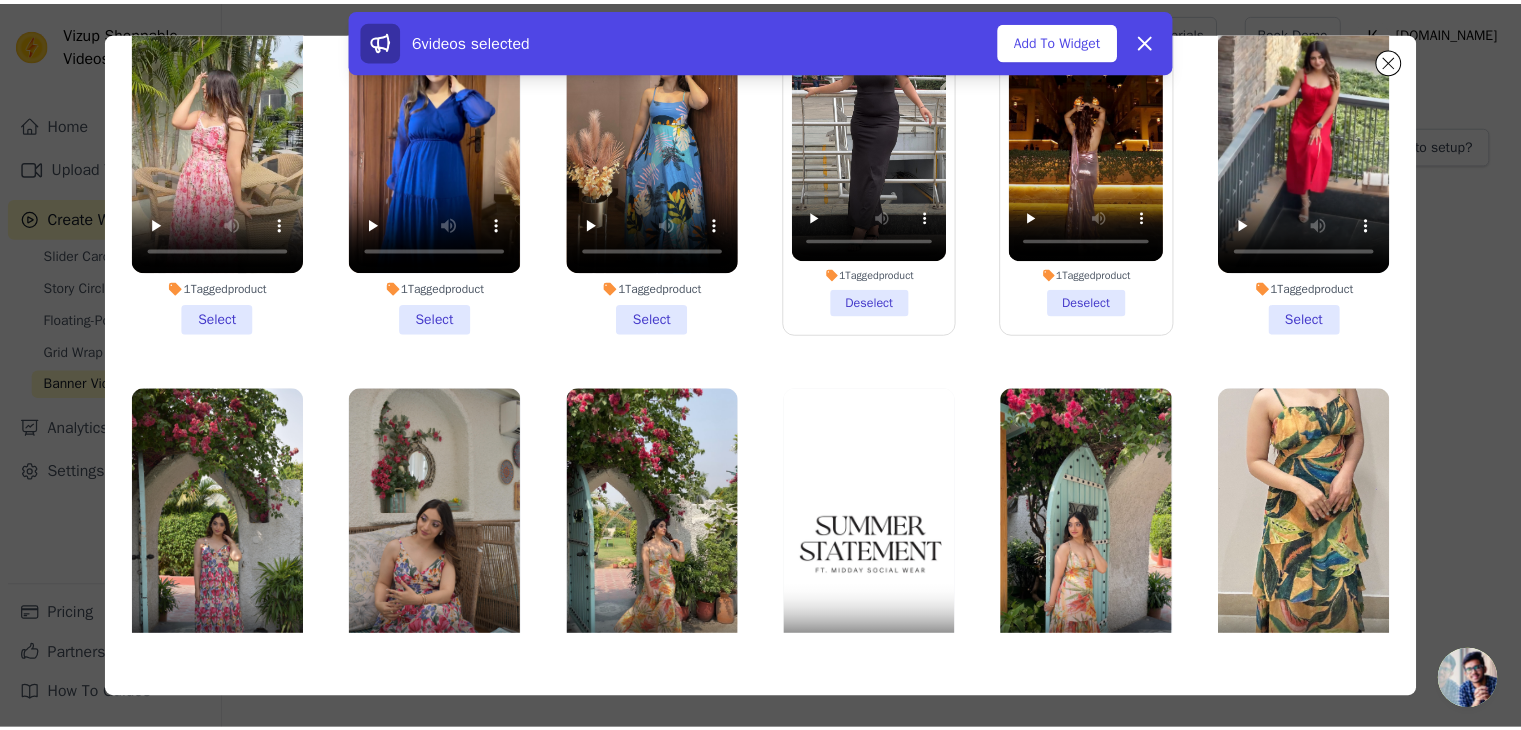 scroll, scrollTop: 0, scrollLeft: 0, axis: both 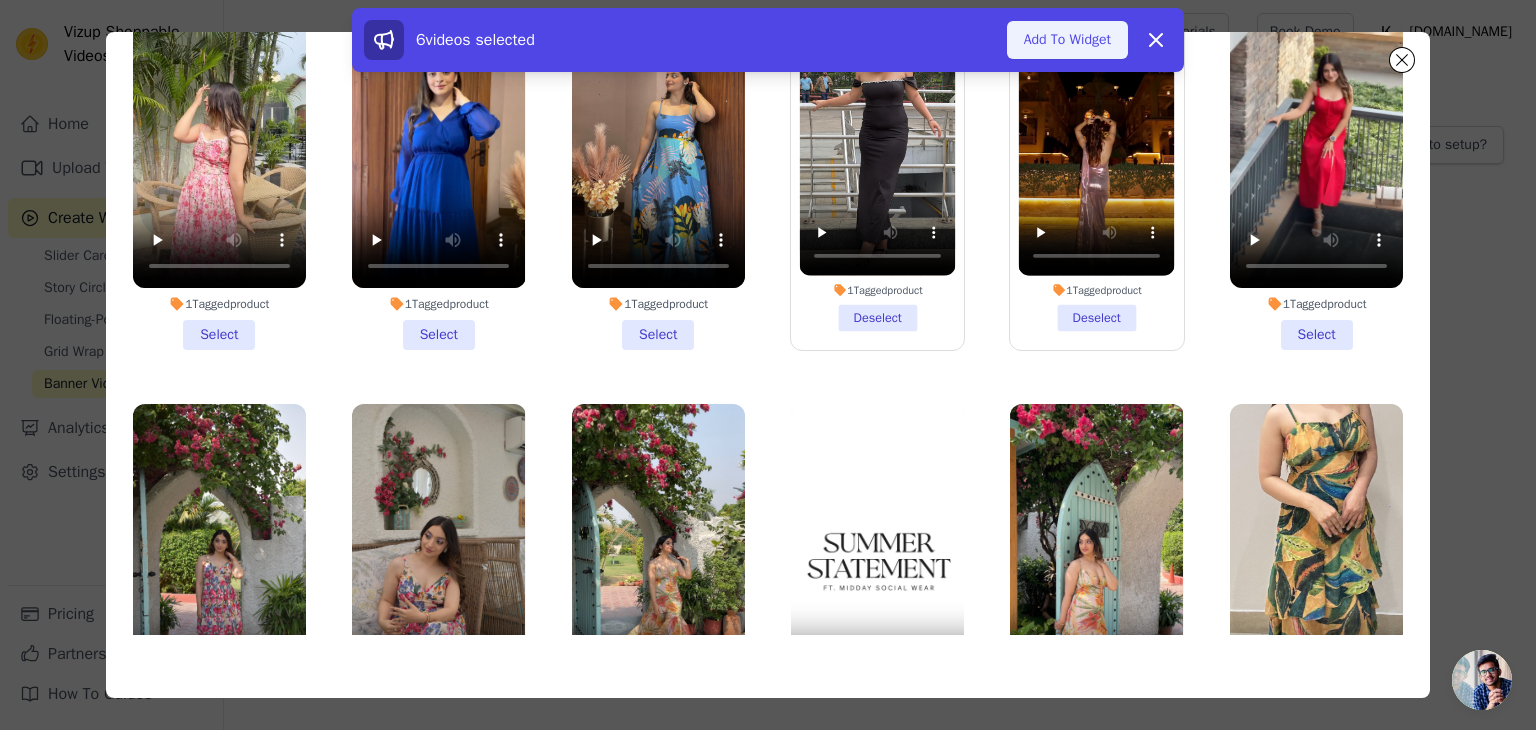 click on "Add To Widget" at bounding box center (1067, 40) 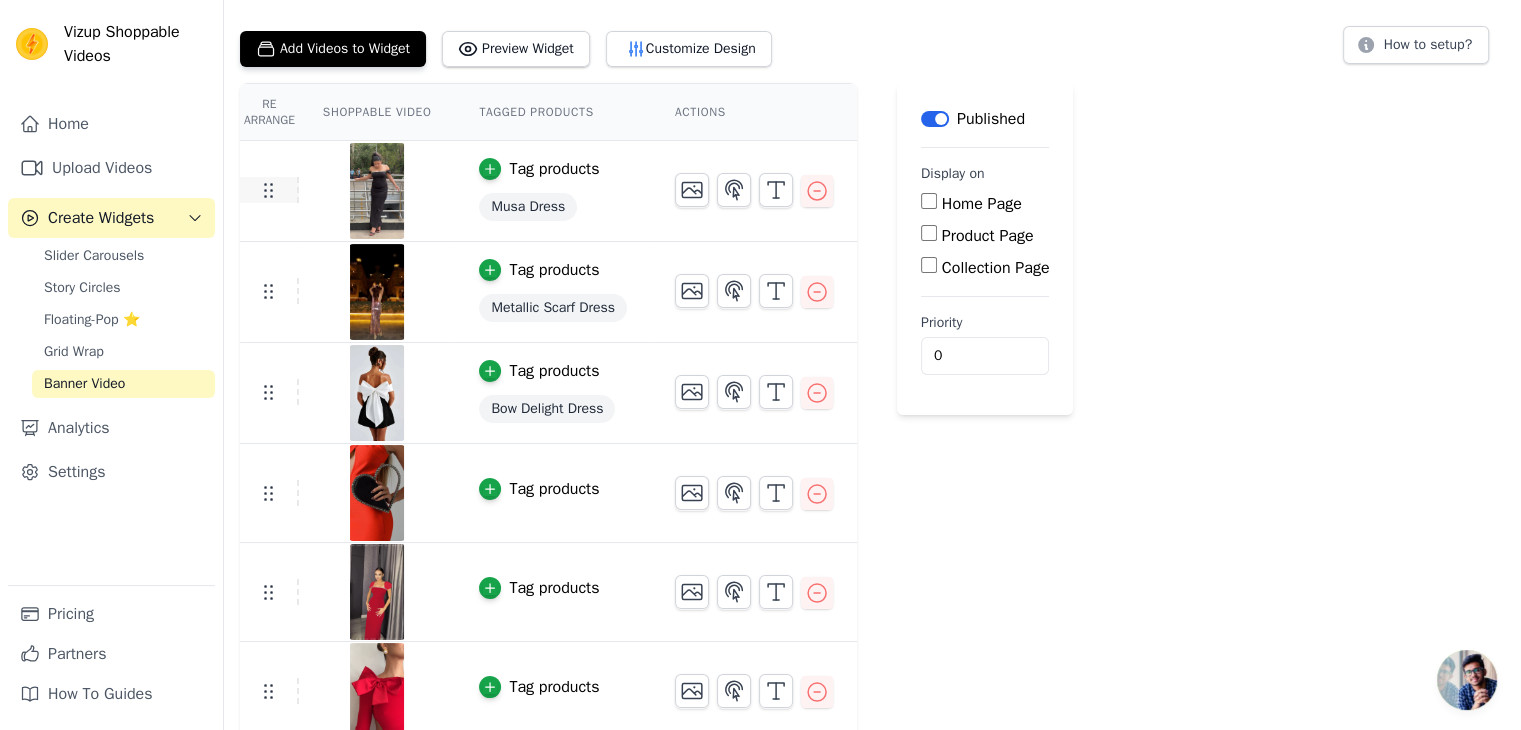 scroll, scrollTop: 108, scrollLeft: 0, axis: vertical 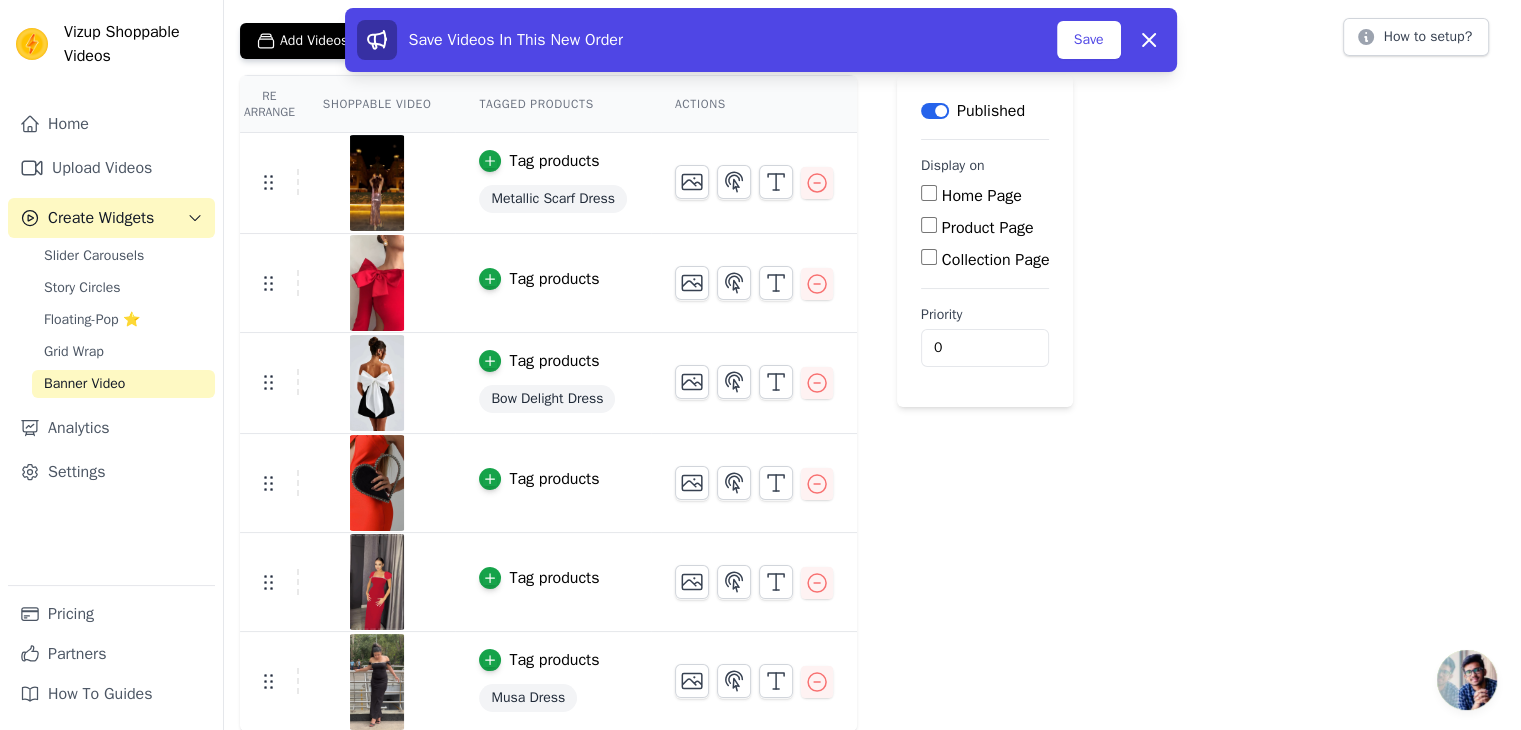 click on "Collection Page" at bounding box center [996, 260] 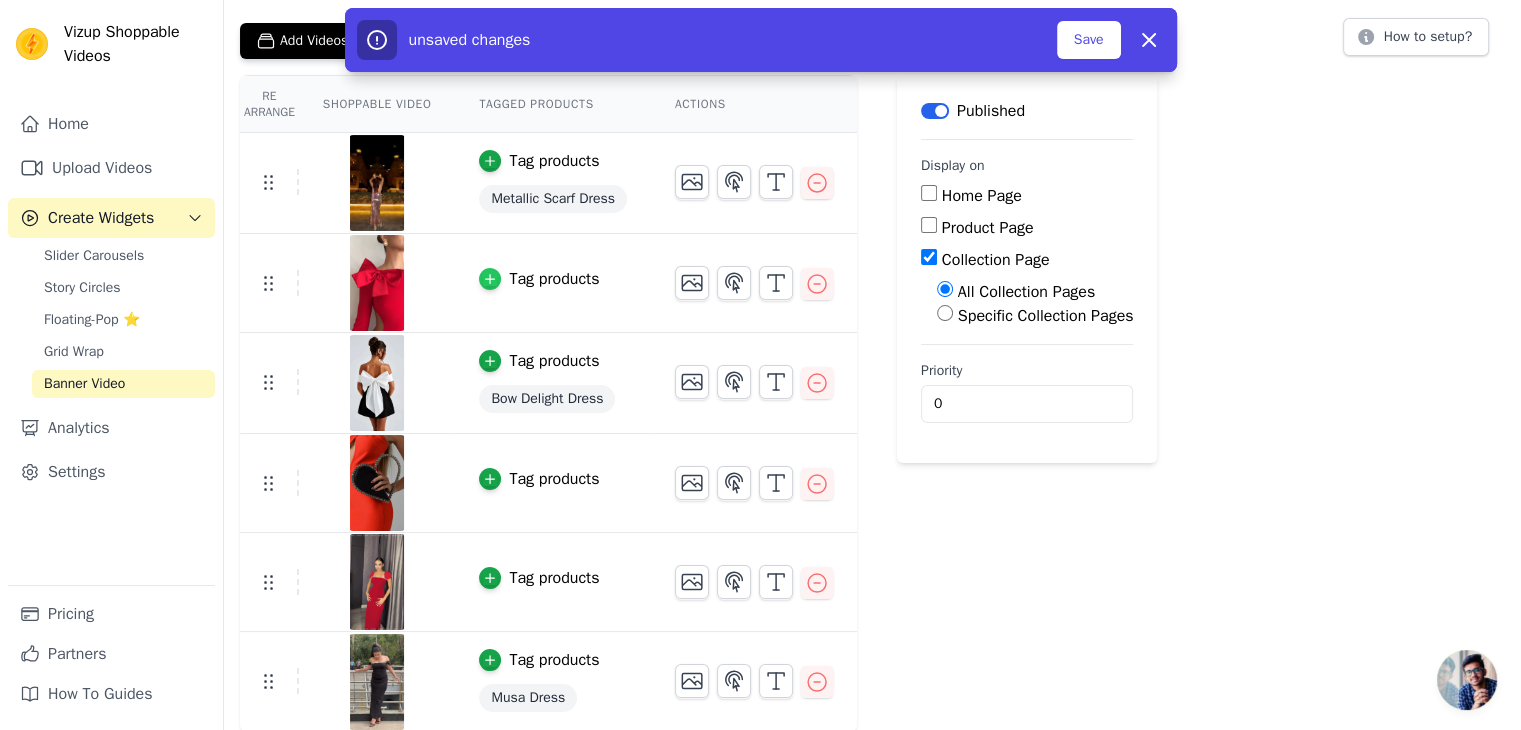 click 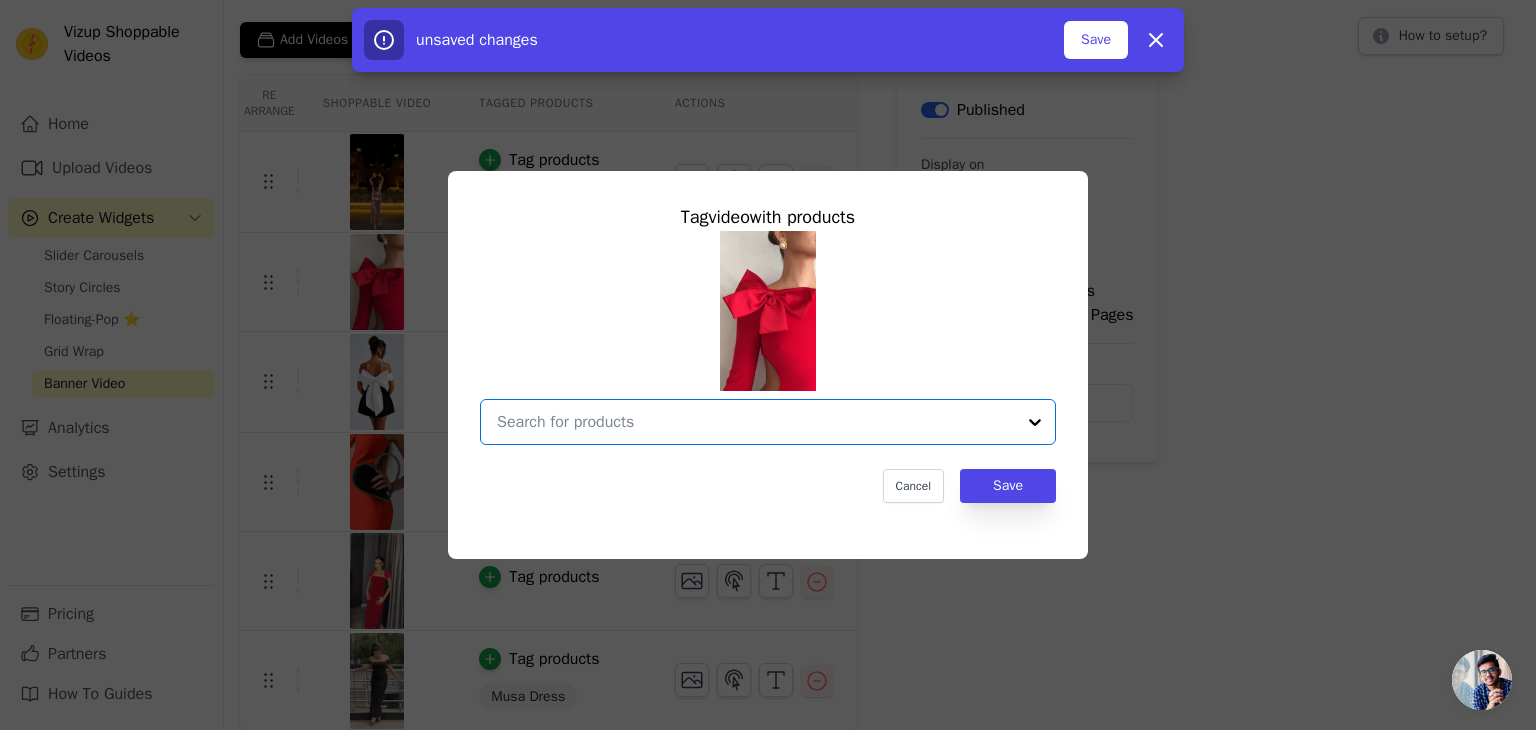 click at bounding box center (756, 422) 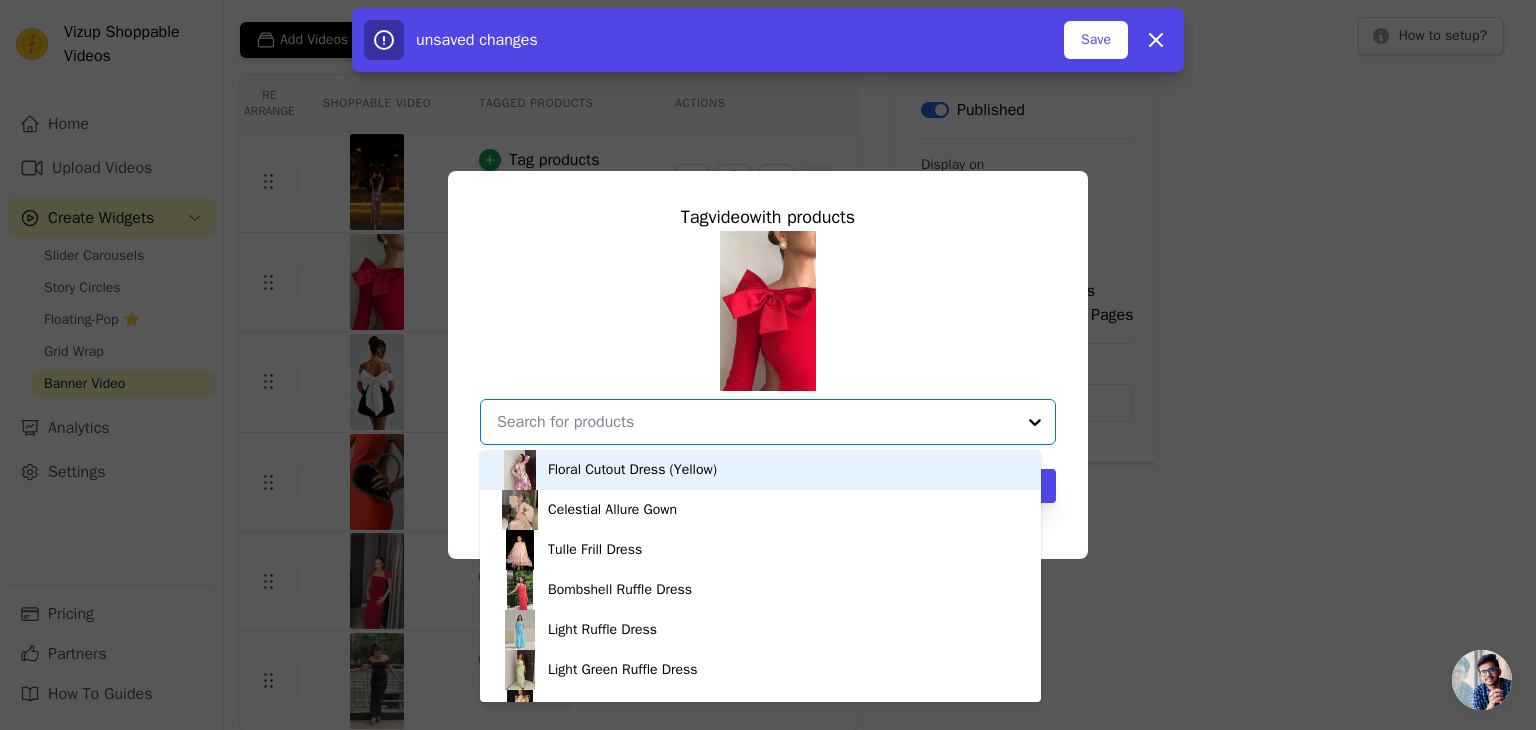 type on "D" 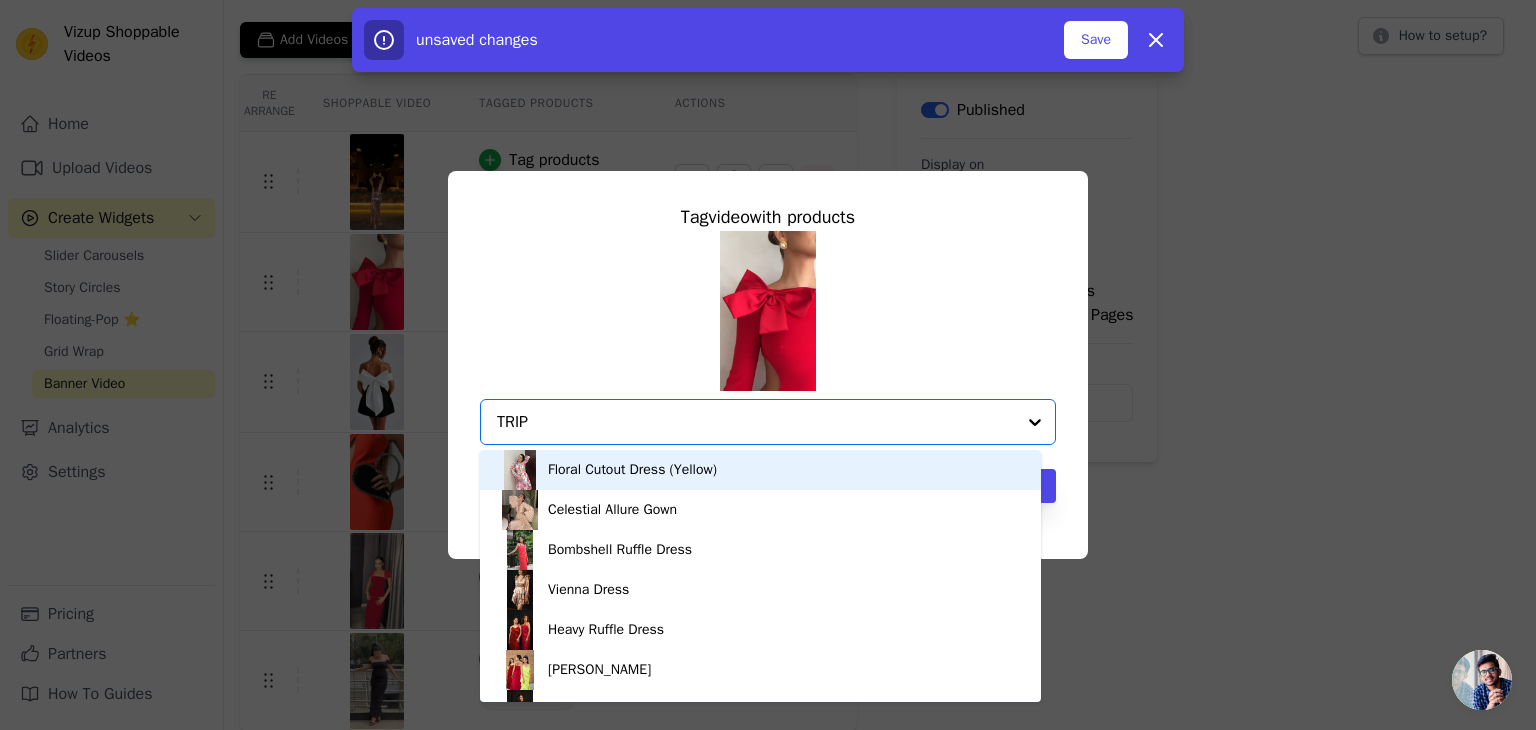 type on "TRIPL" 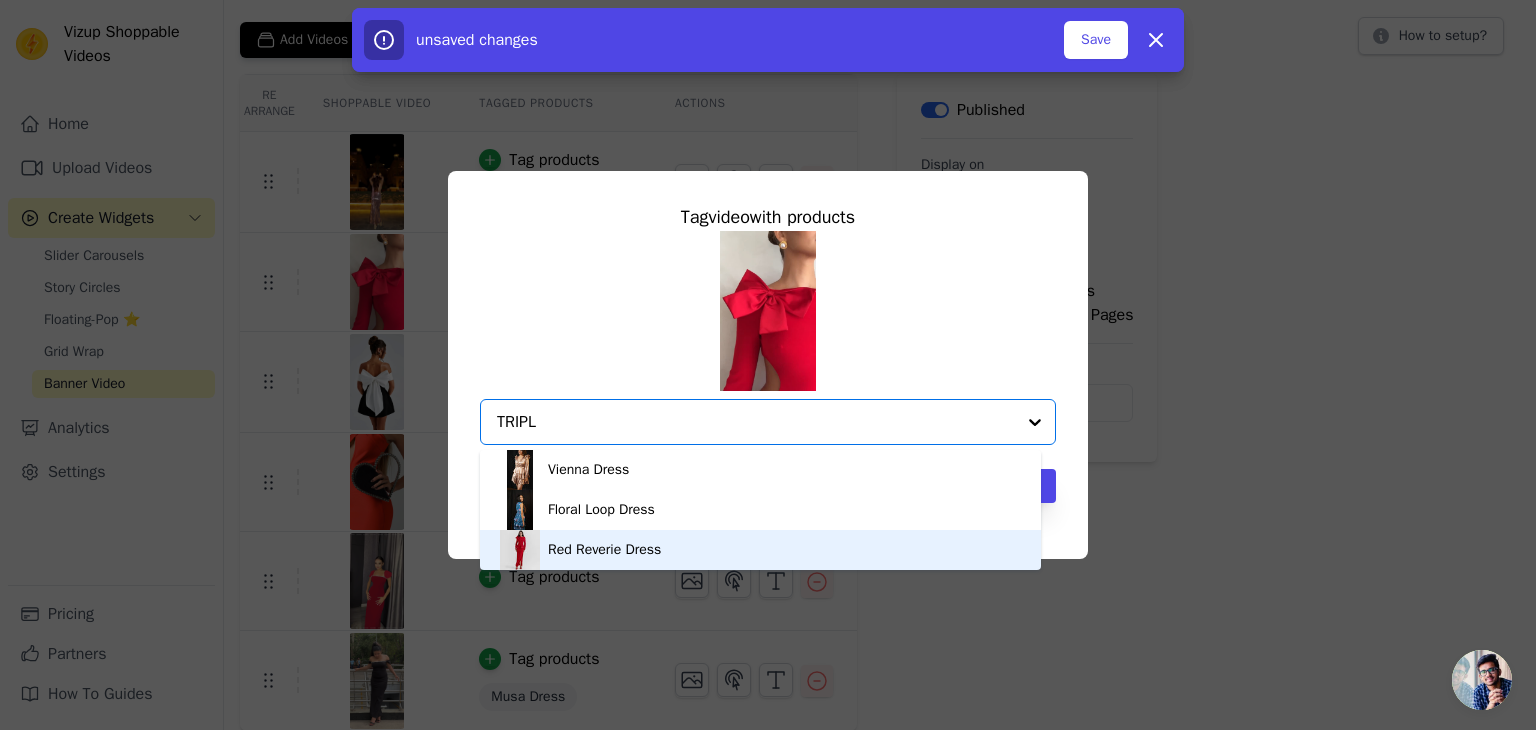 click on "Red Reverie Dress" at bounding box center [604, 550] 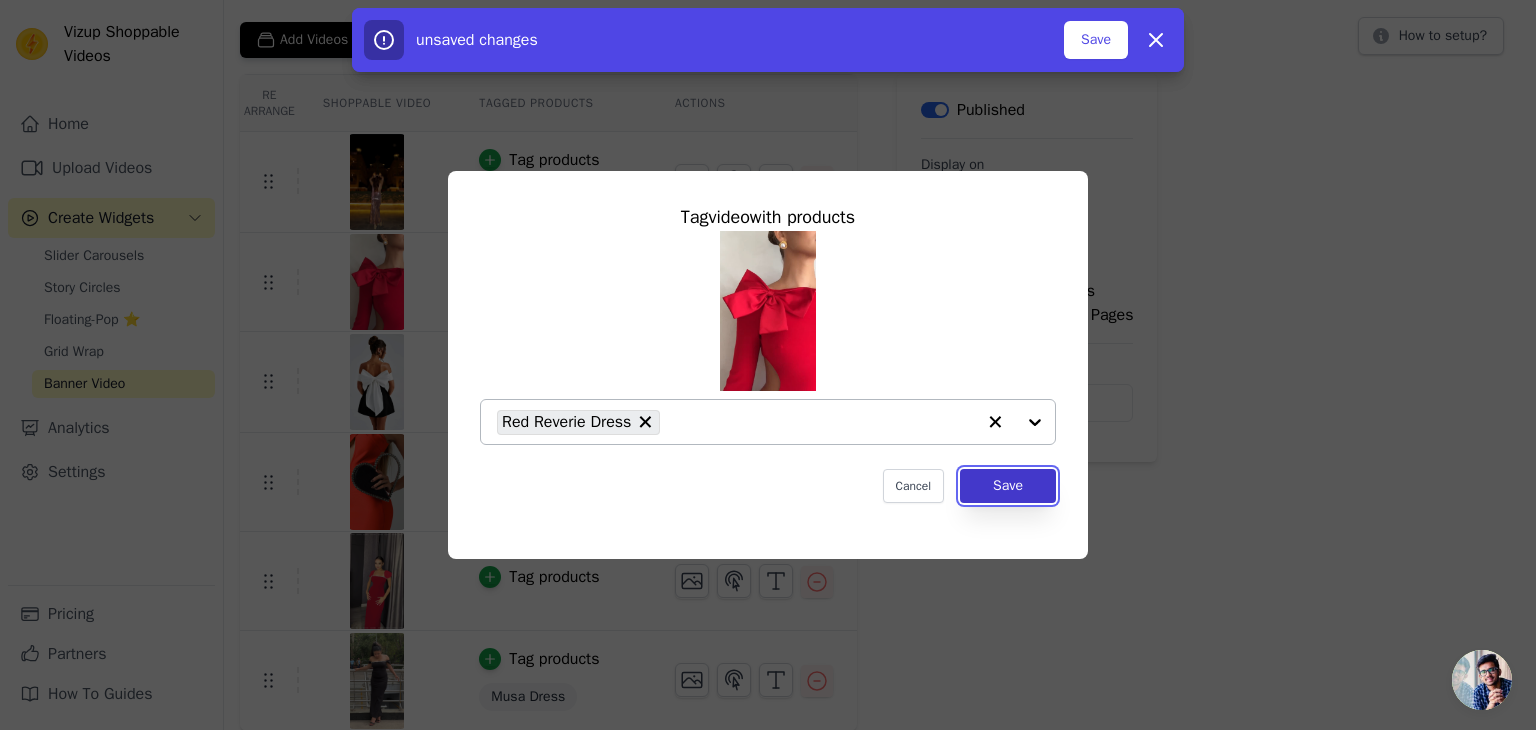 click on "Save" at bounding box center (1008, 486) 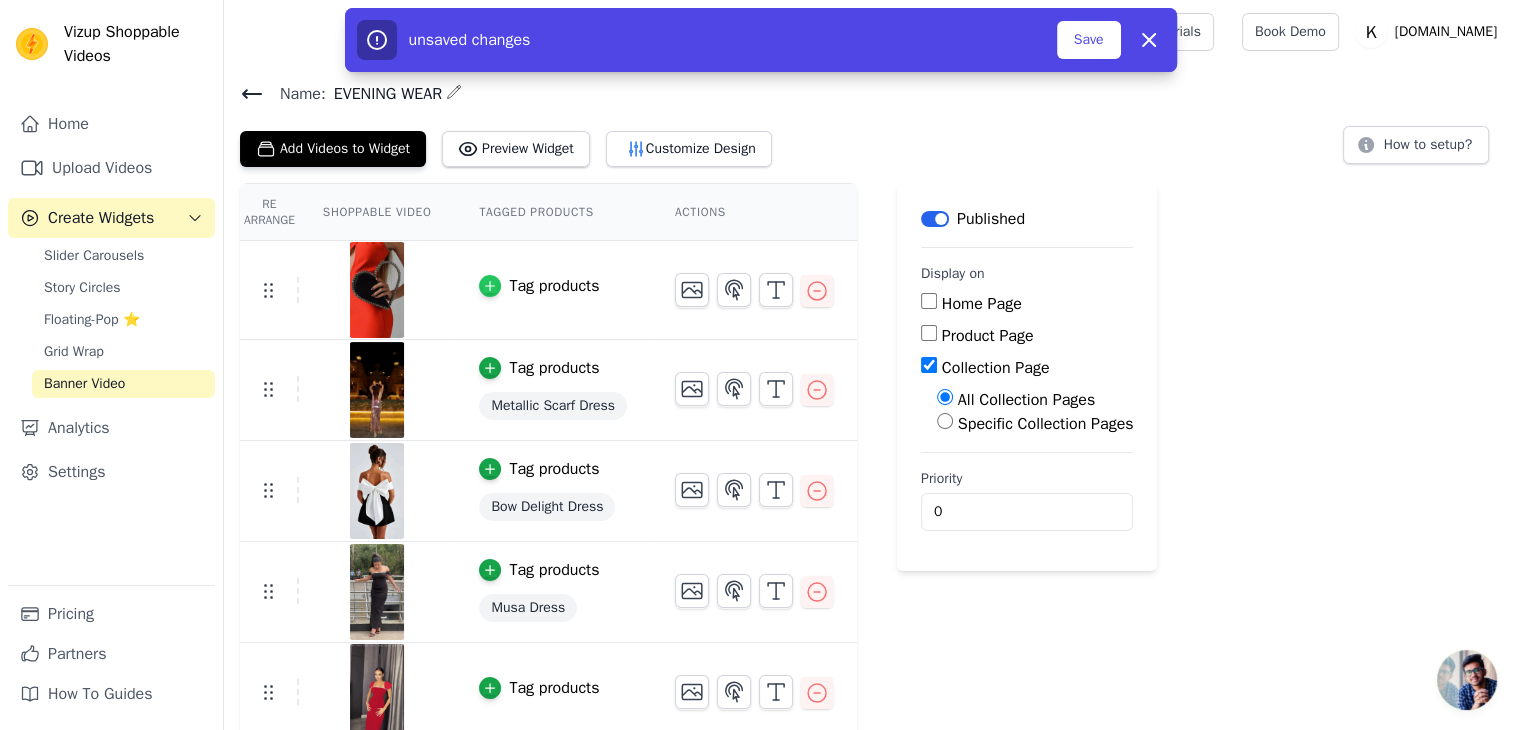 click 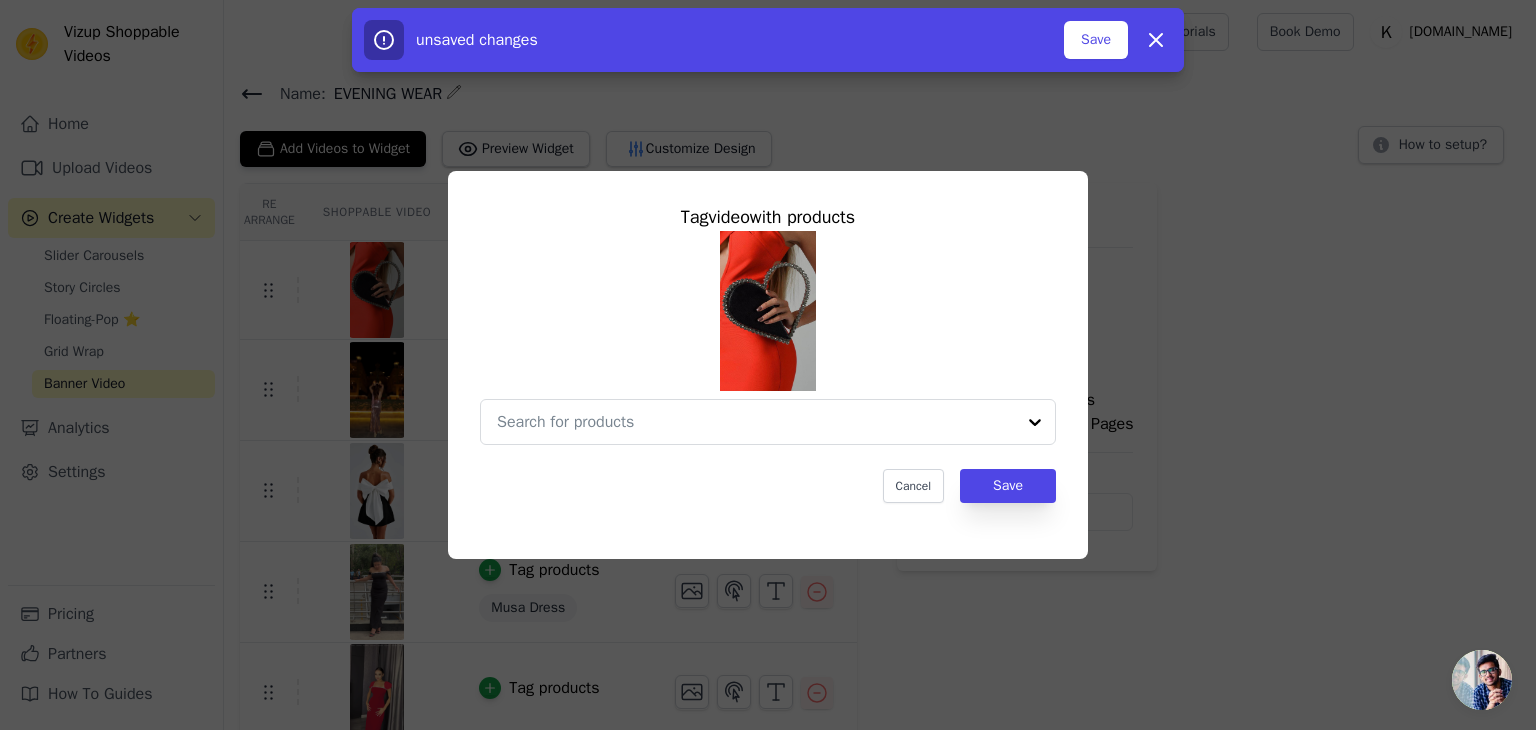 click on "Tag  video  with products                         Cancel   Save" at bounding box center [768, 365] 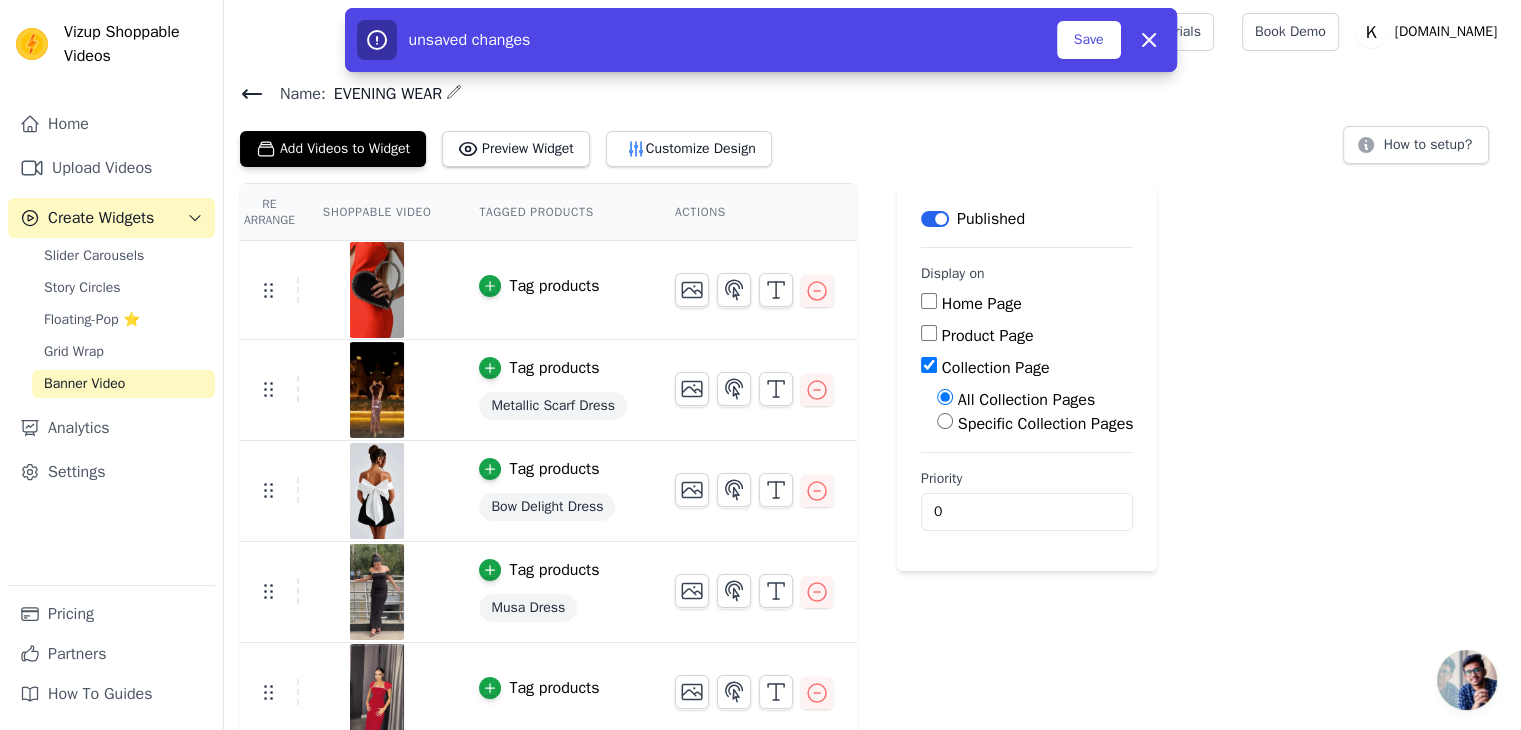 click at bounding box center [377, 290] 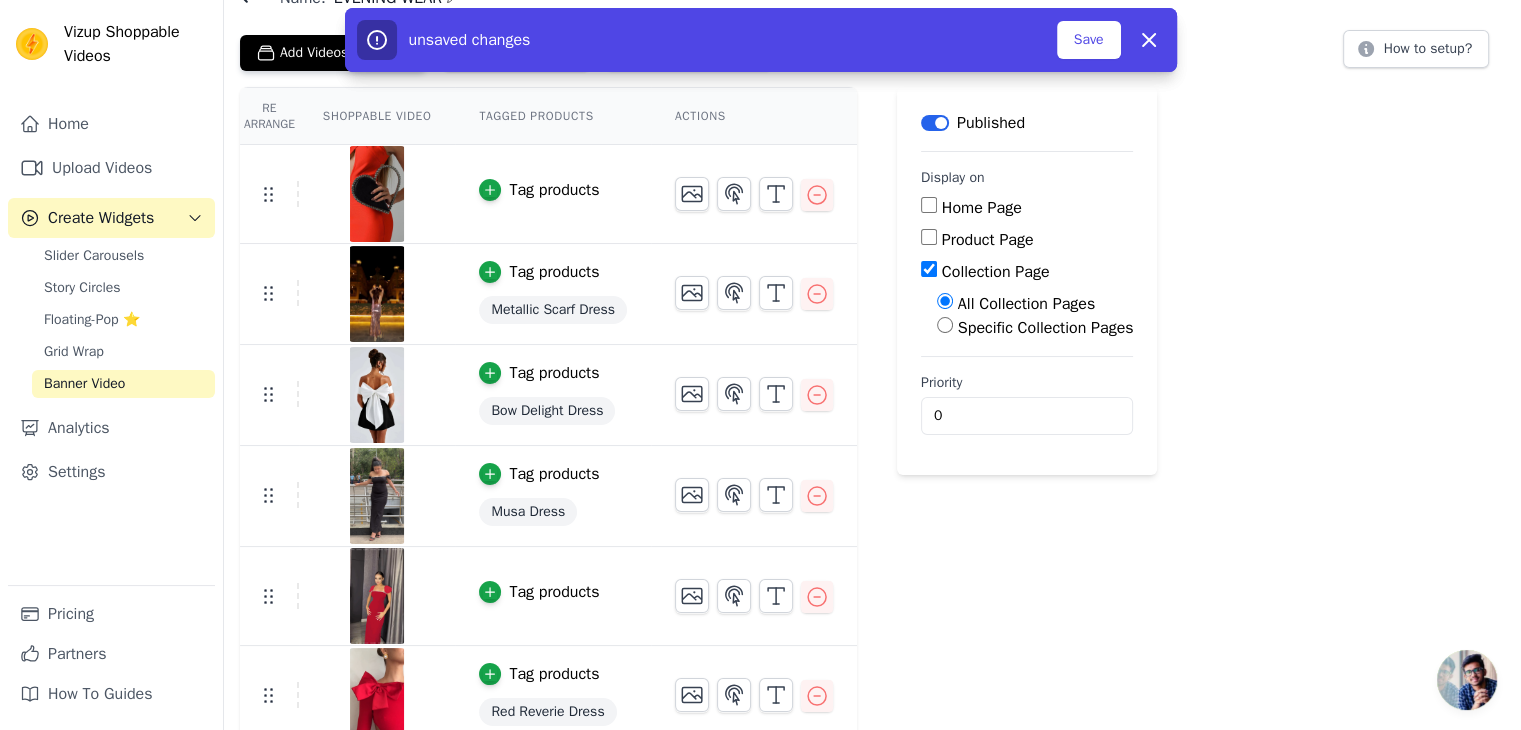 scroll, scrollTop: 110, scrollLeft: 0, axis: vertical 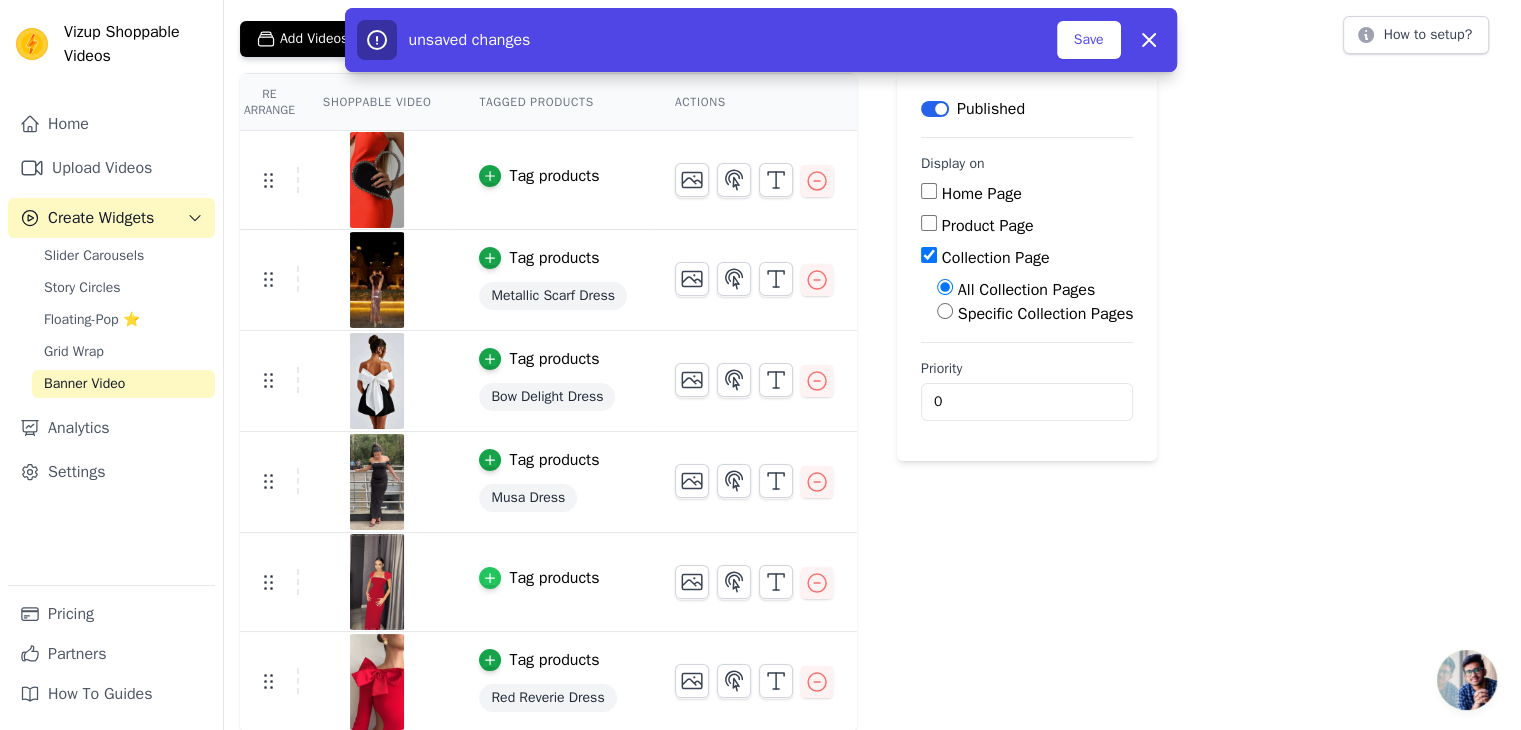 click 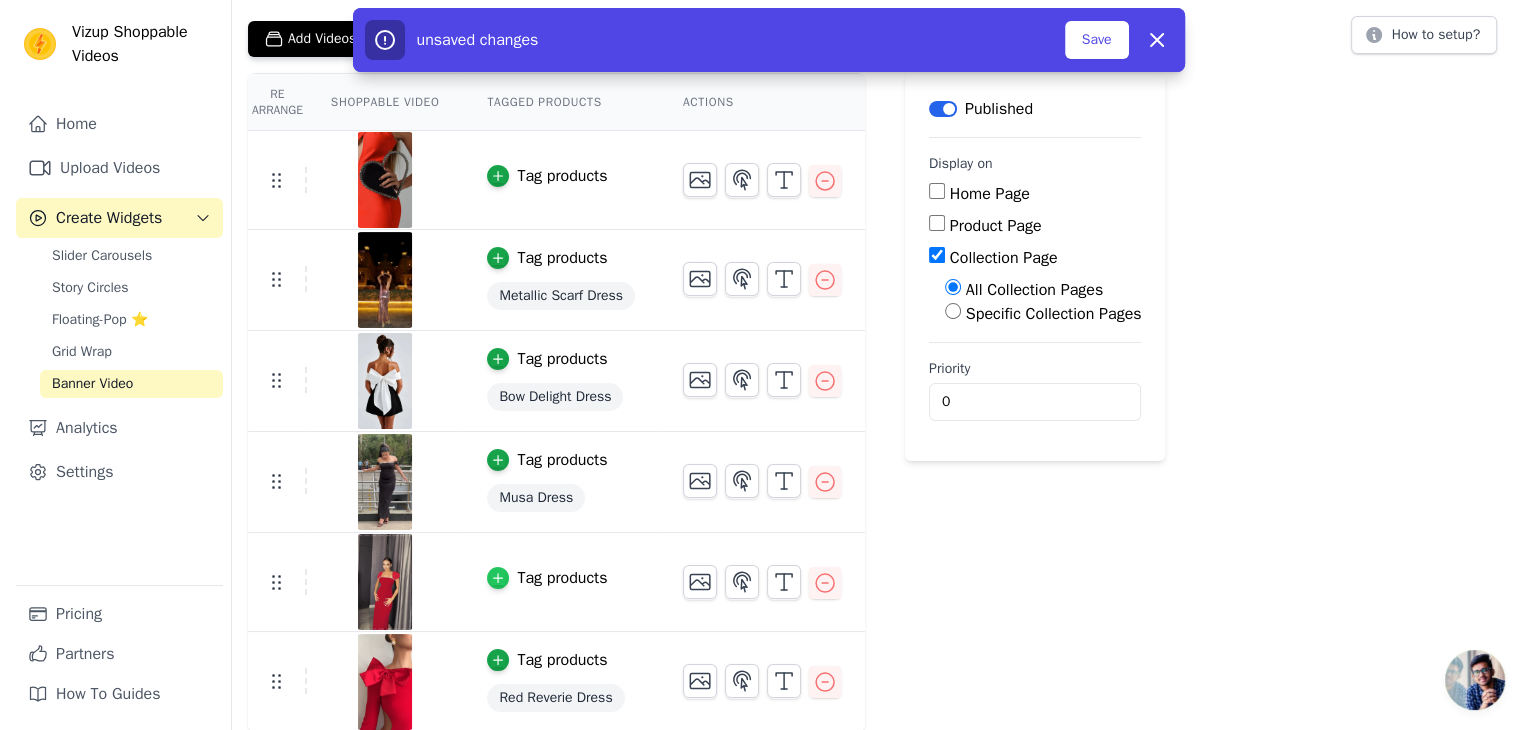 scroll, scrollTop: 0, scrollLeft: 0, axis: both 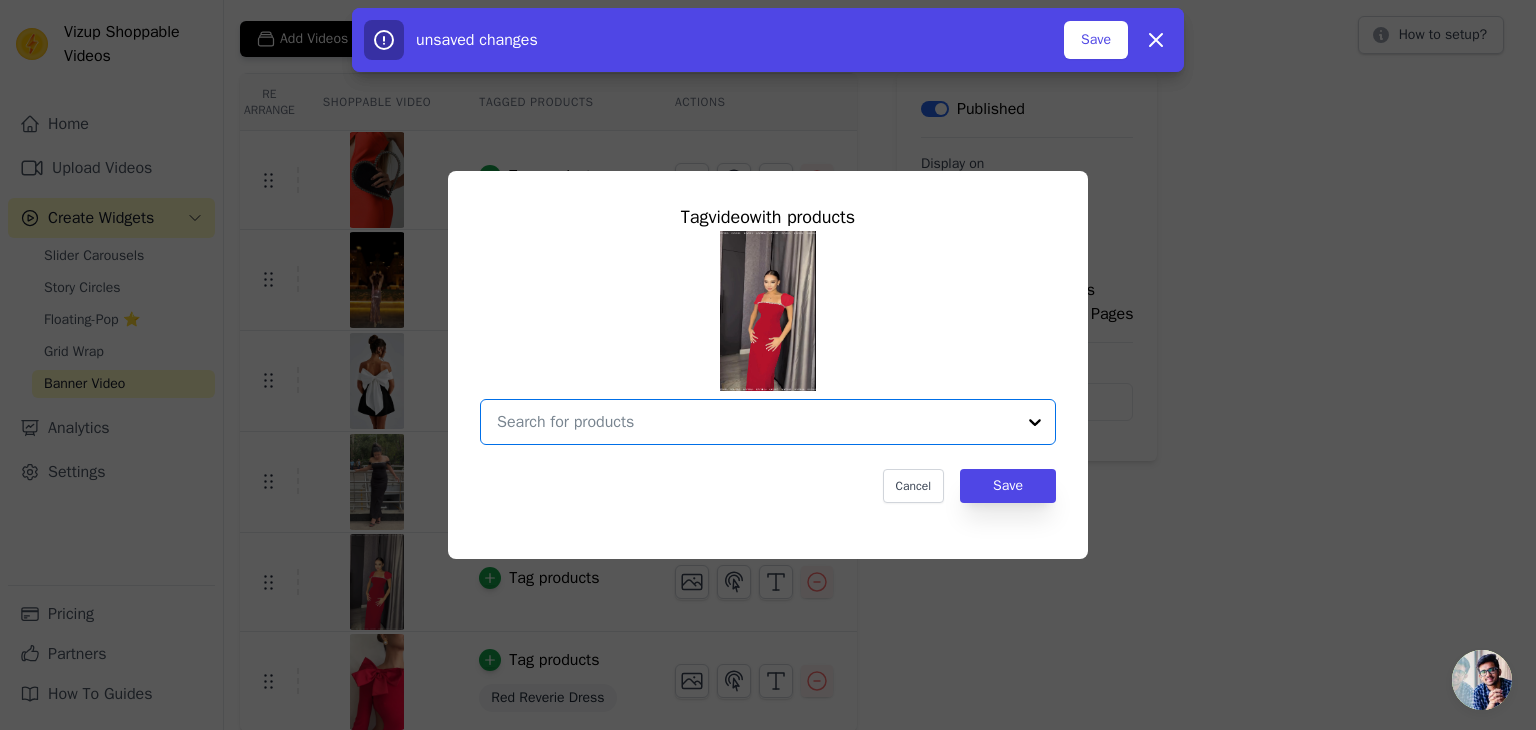 click at bounding box center (756, 422) 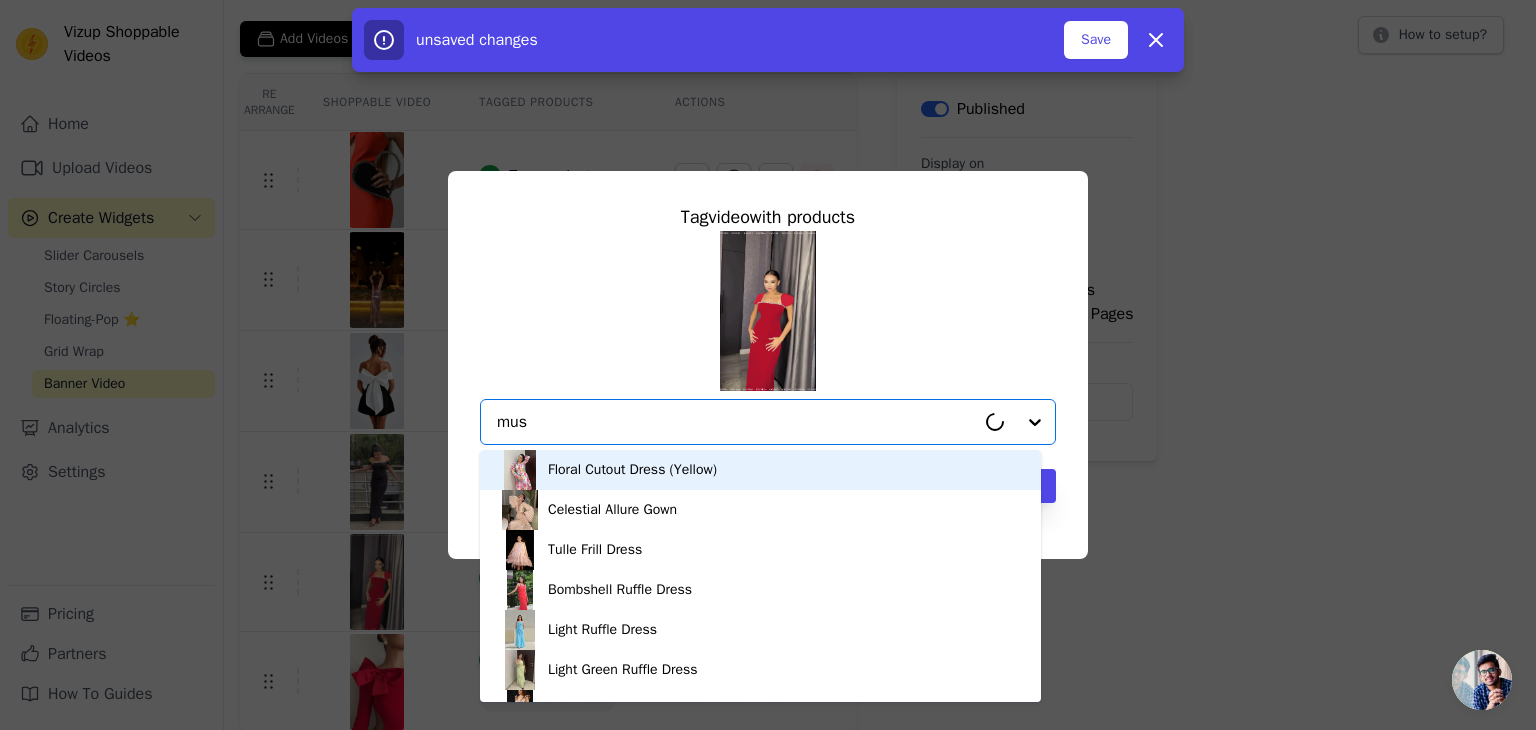 type on "musa" 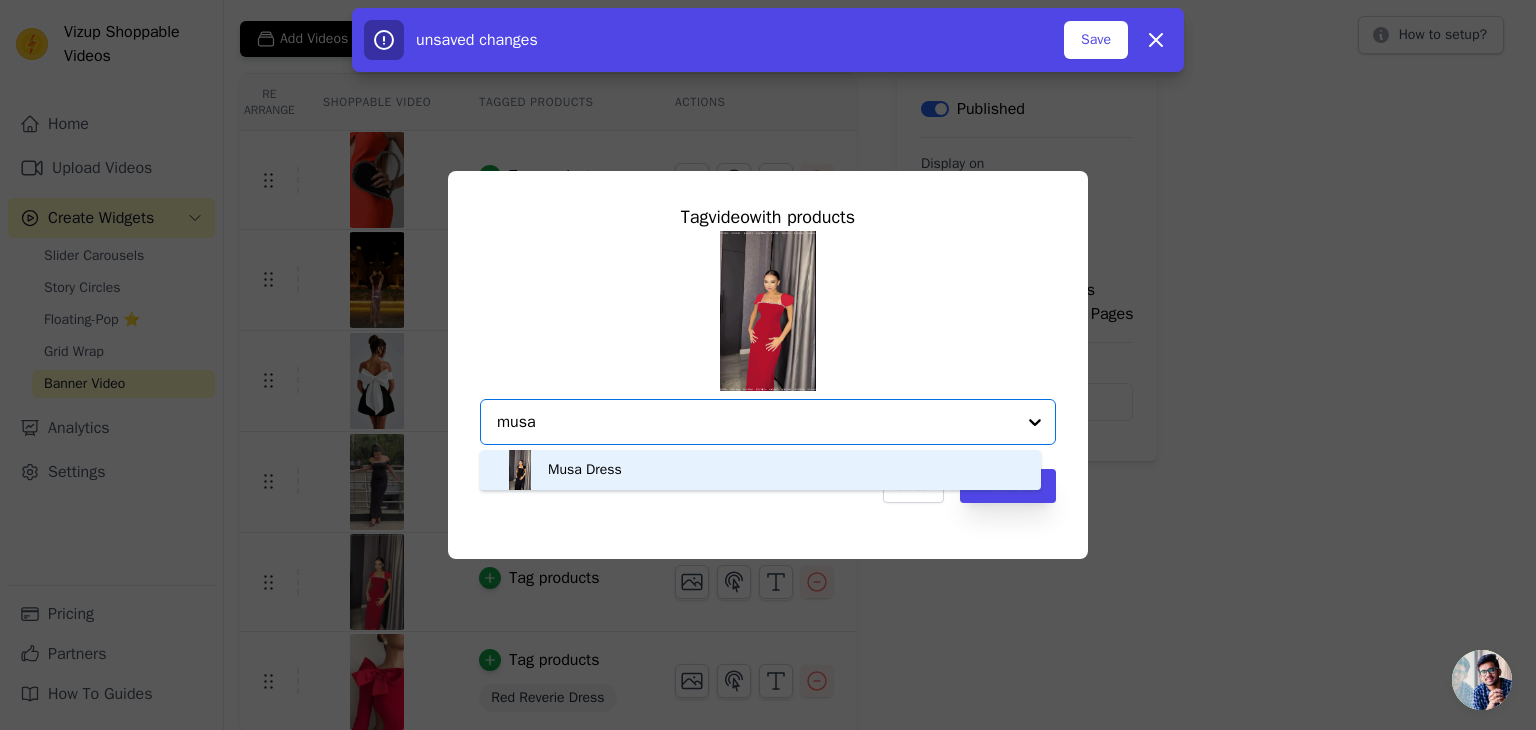click on "Musa Dress" at bounding box center (585, 470) 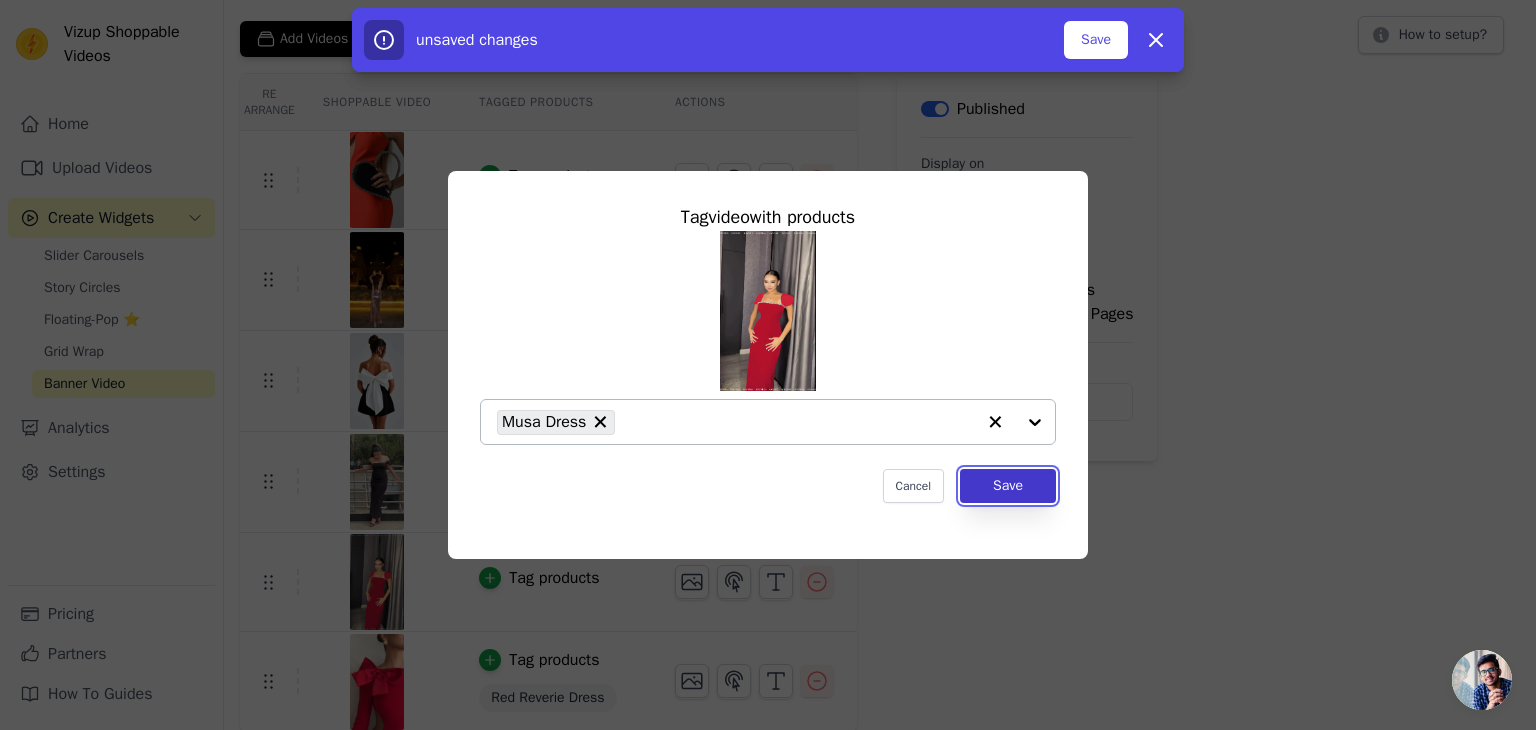 click on "Save" at bounding box center (1008, 486) 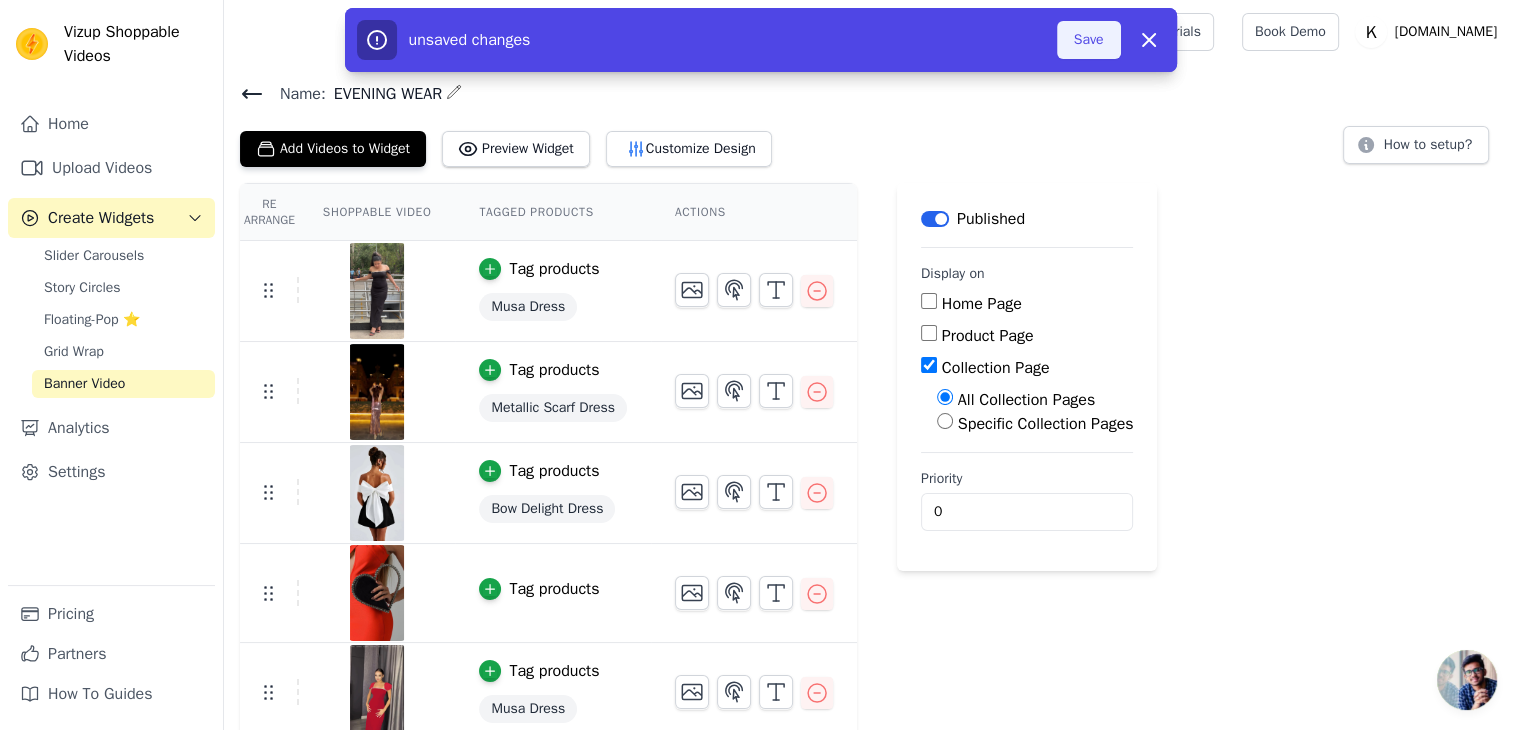 click on "Save" at bounding box center (1089, 40) 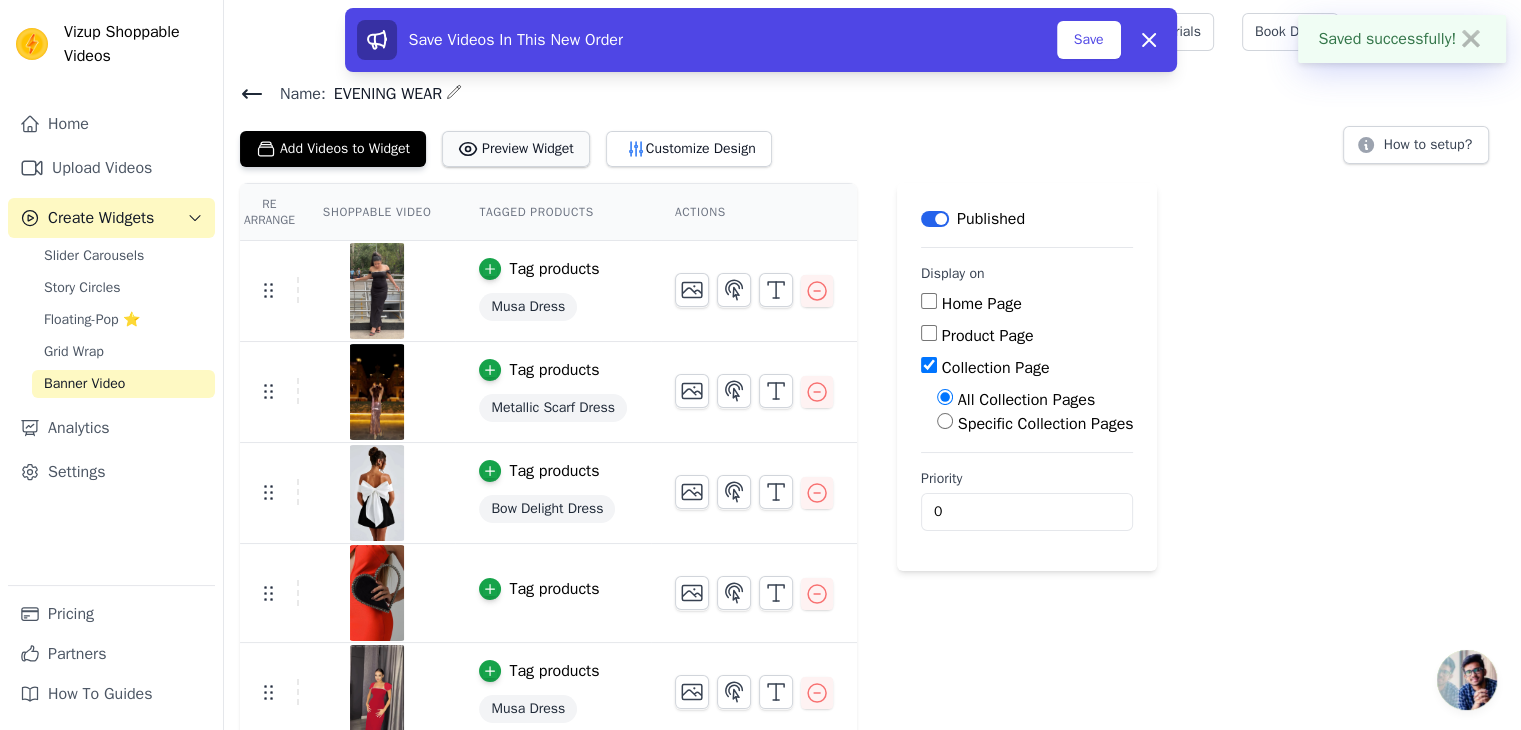 click on "Preview Widget" at bounding box center (516, 149) 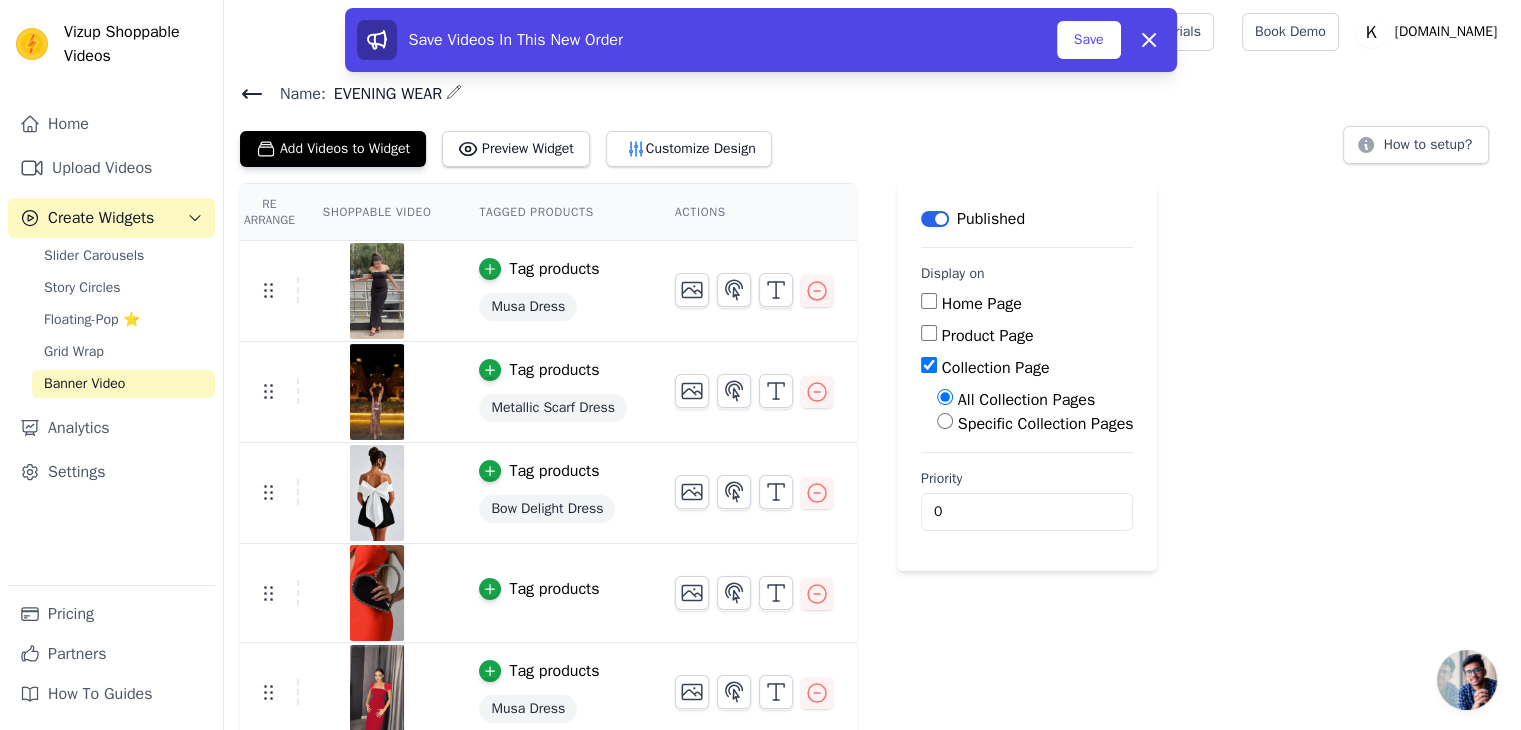 click on "Specific Collection Pages" at bounding box center [1035, 424] 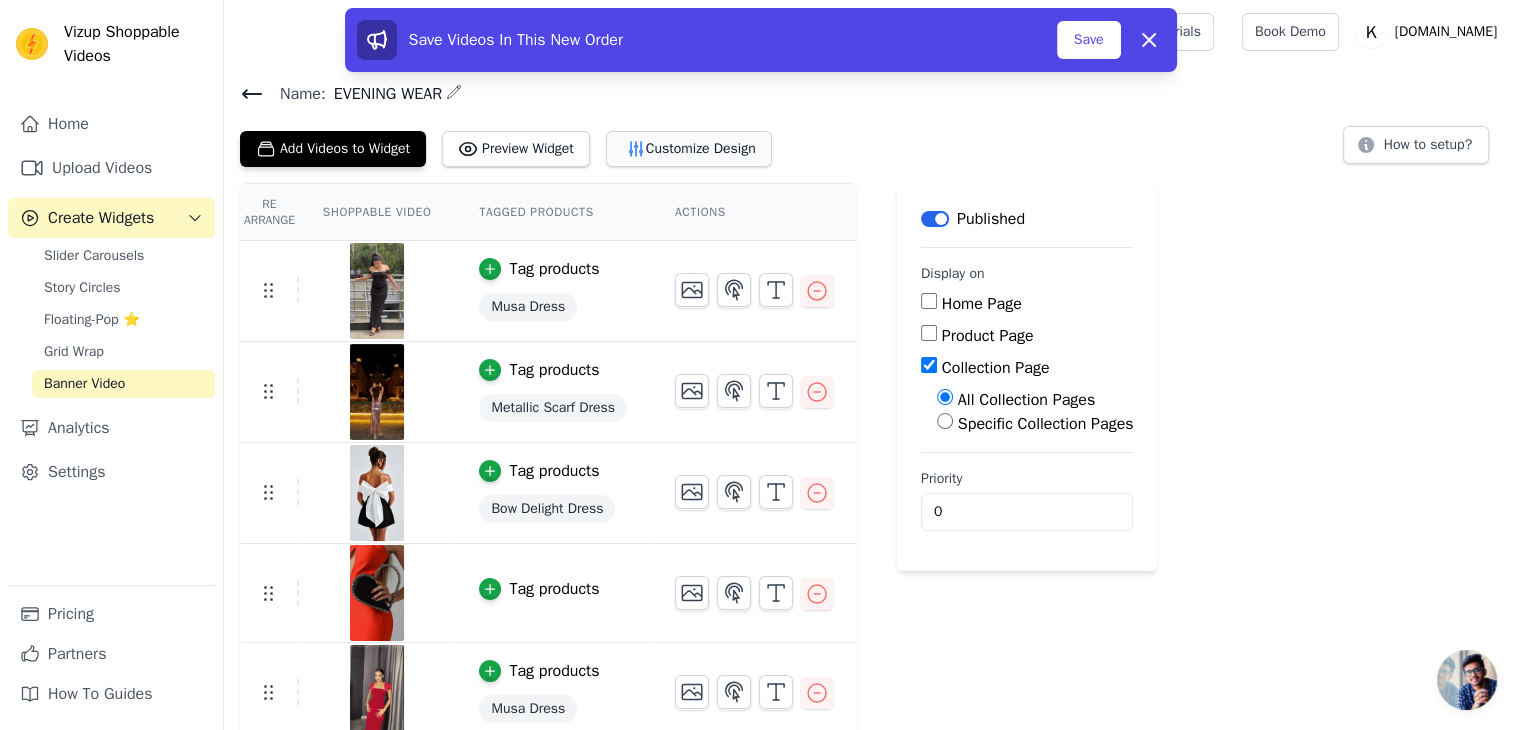 click on "Customize Design" at bounding box center [689, 149] 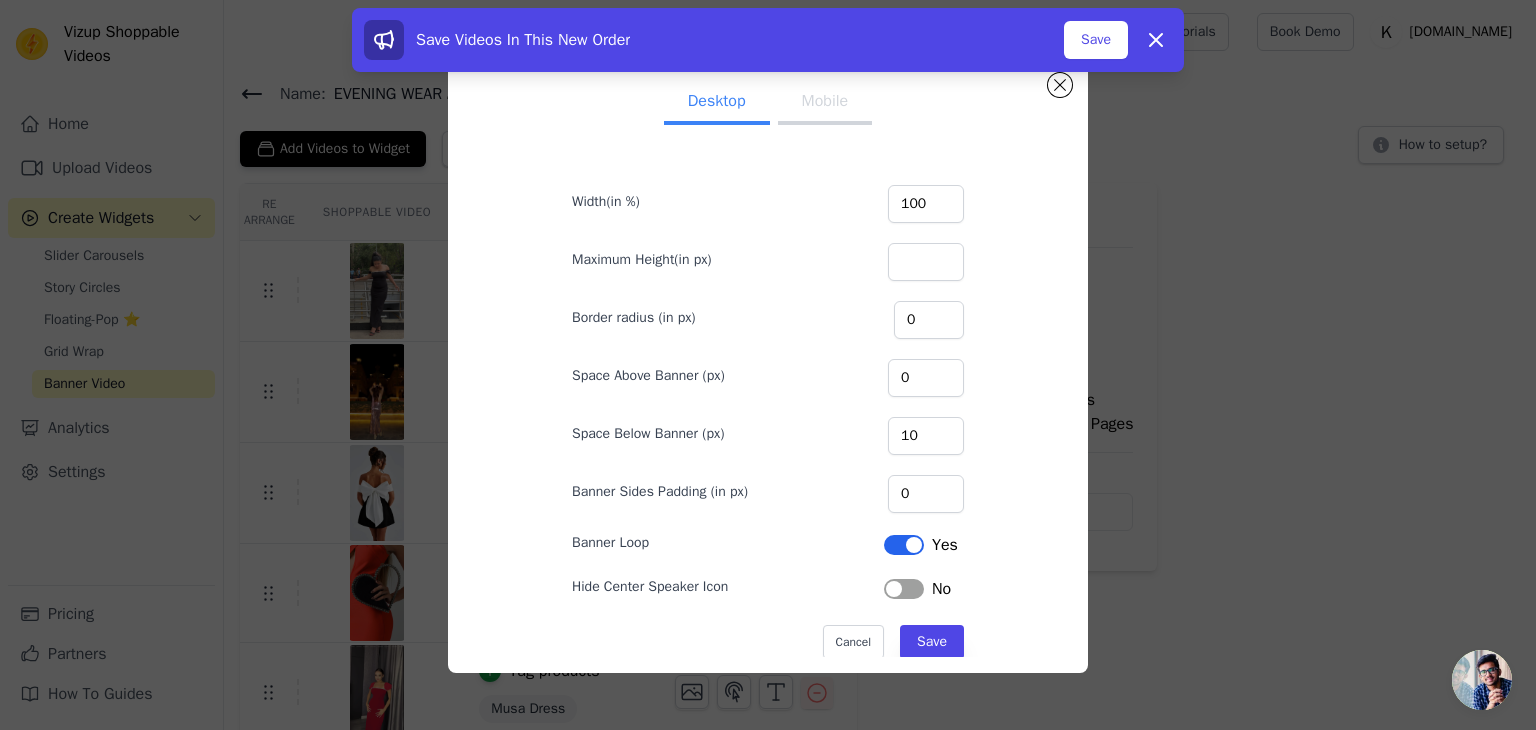 click on "Mobile" at bounding box center [825, 103] 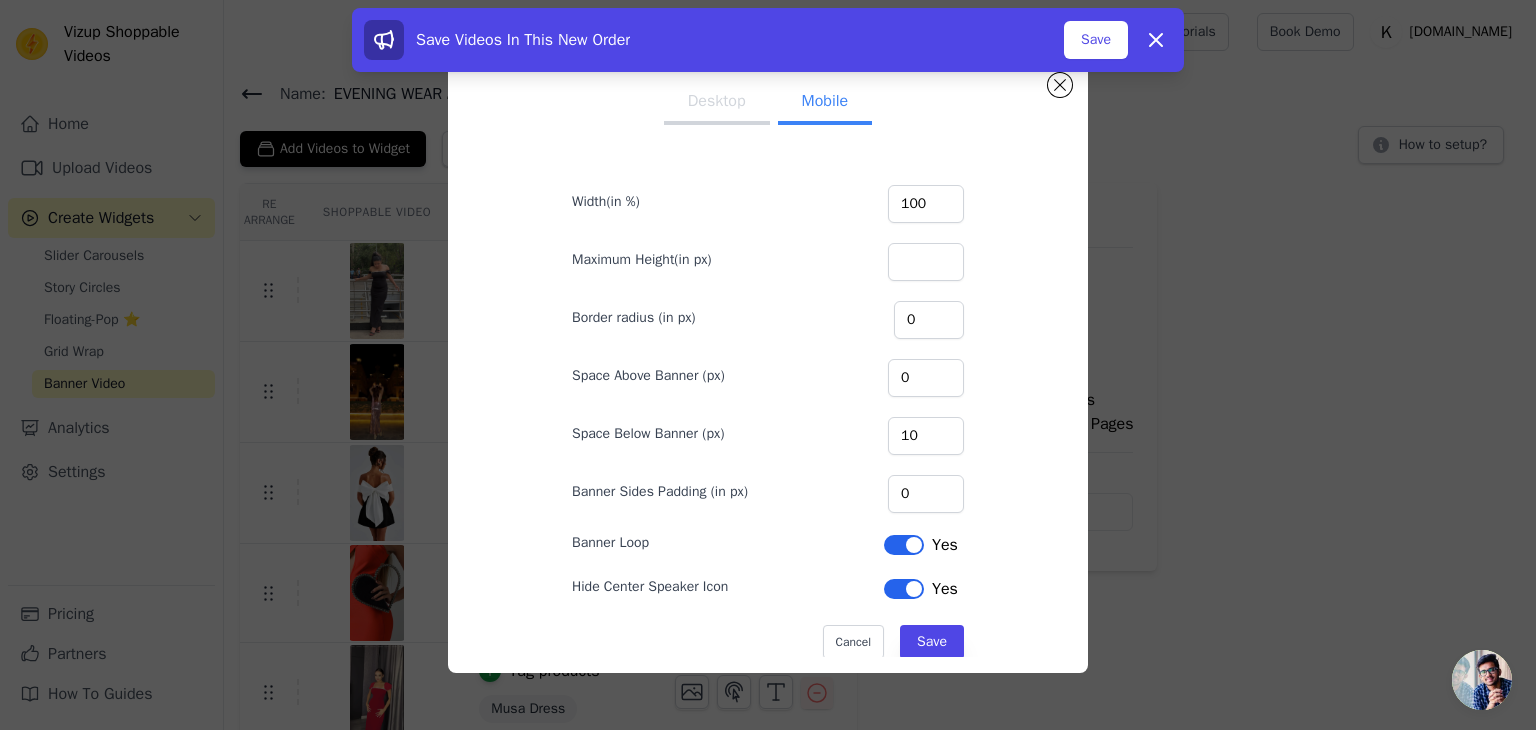 click on "Desktop" at bounding box center (717, 103) 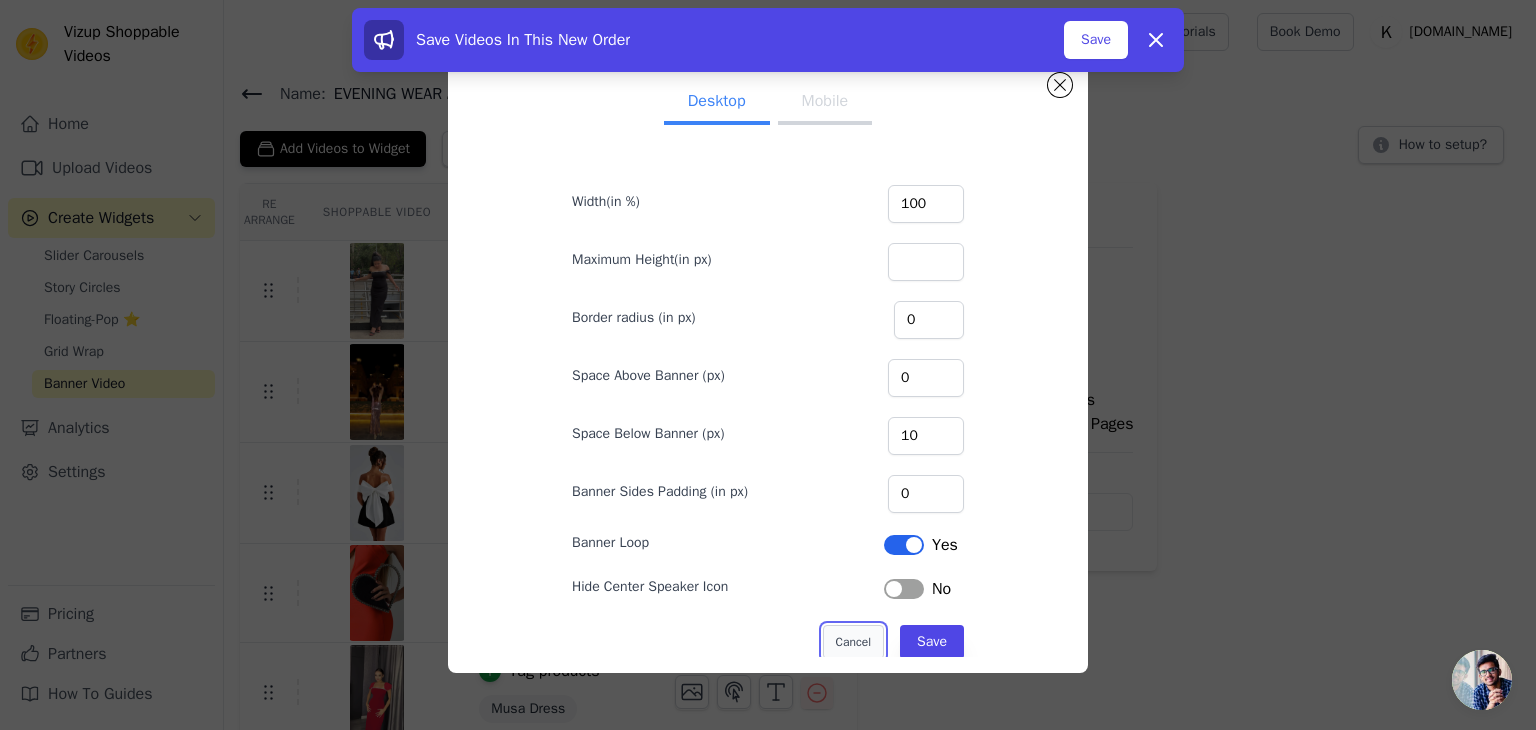 click on "Cancel" at bounding box center [853, 642] 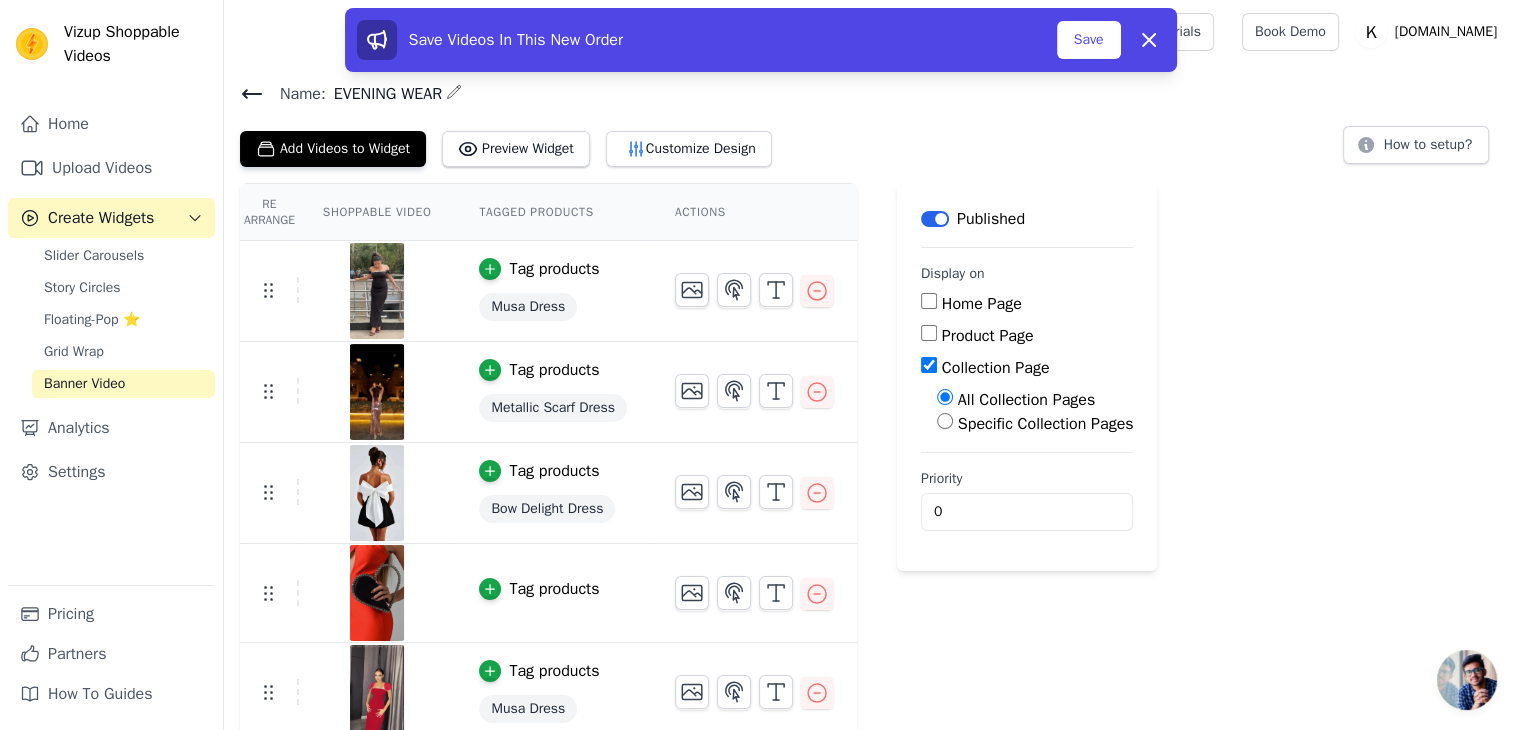 click 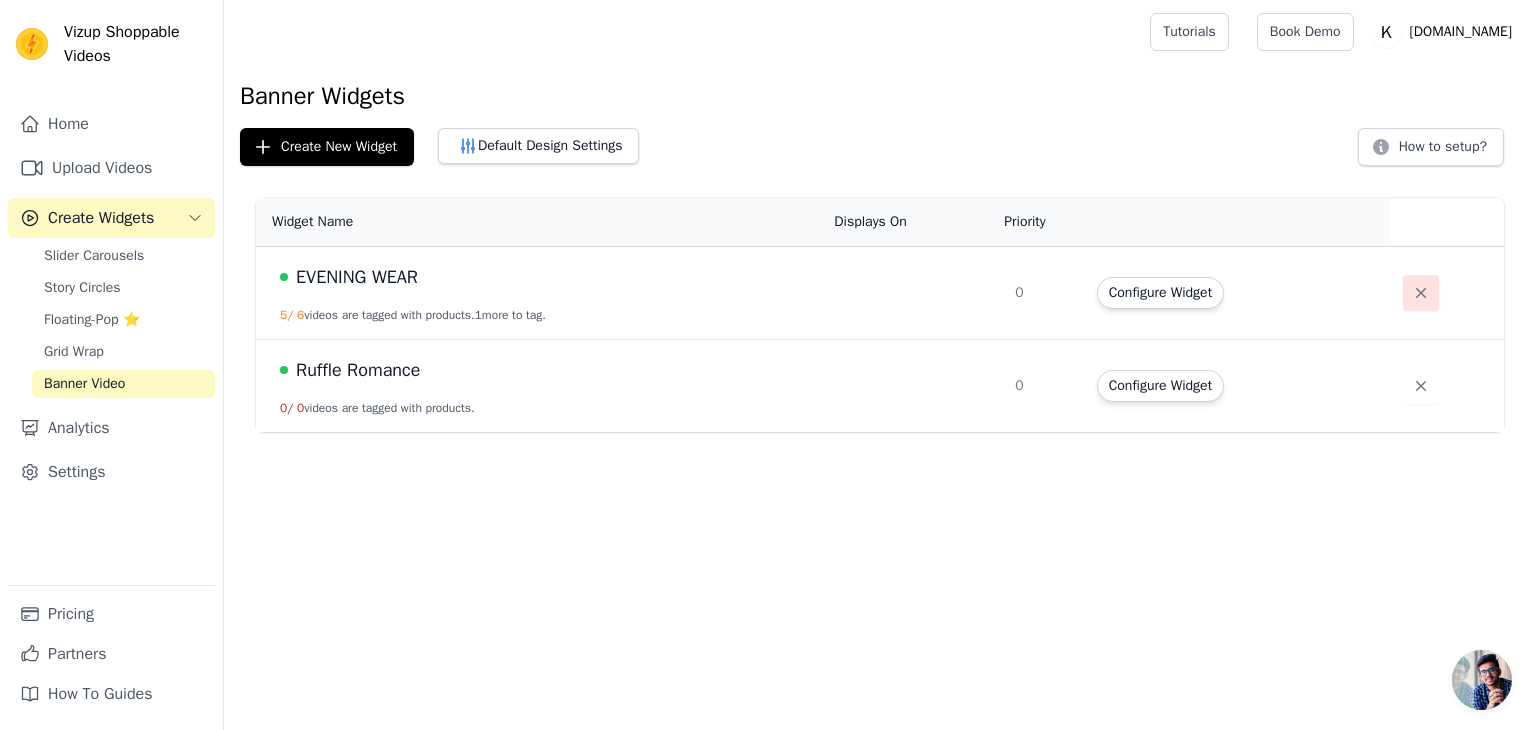 click 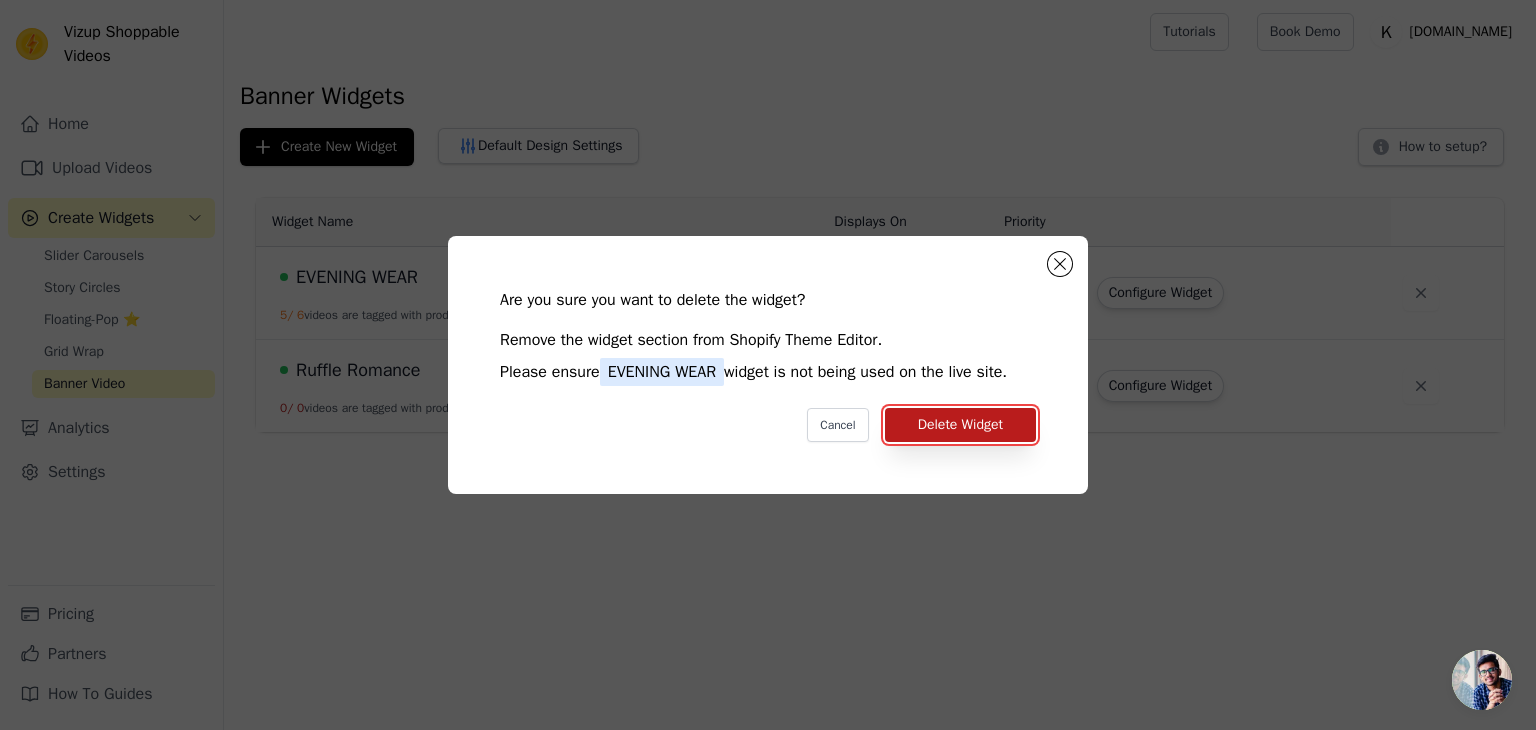 click on "Delete Widget" at bounding box center (960, 425) 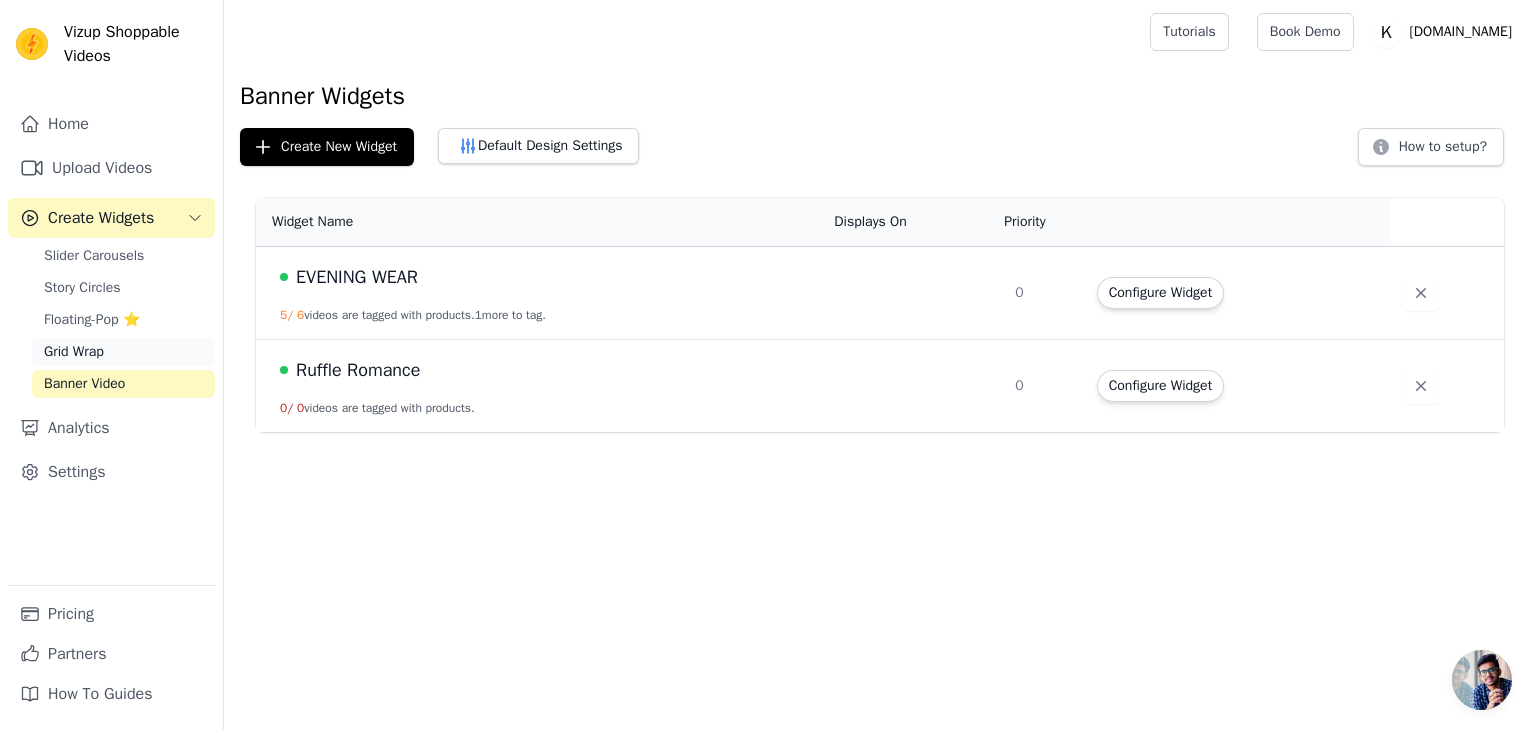 click on "Grid Wrap" at bounding box center [123, 352] 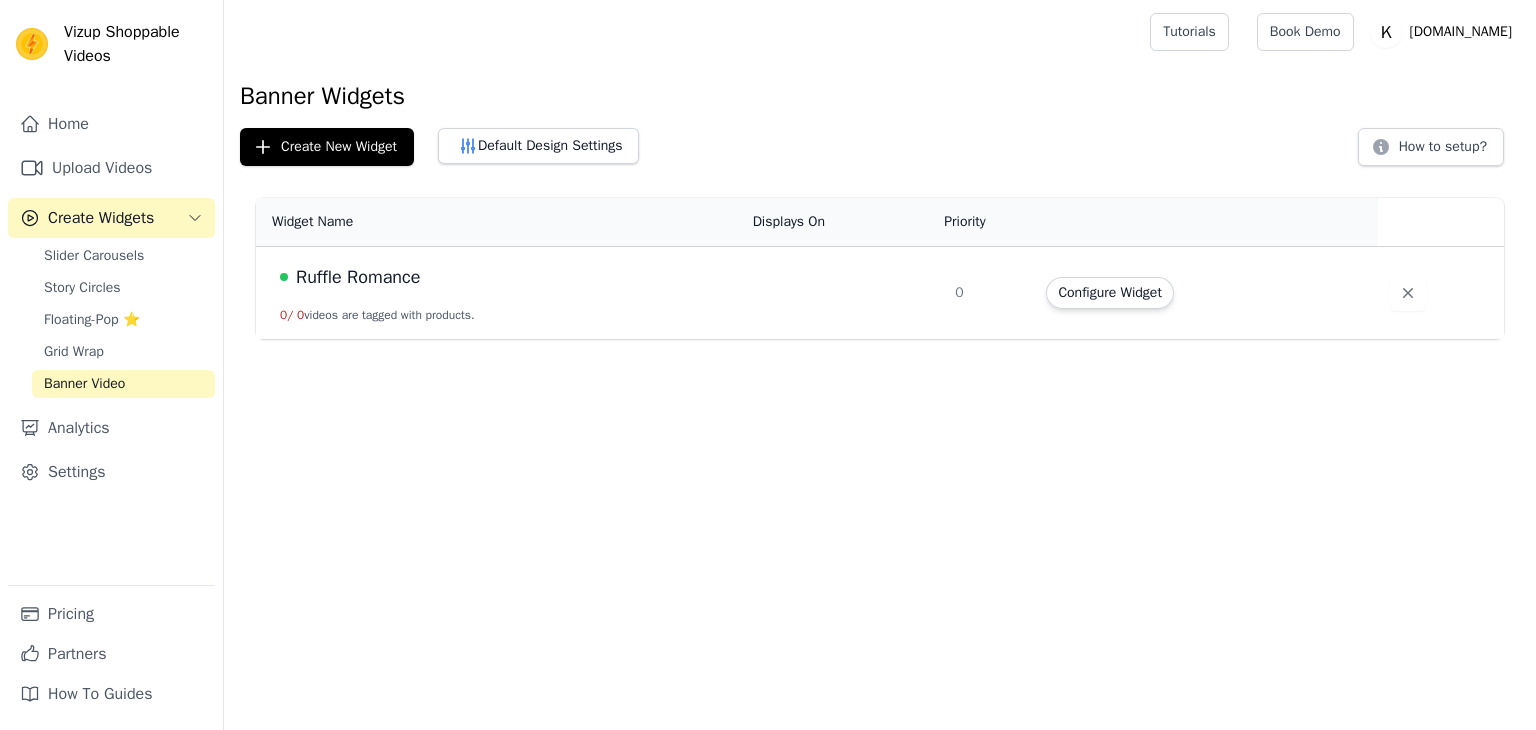 scroll, scrollTop: 0, scrollLeft: 0, axis: both 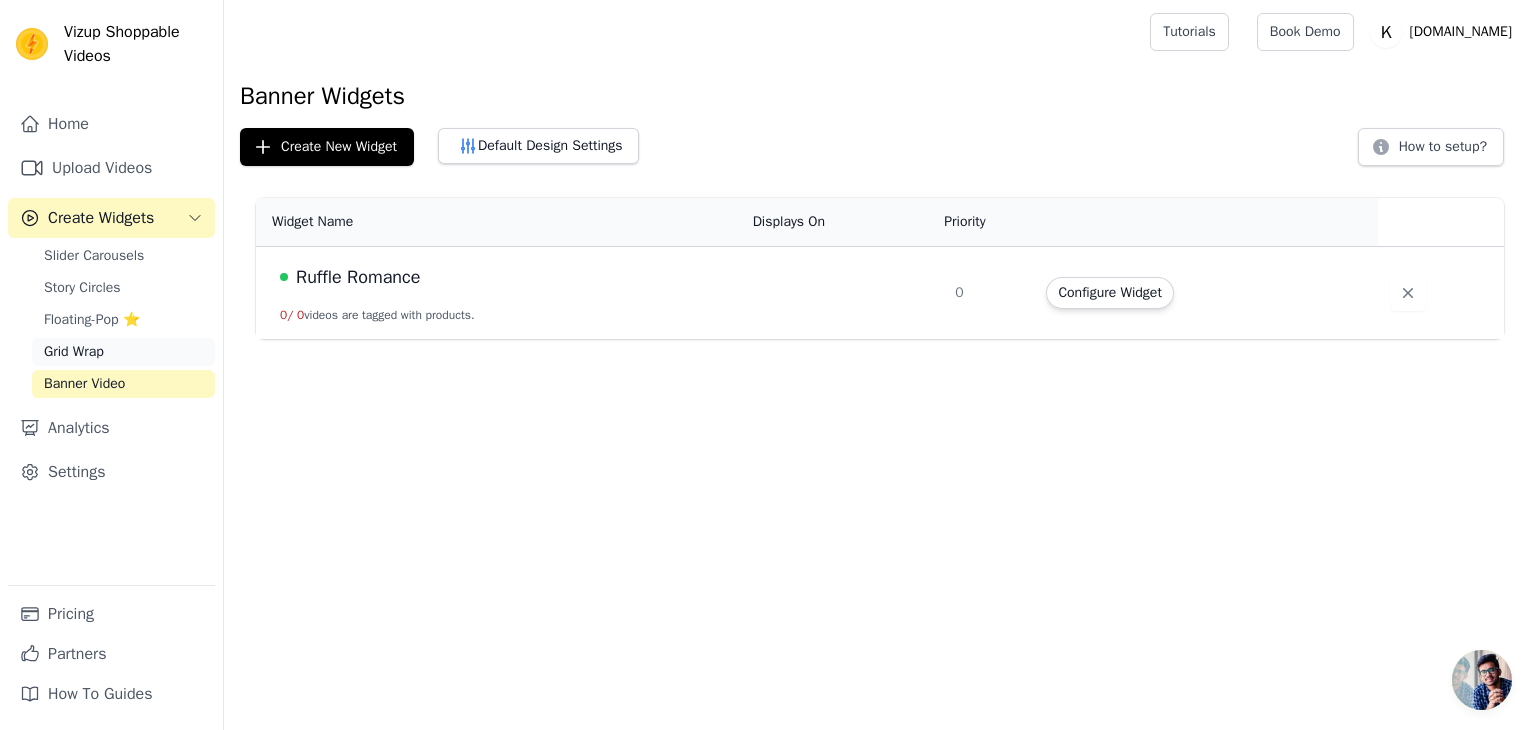 click on "Grid Wrap" at bounding box center (123, 352) 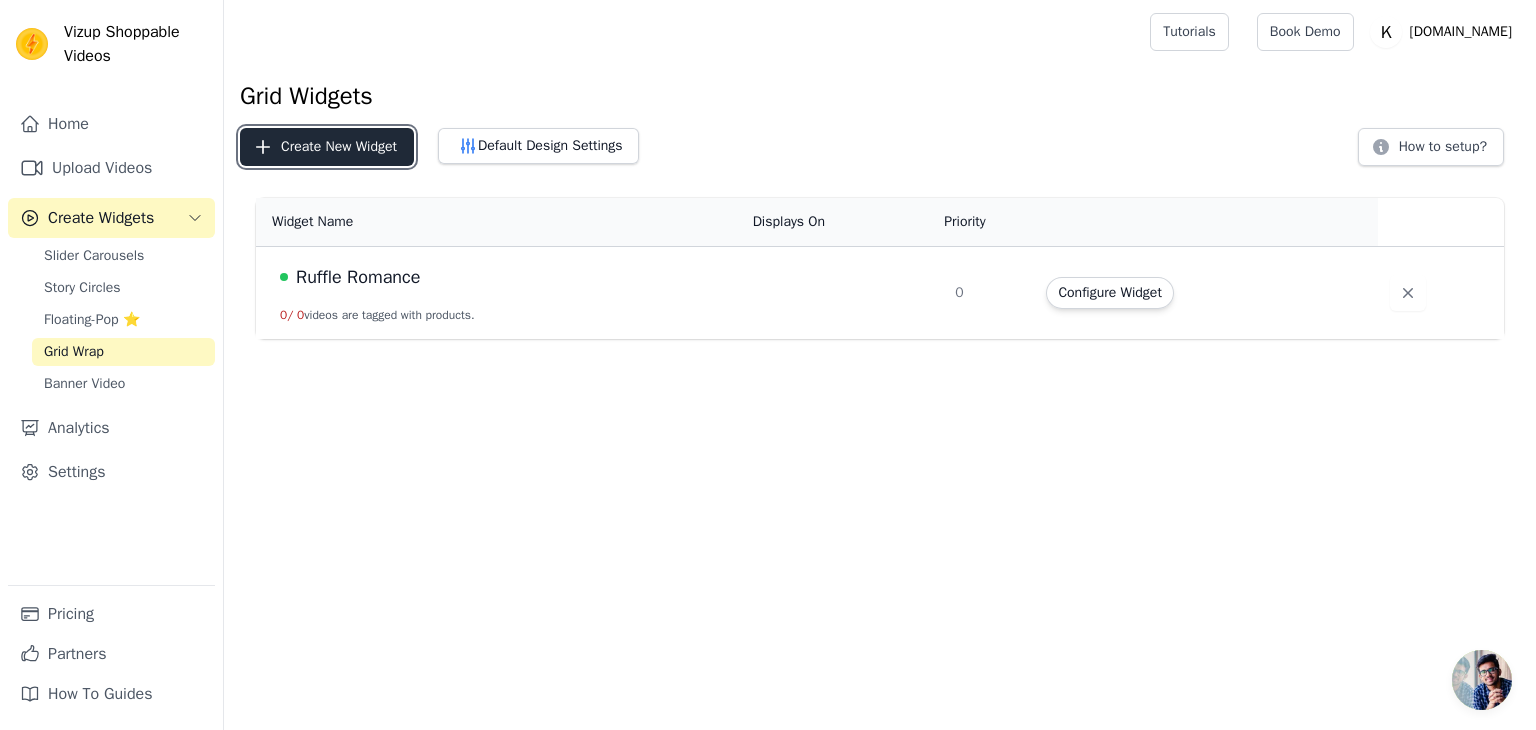 click on "Create New Widget" at bounding box center (327, 147) 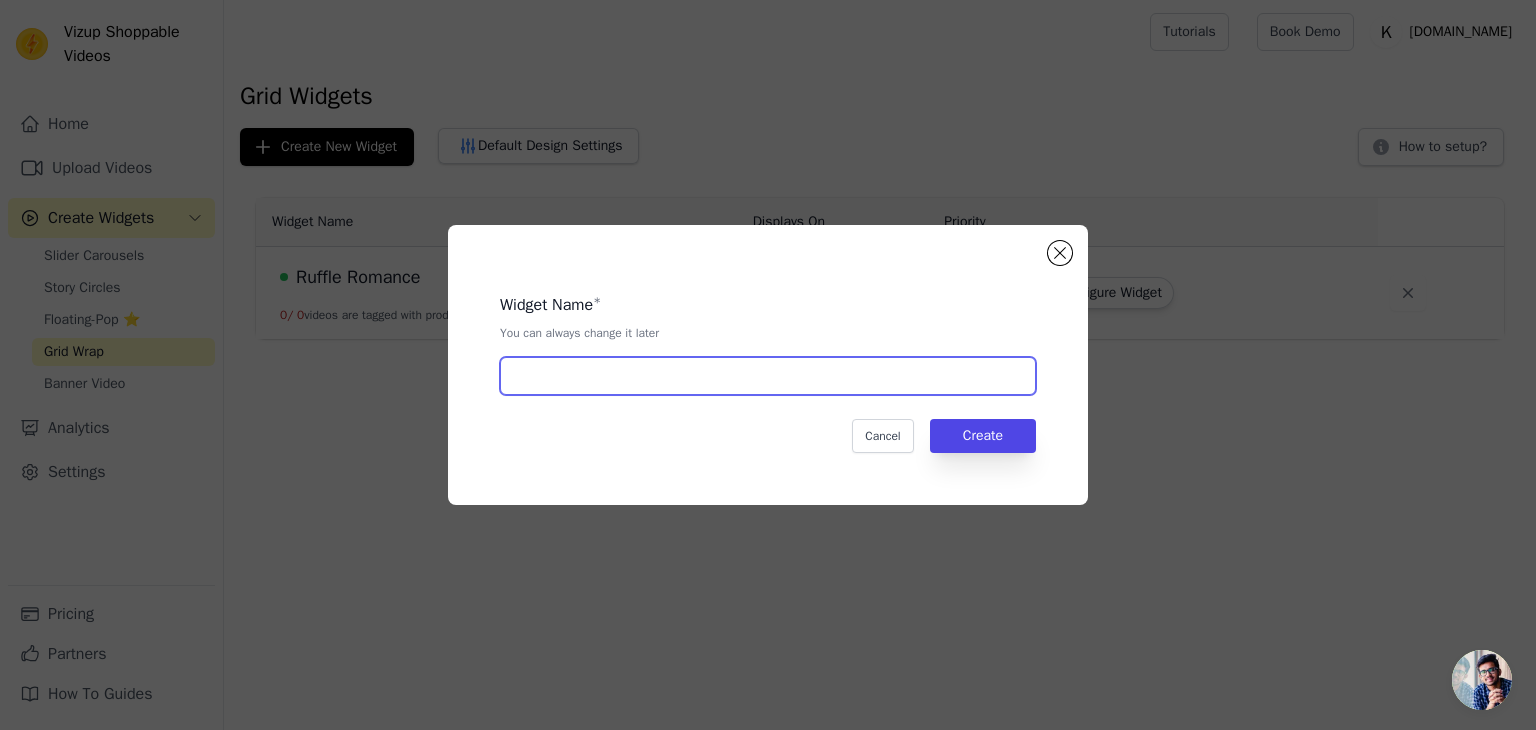 click at bounding box center (768, 376) 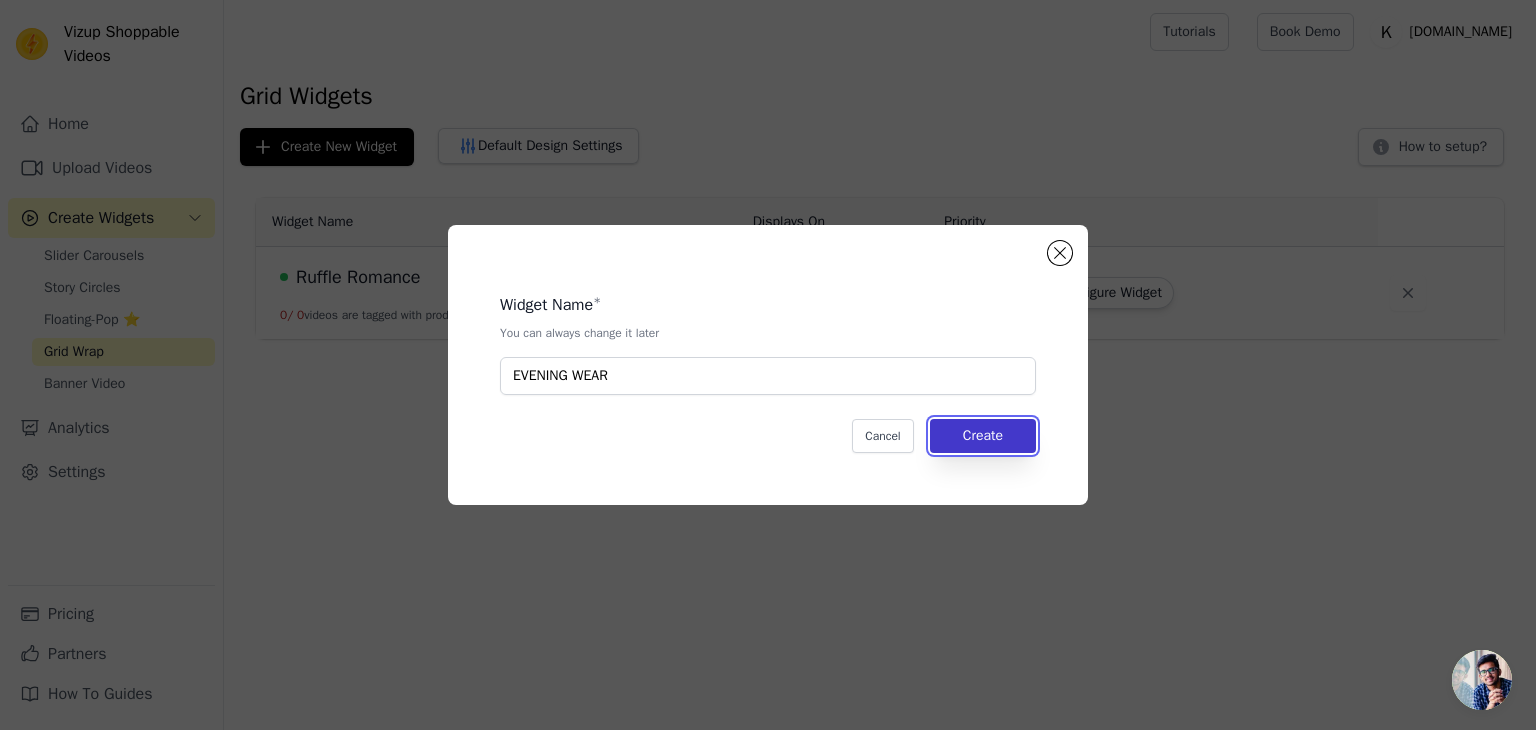 click on "Create" at bounding box center [983, 436] 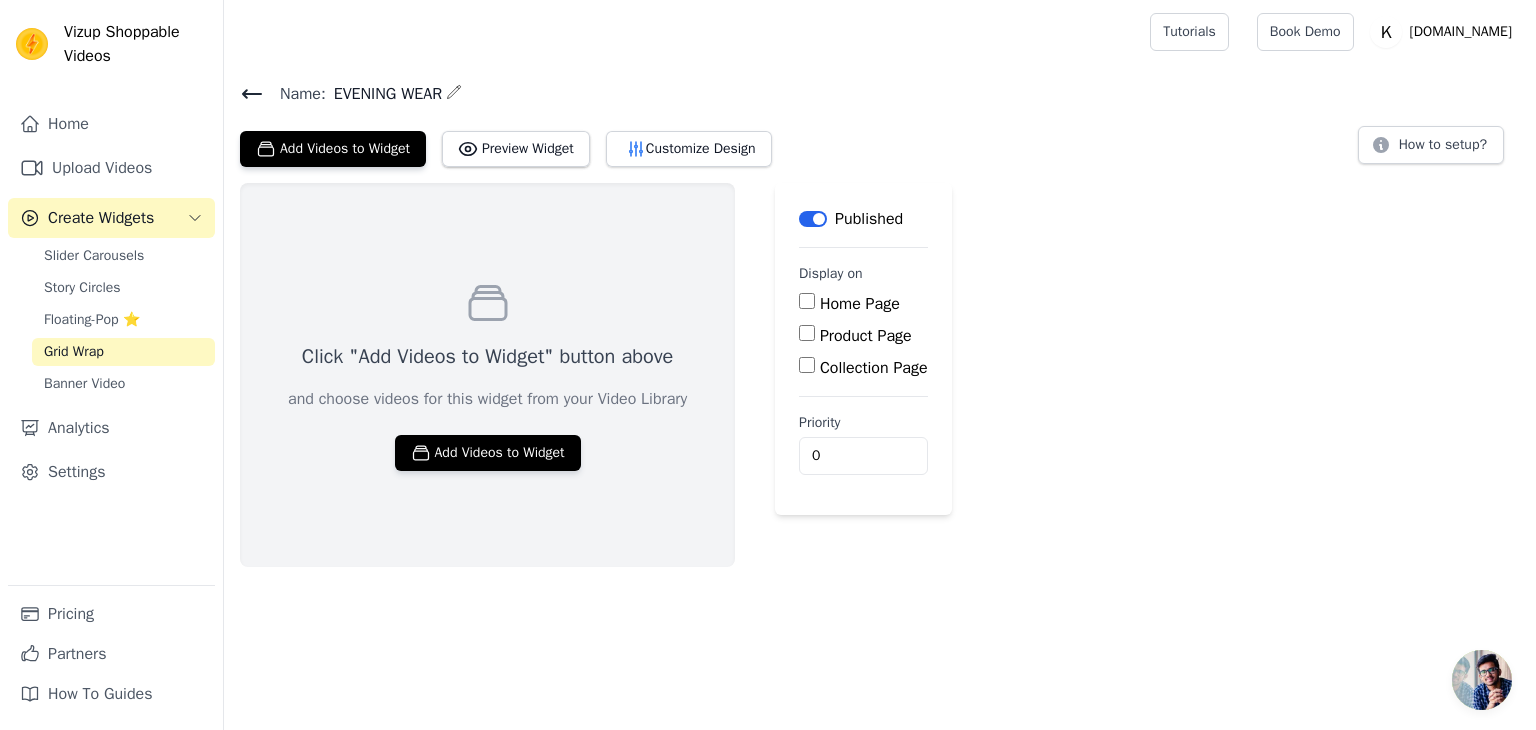 click on "Collection Page" at bounding box center [807, 365] 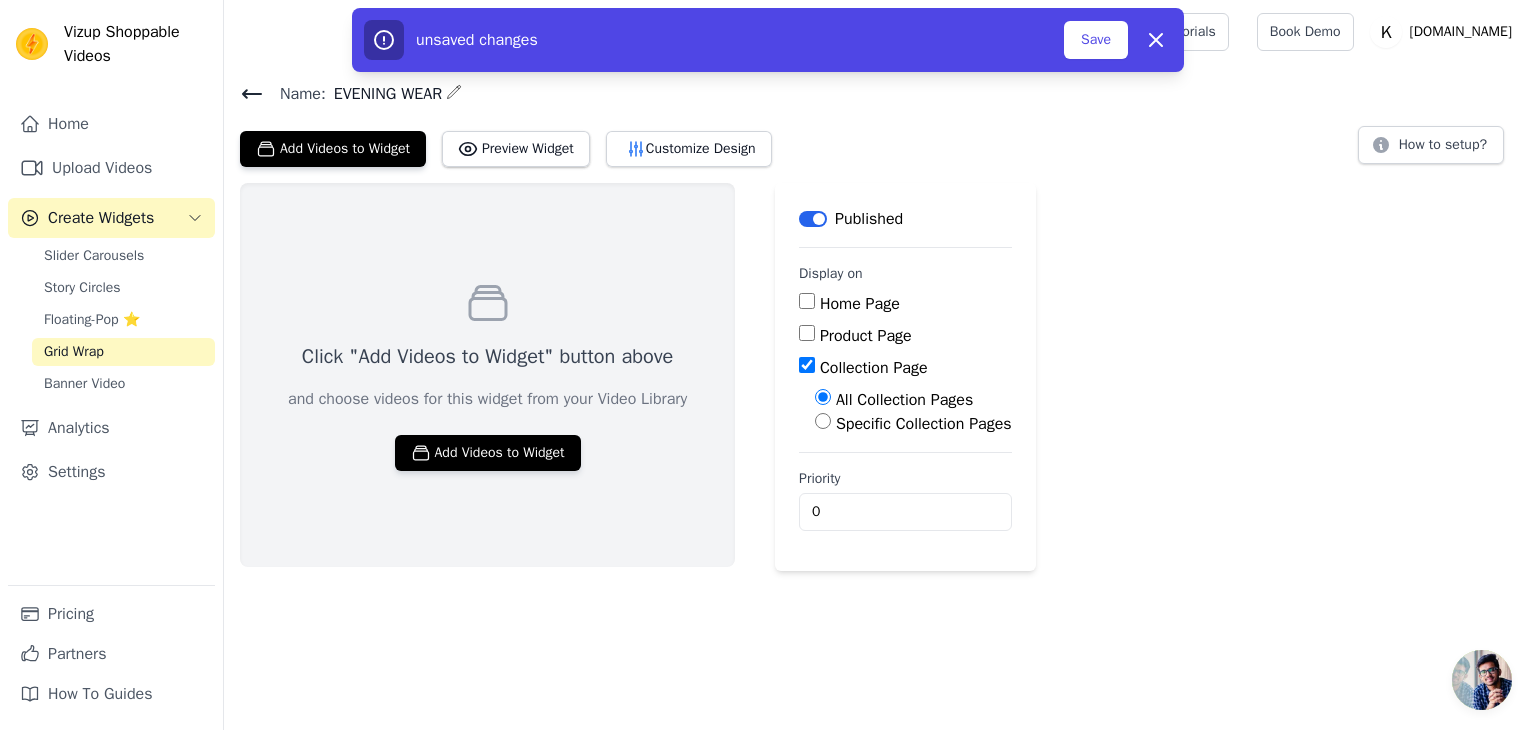 click on "Specific Collection Pages" at bounding box center [823, 421] 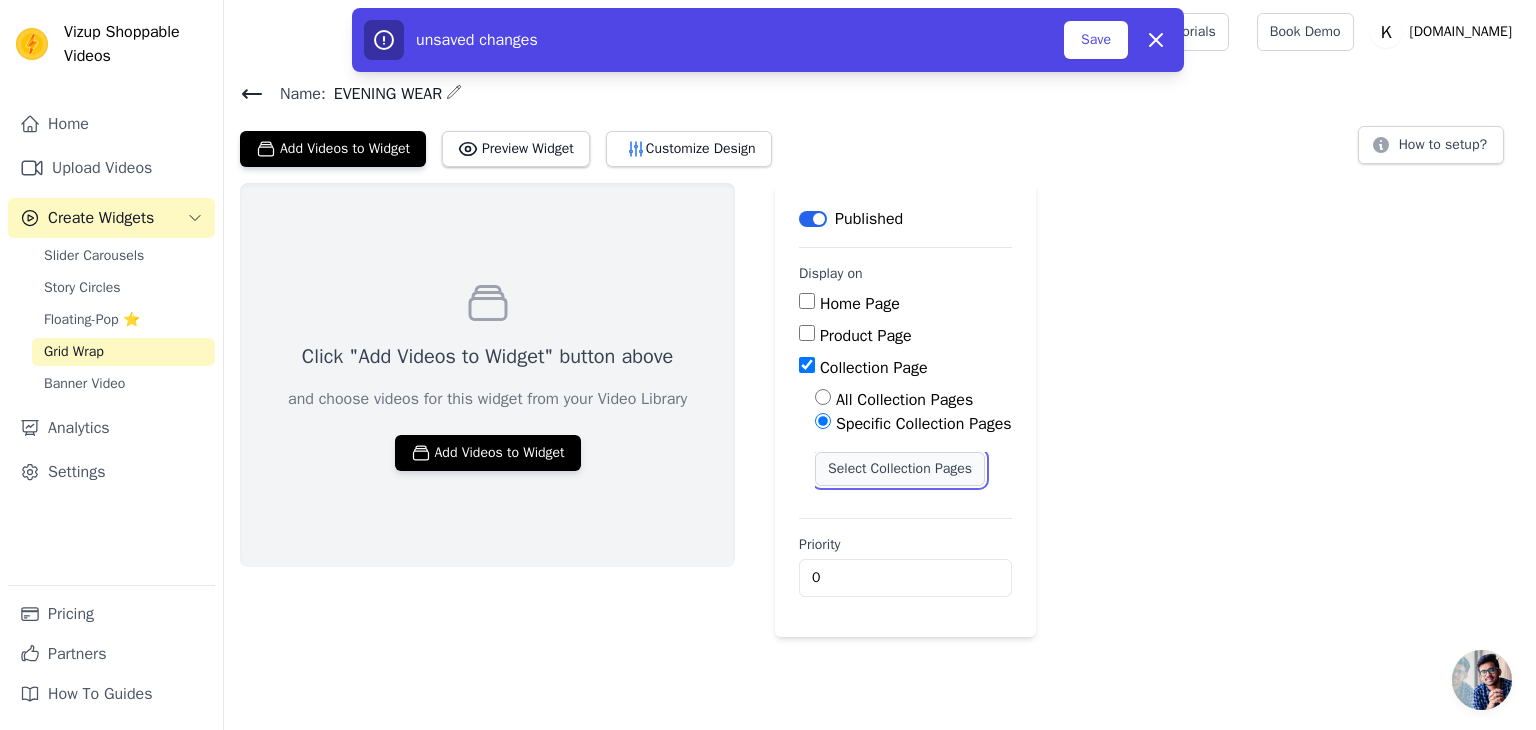 click on "Select Collection Pages" at bounding box center [900, 469] 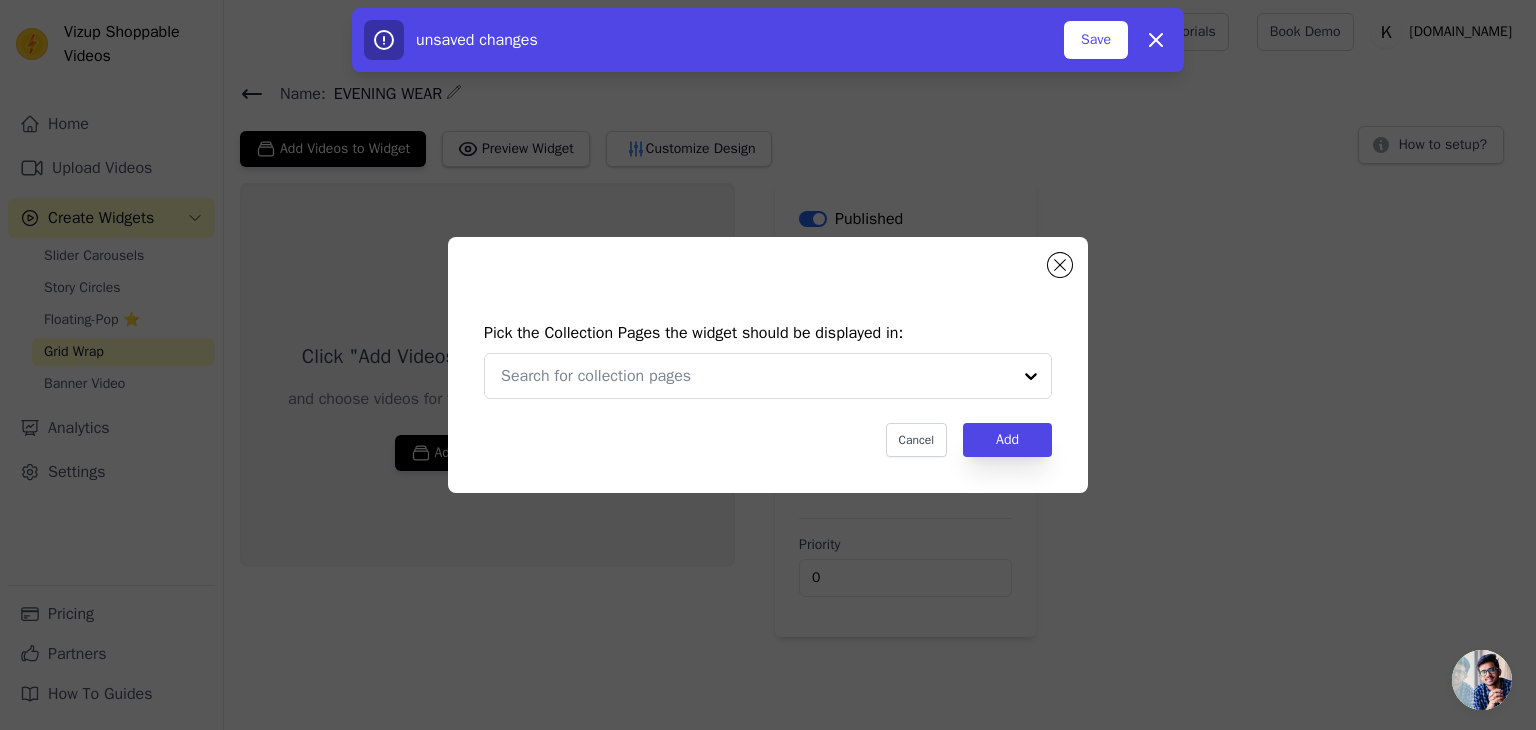 type 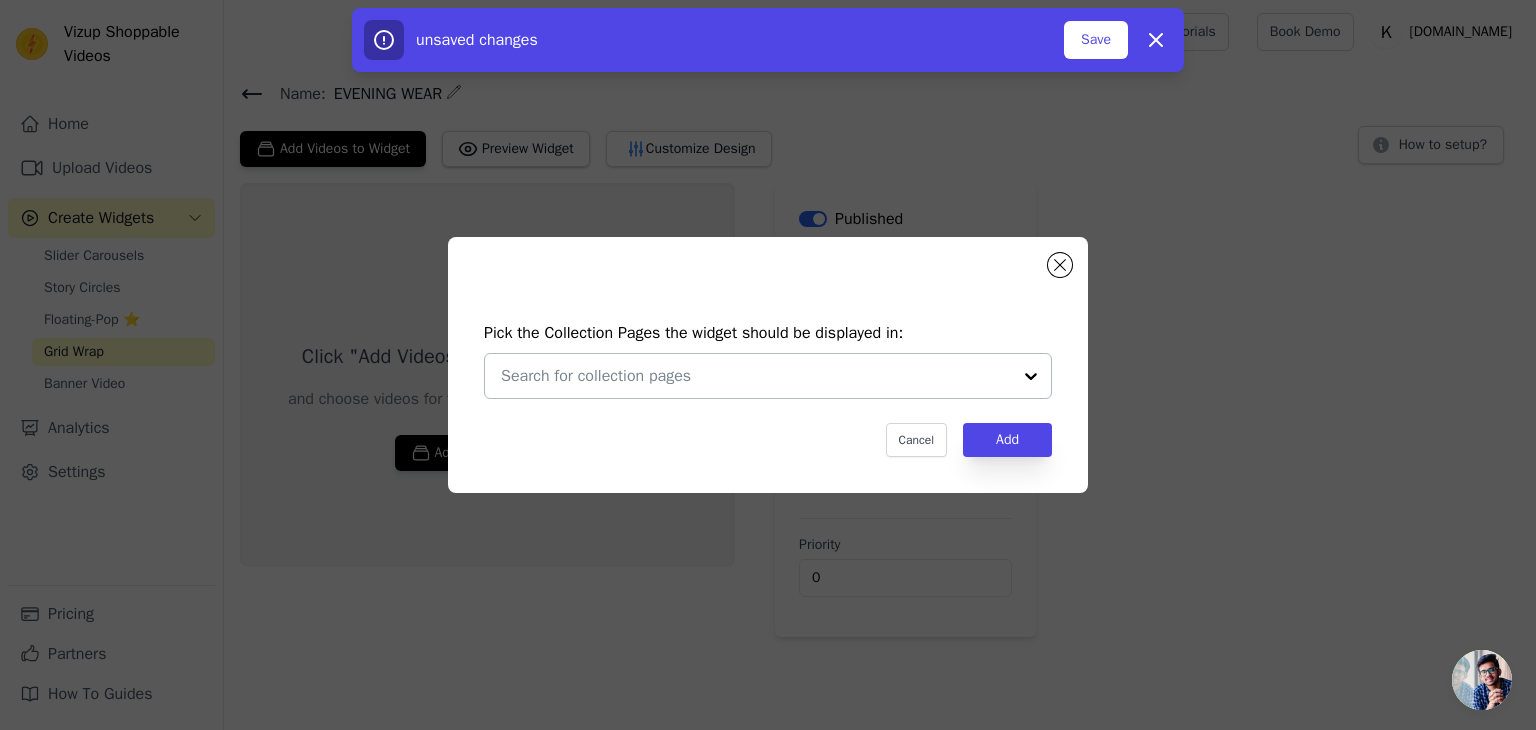 click at bounding box center (756, 376) 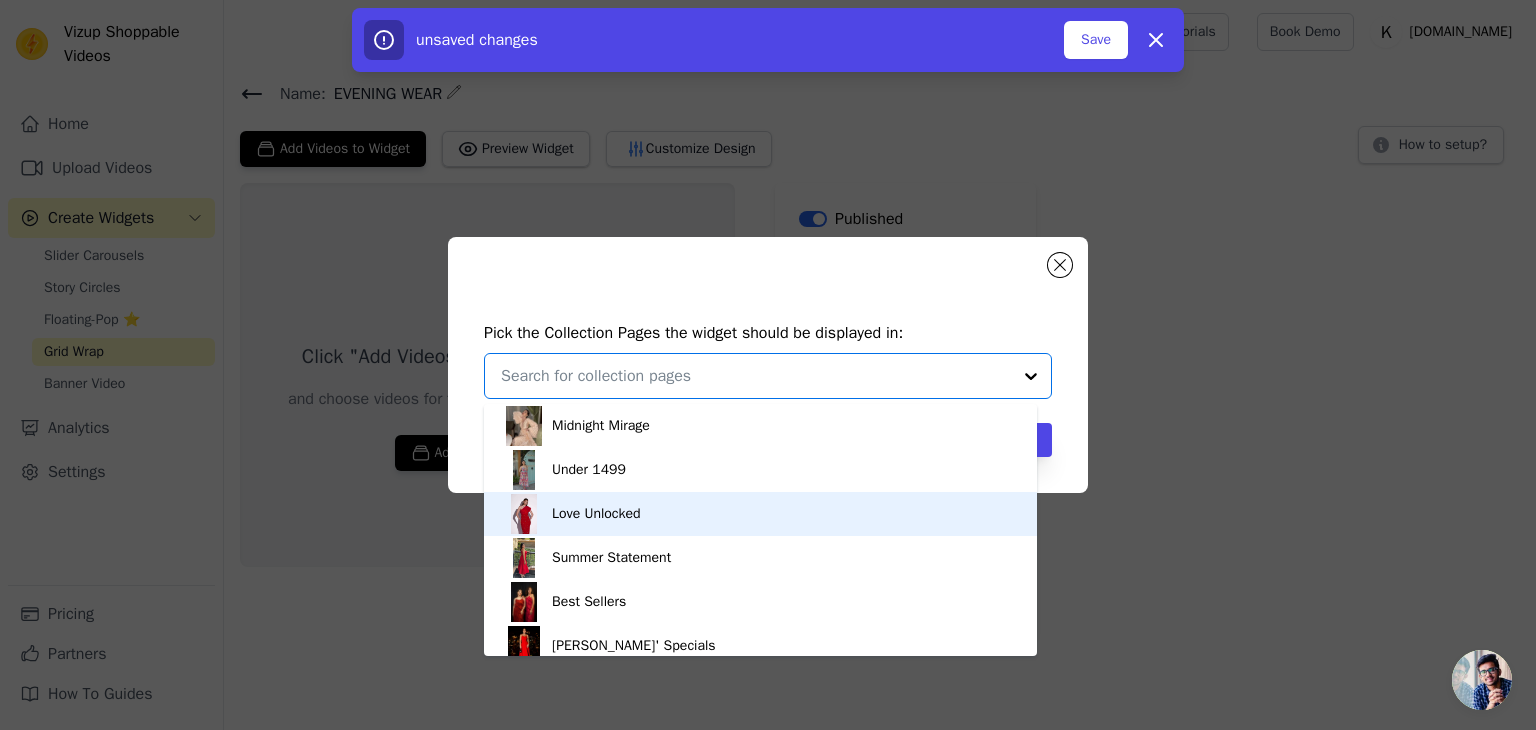 click on "Love Unlocked" at bounding box center (760, 514) 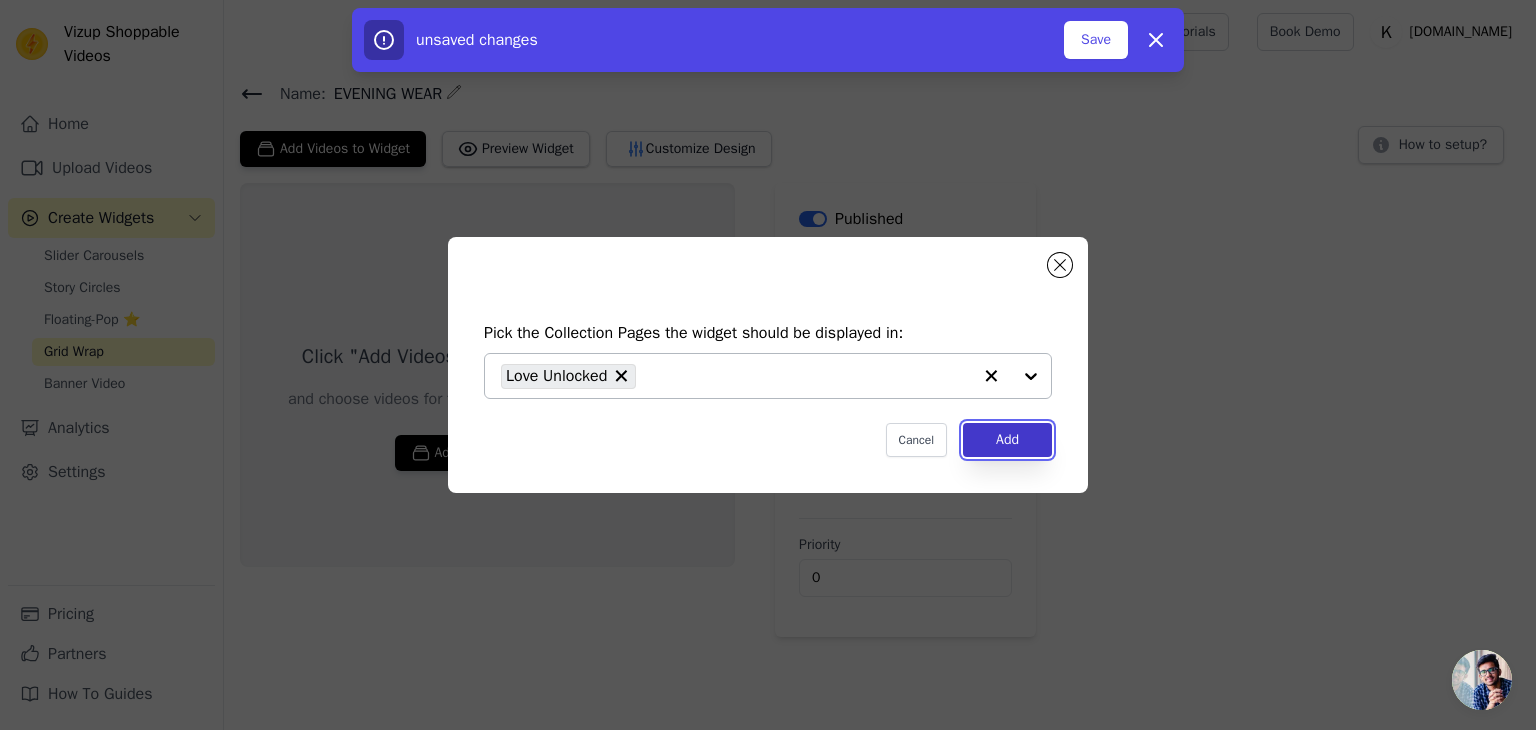 click on "Add" at bounding box center [1007, 440] 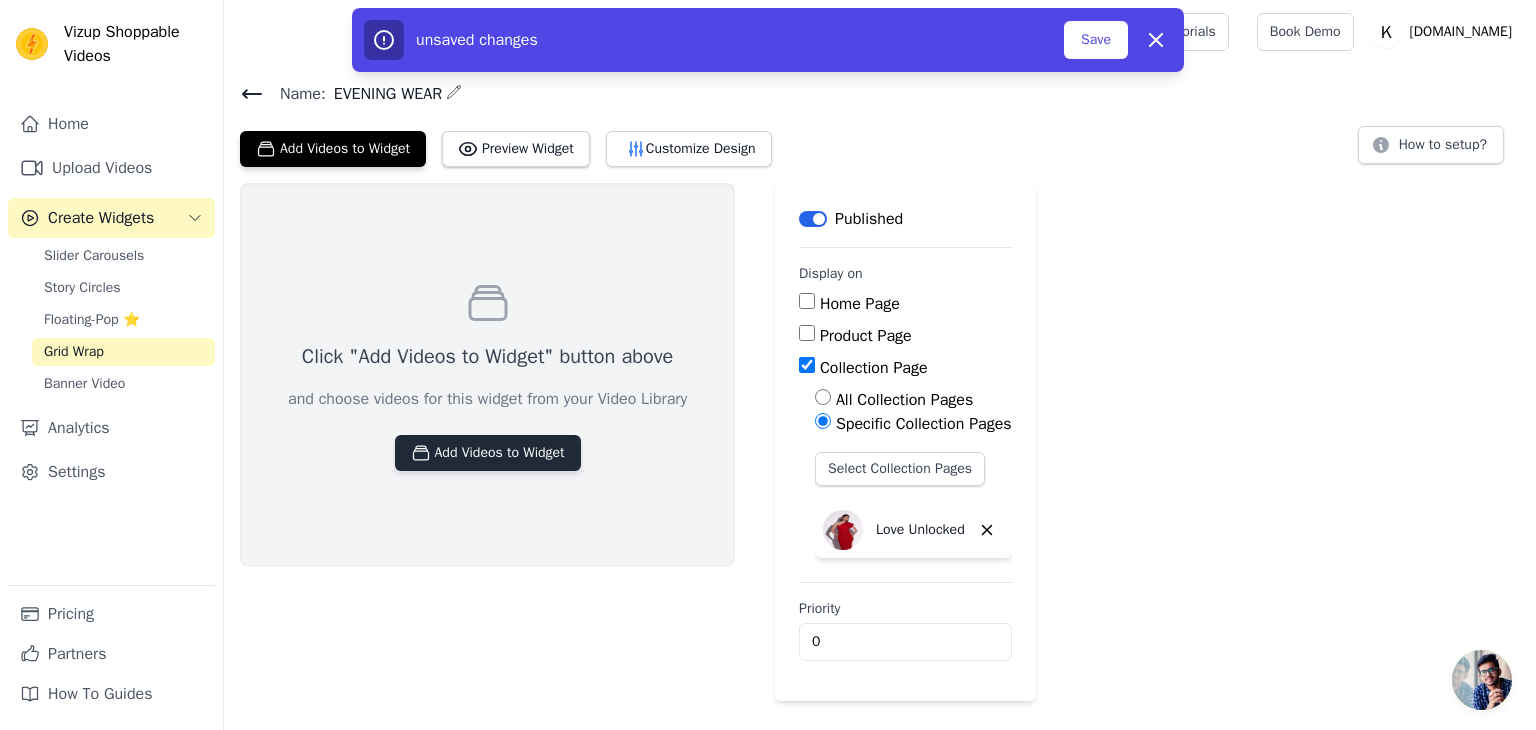 click on "Add Videos to Widget" at bounding box center (488, 453) 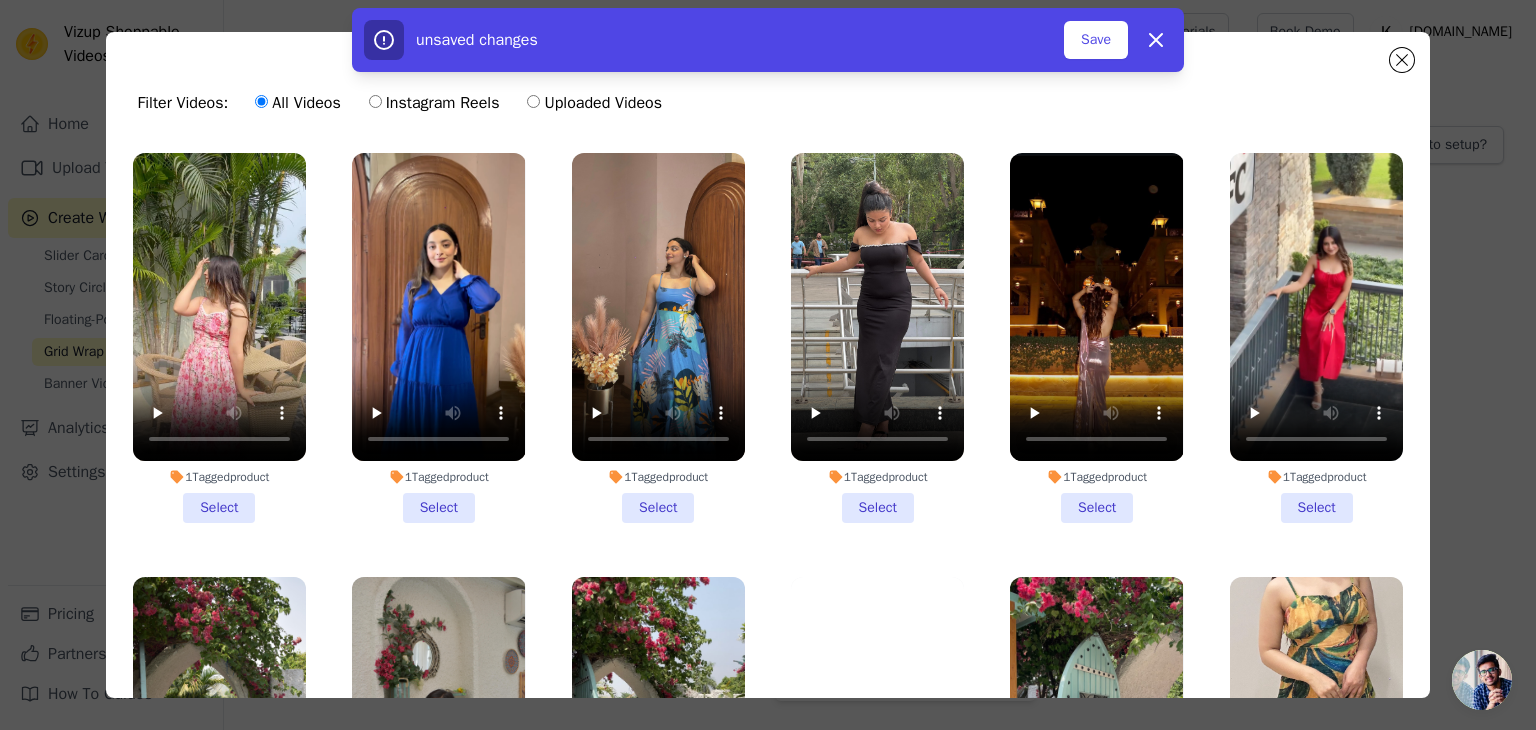 click on "1  Tagged  product     Select" at bounding box center [877, 338] 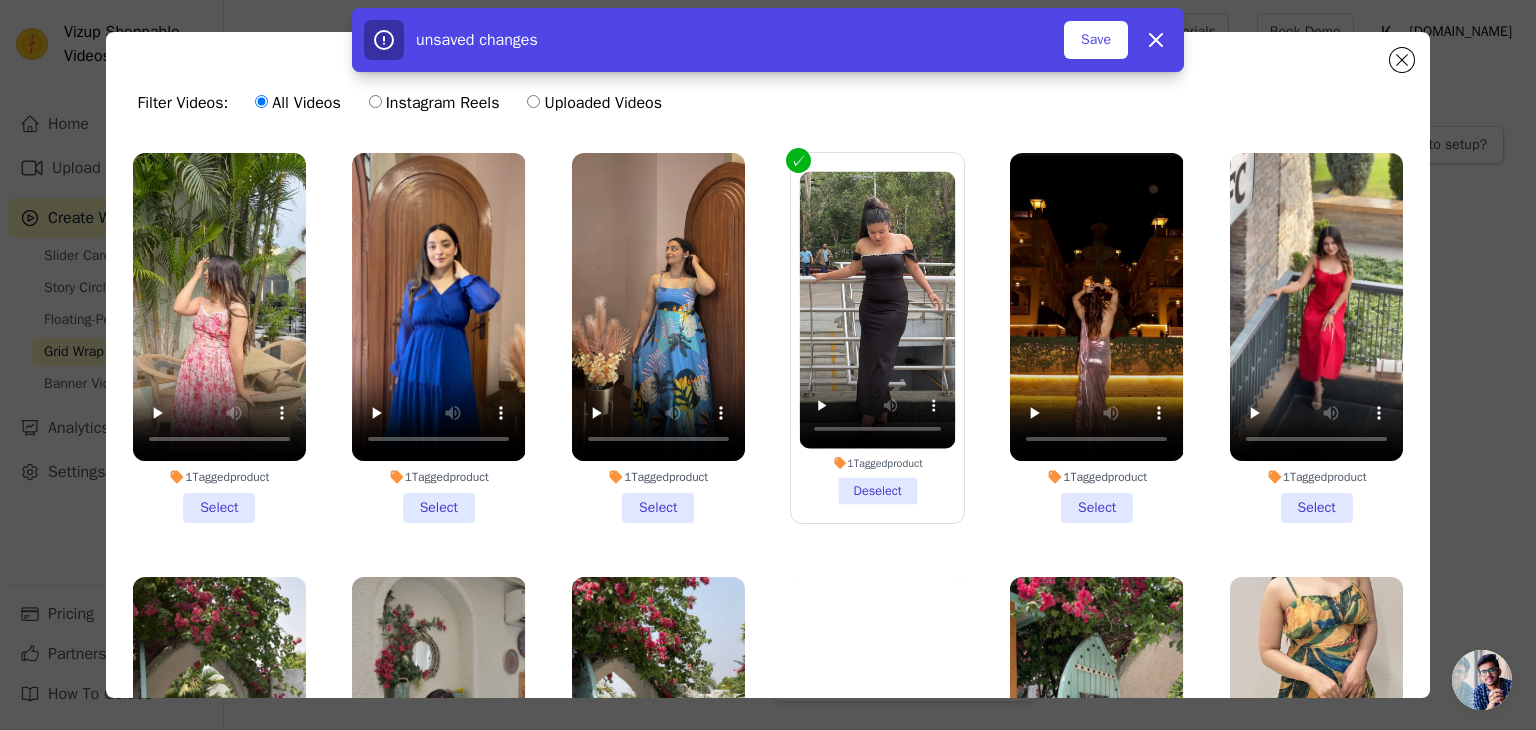 click on "1  Tagged  product     Select" at bounding box center (1096, 338) 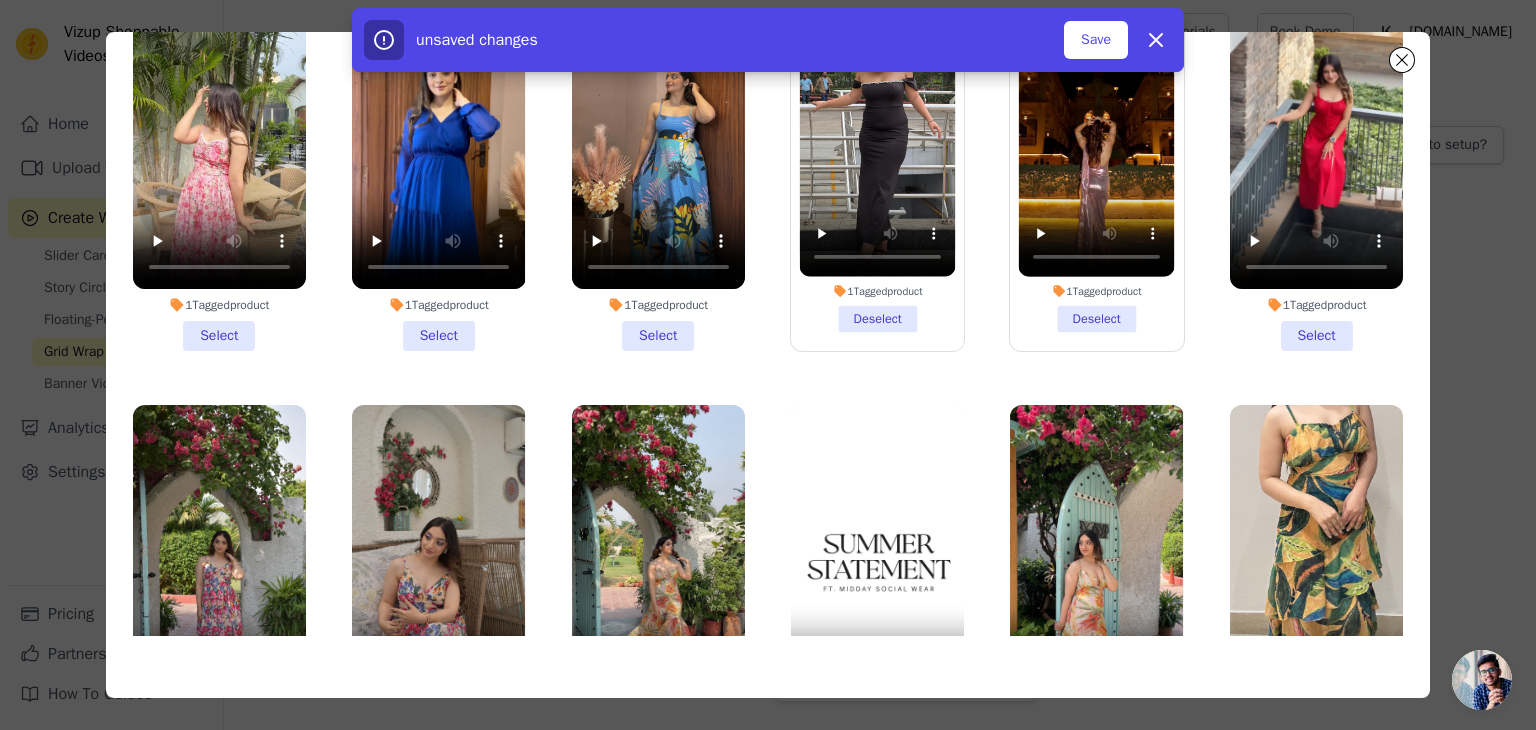 scroll, scrollTop: 173, scrollLeft: 0, axis: vertical 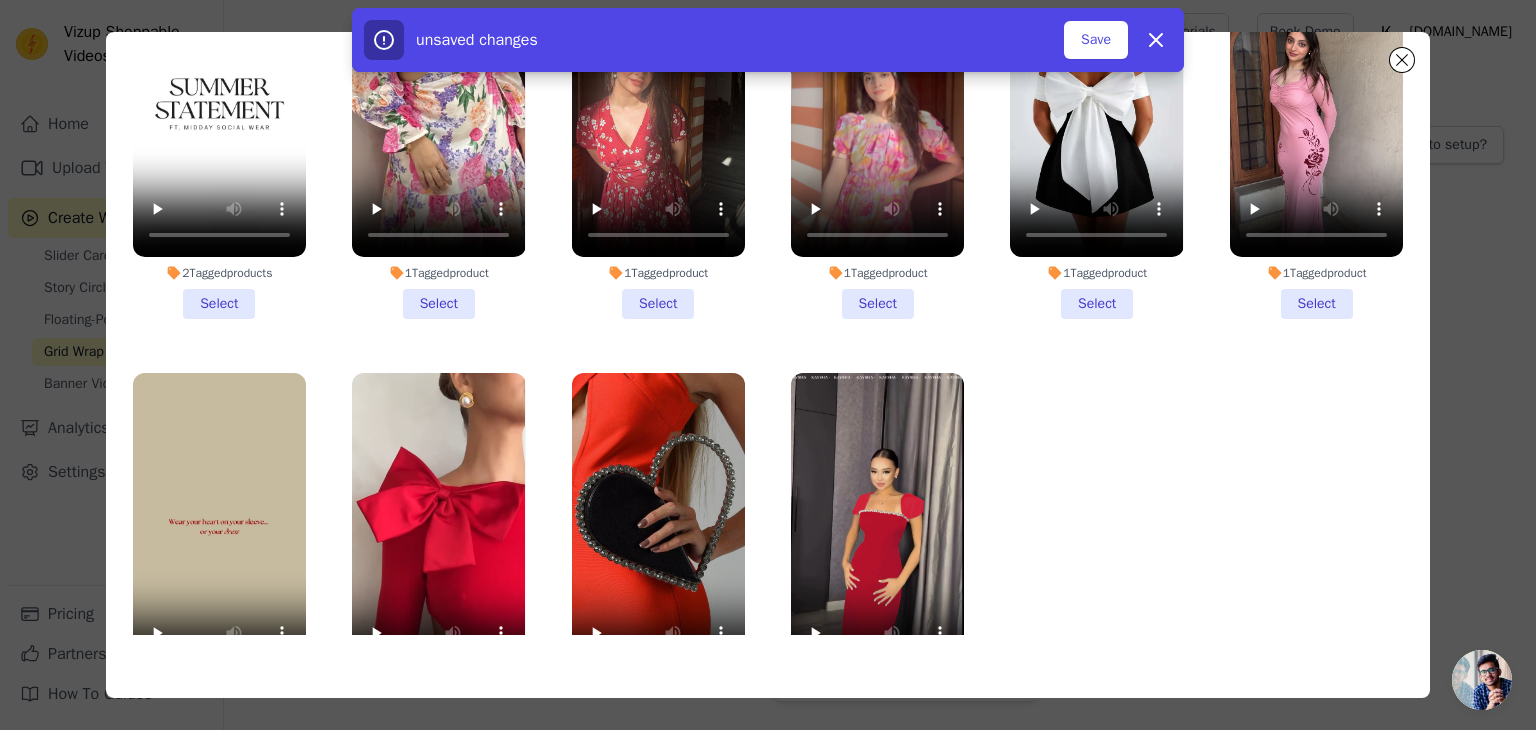 click on "1  Tagged  product     Select" at bounding box center (1096, 134) 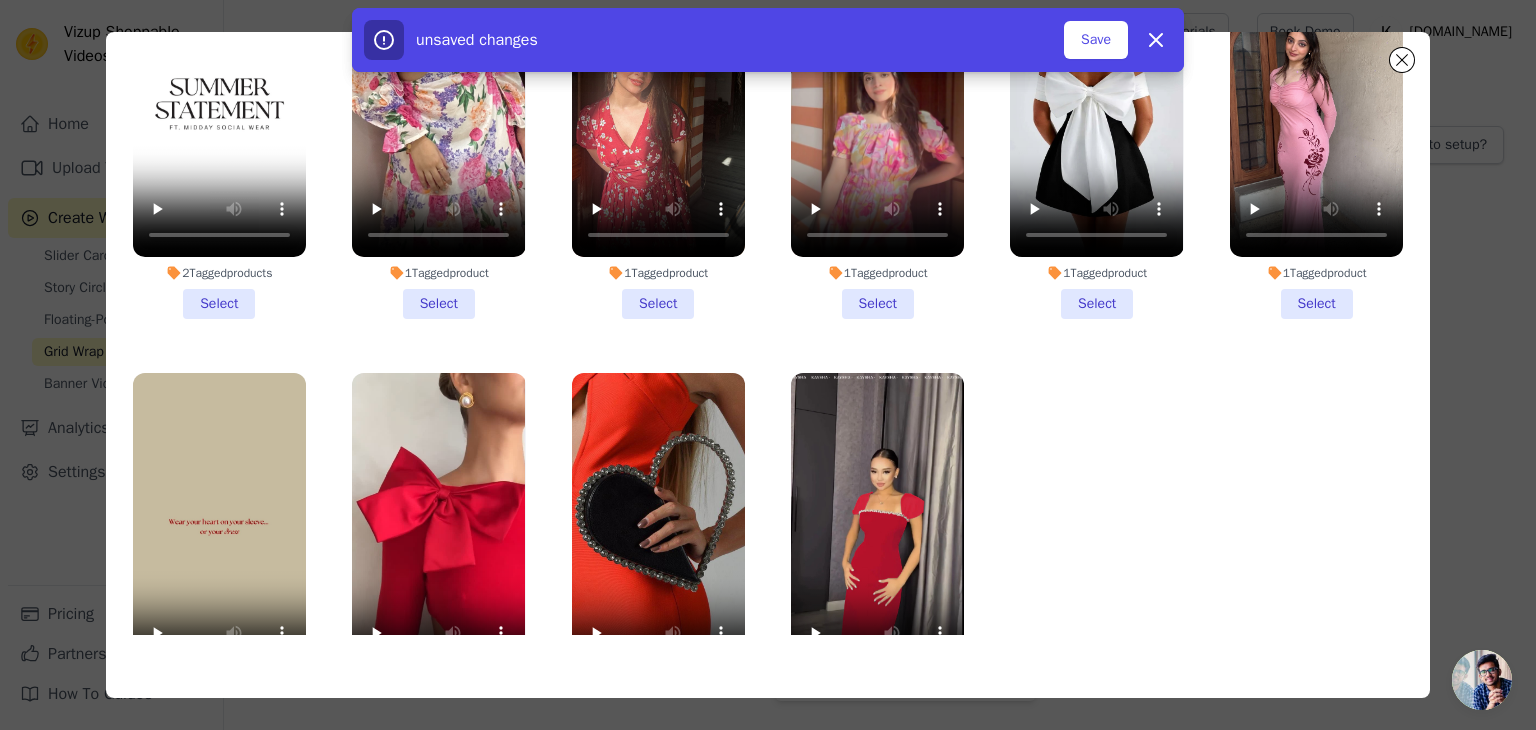 click on "1  Tagged  product     Select" at bounding box center (0, 0) 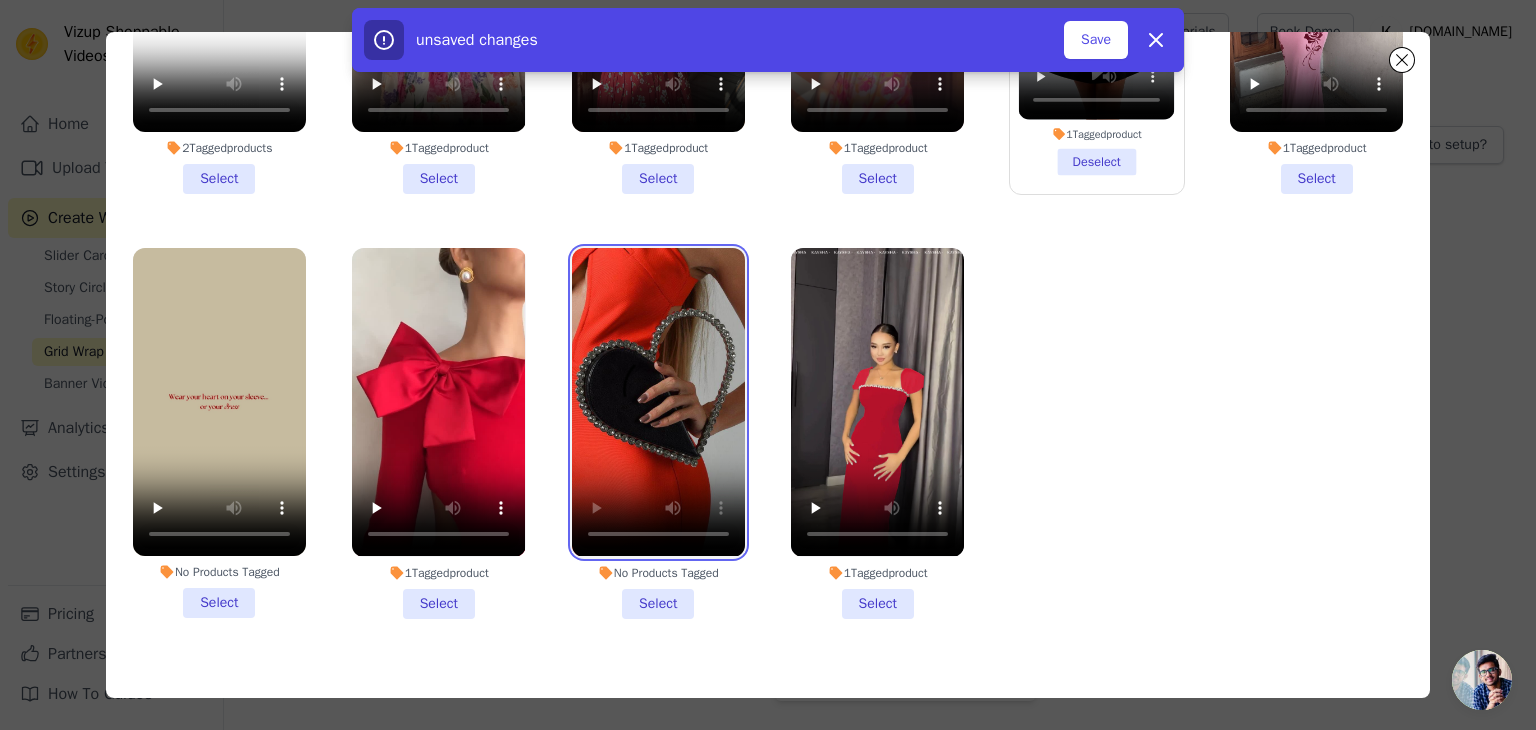 scroll, scrollTop: 1012, scrollLeft: 0, axis: vertical 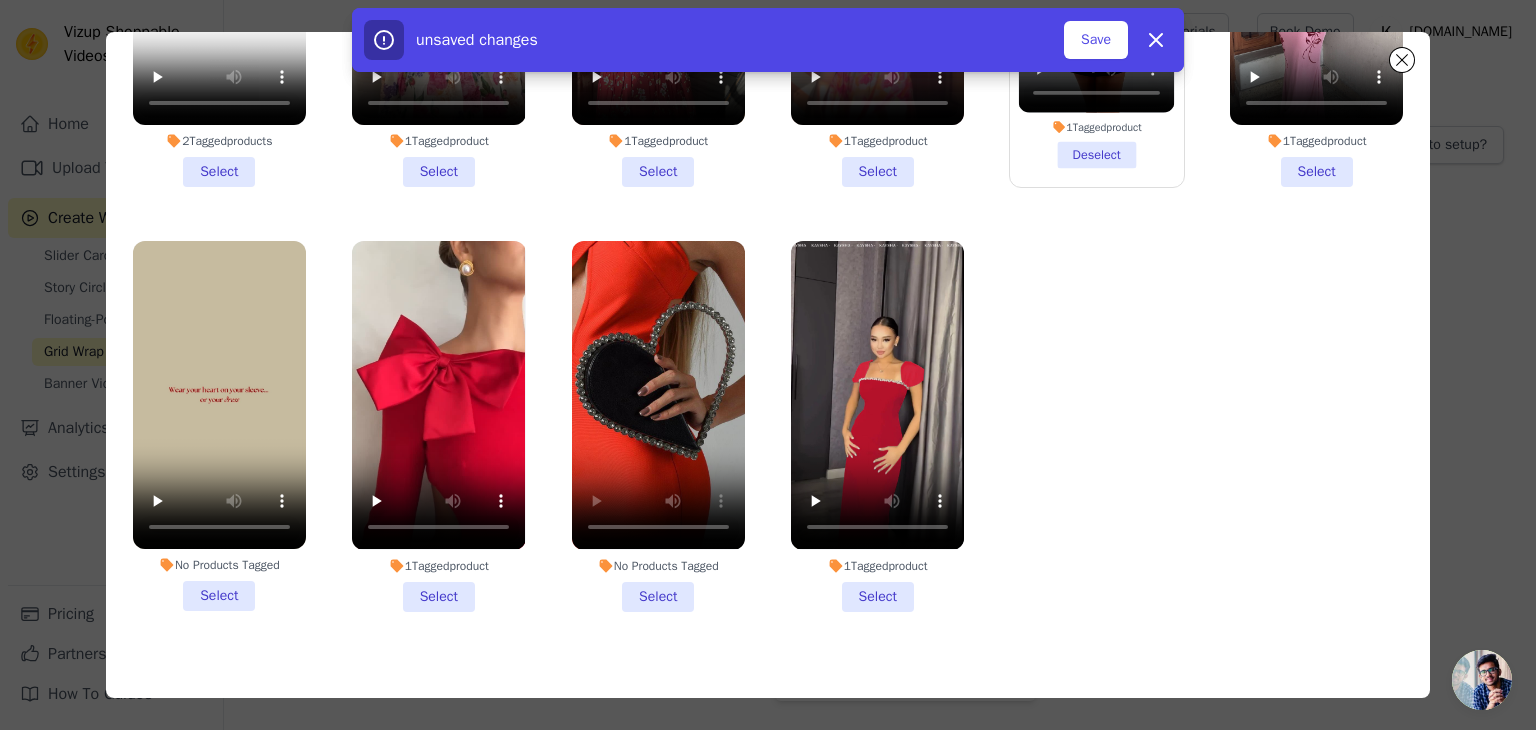 drag, startPoint x: 856, startPoint y: 581, endPoint x: 856, endPoint y: 567, distance: 14 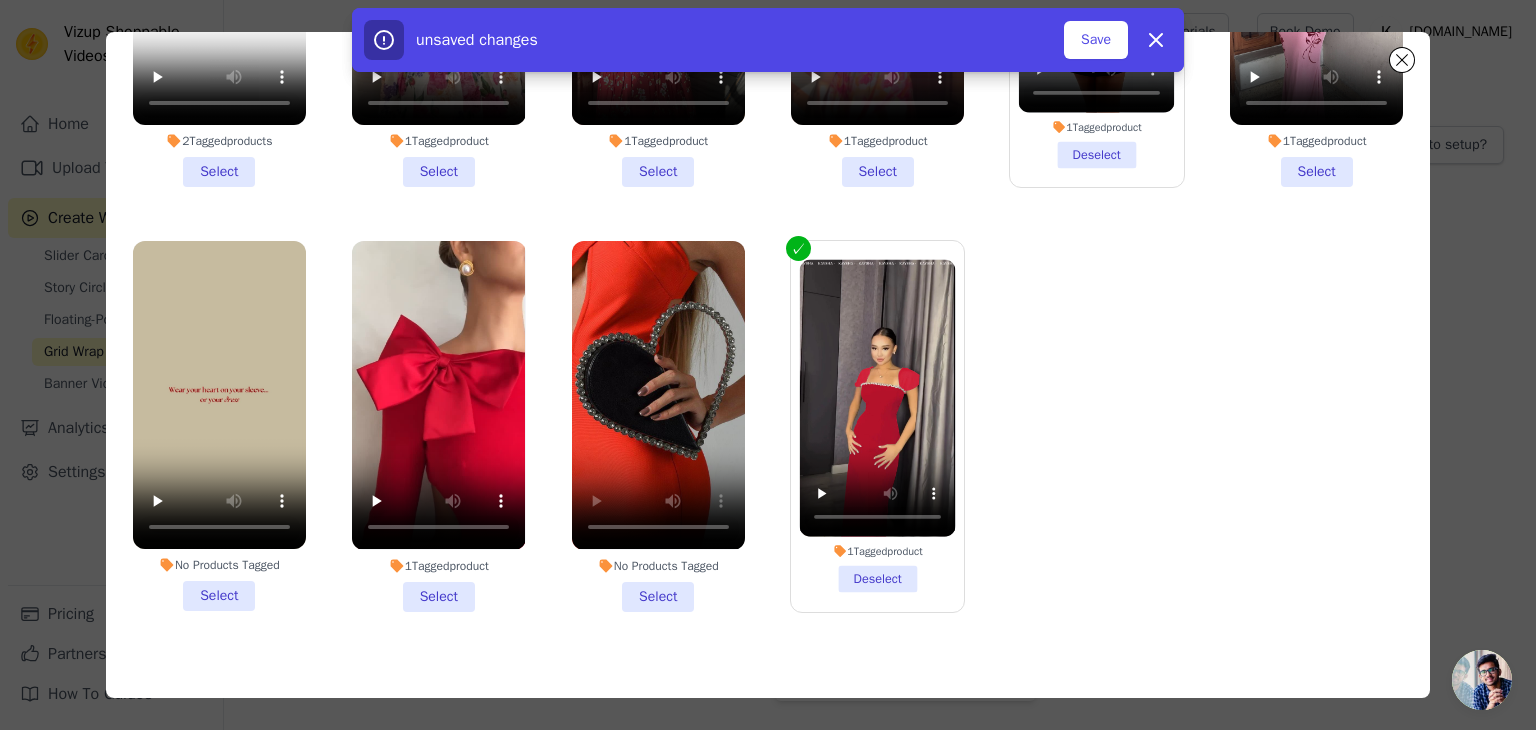 click on "No Products Tagged     Select" at bounding box center (658, 426) 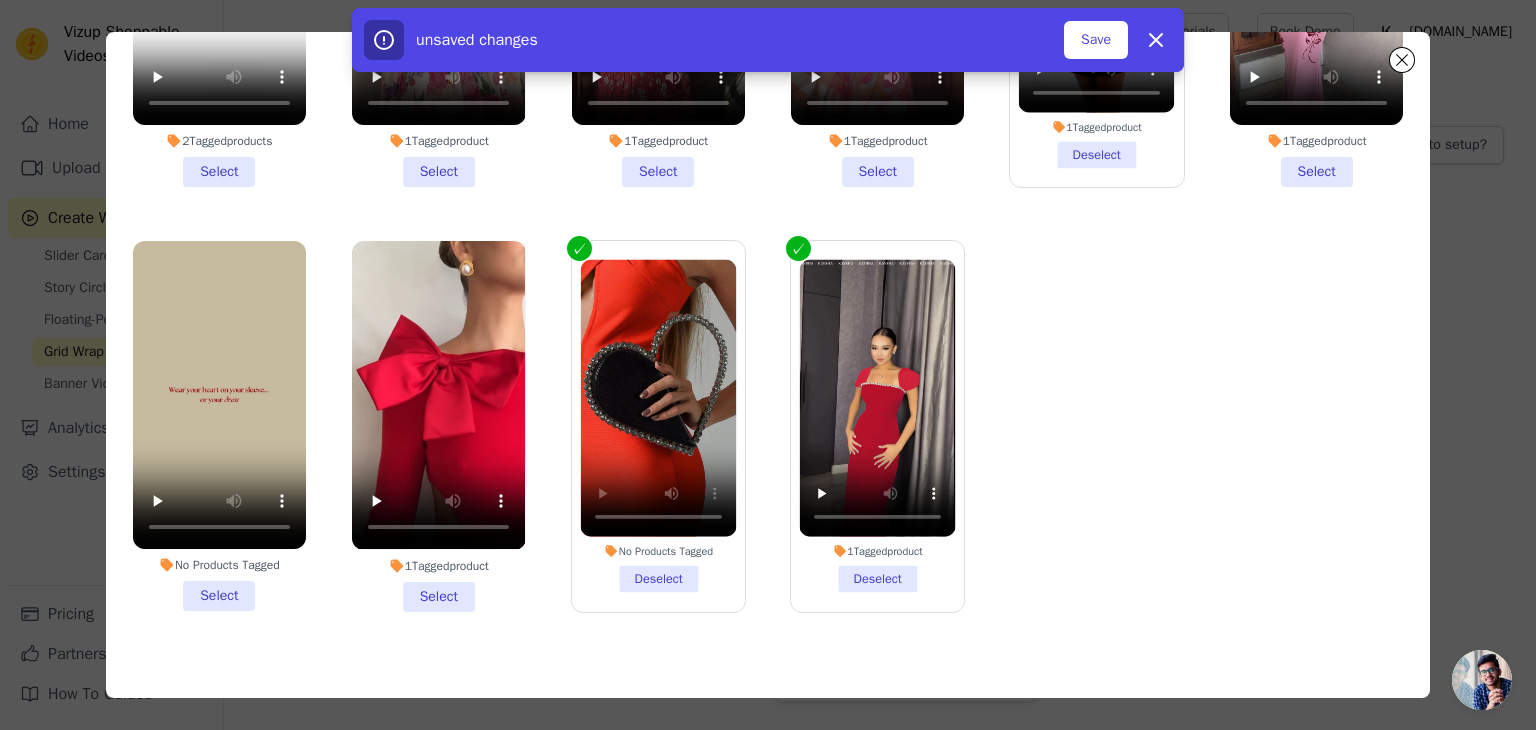 click on "1  Tagged  product     Select" at bounding box center [438, 426] 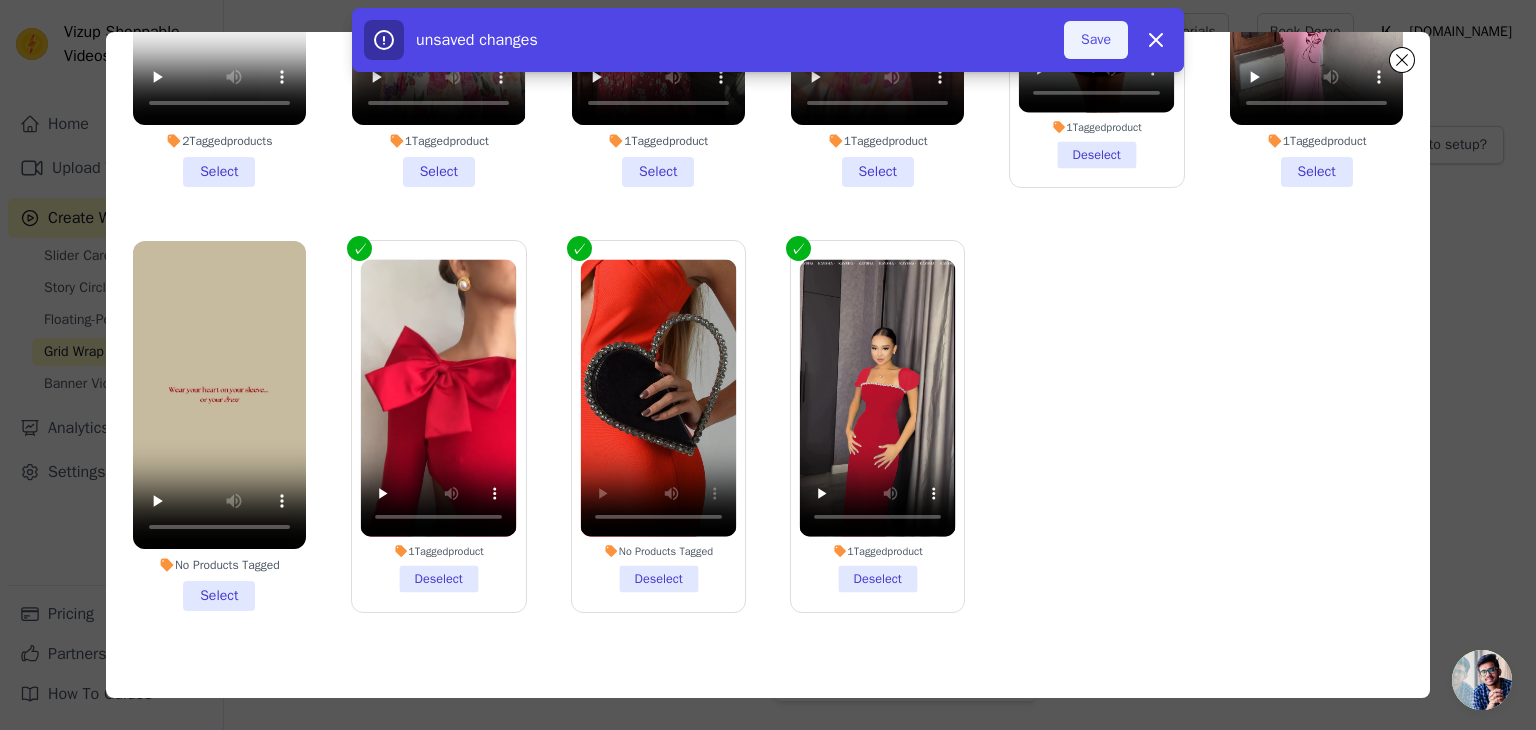 click on "Save" at bounding box center [1096, 40] 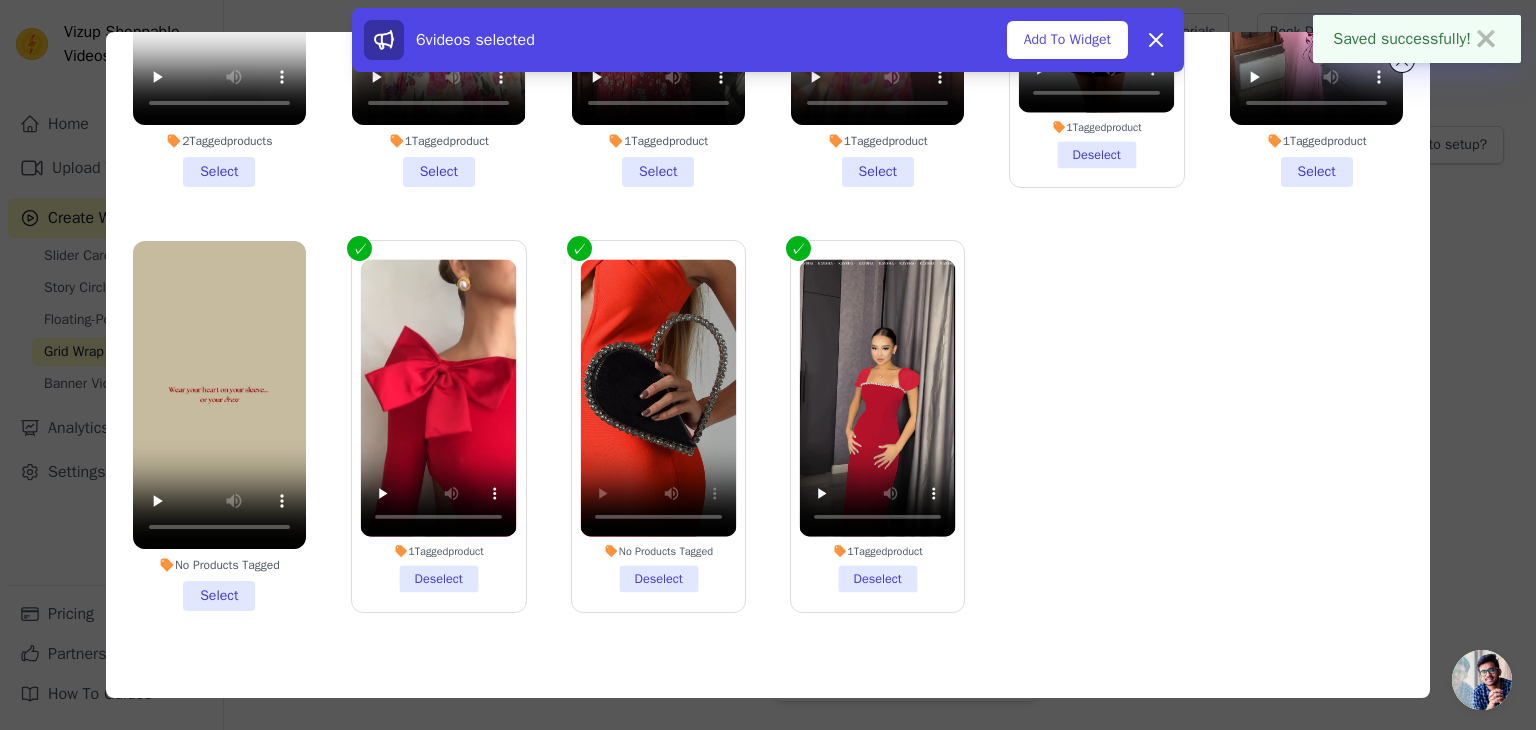 click on "Add To Widget" at bounding box center (1067, 40) 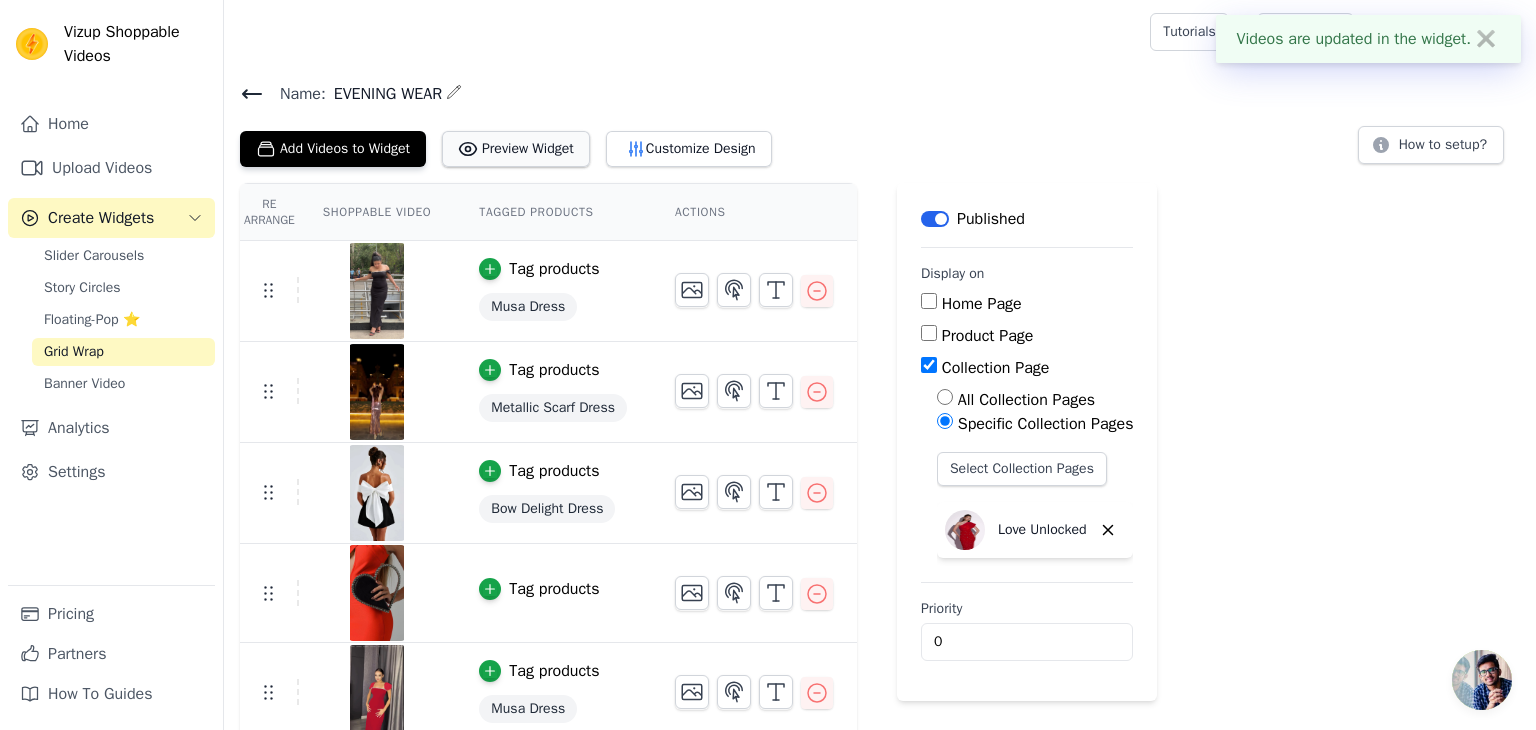click on "Preview Widget" at bounding box center [516, 149] 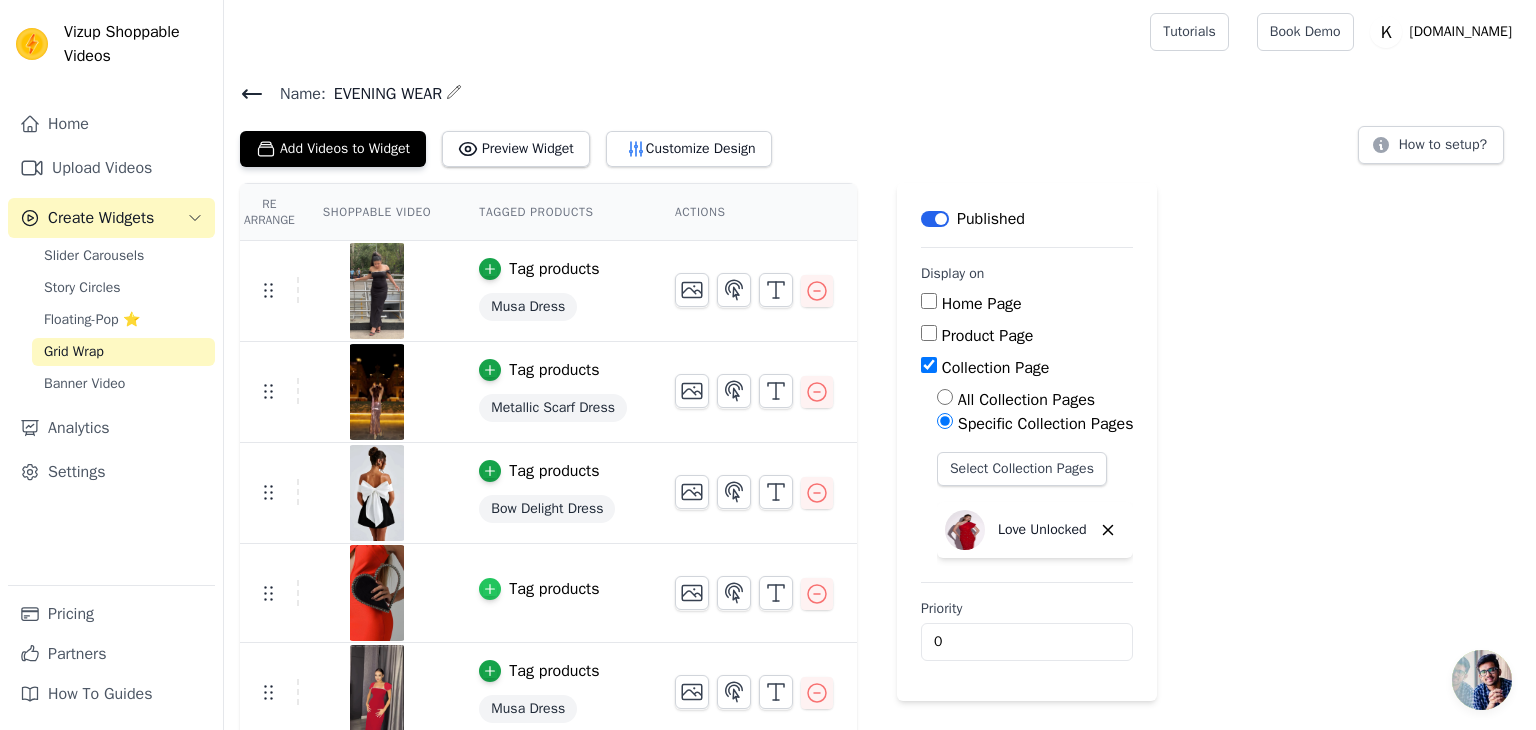 click 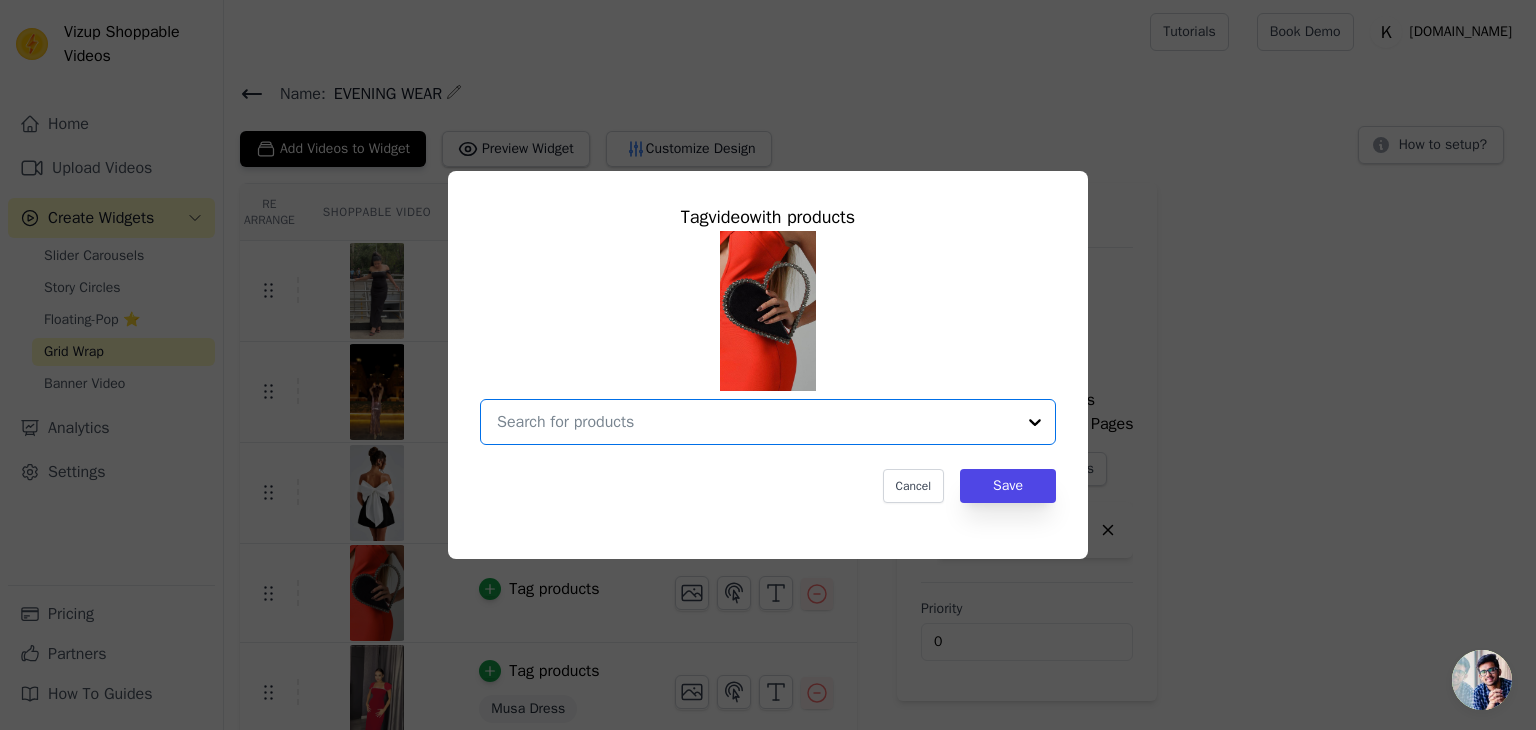 click at bounding box center [756, 422] 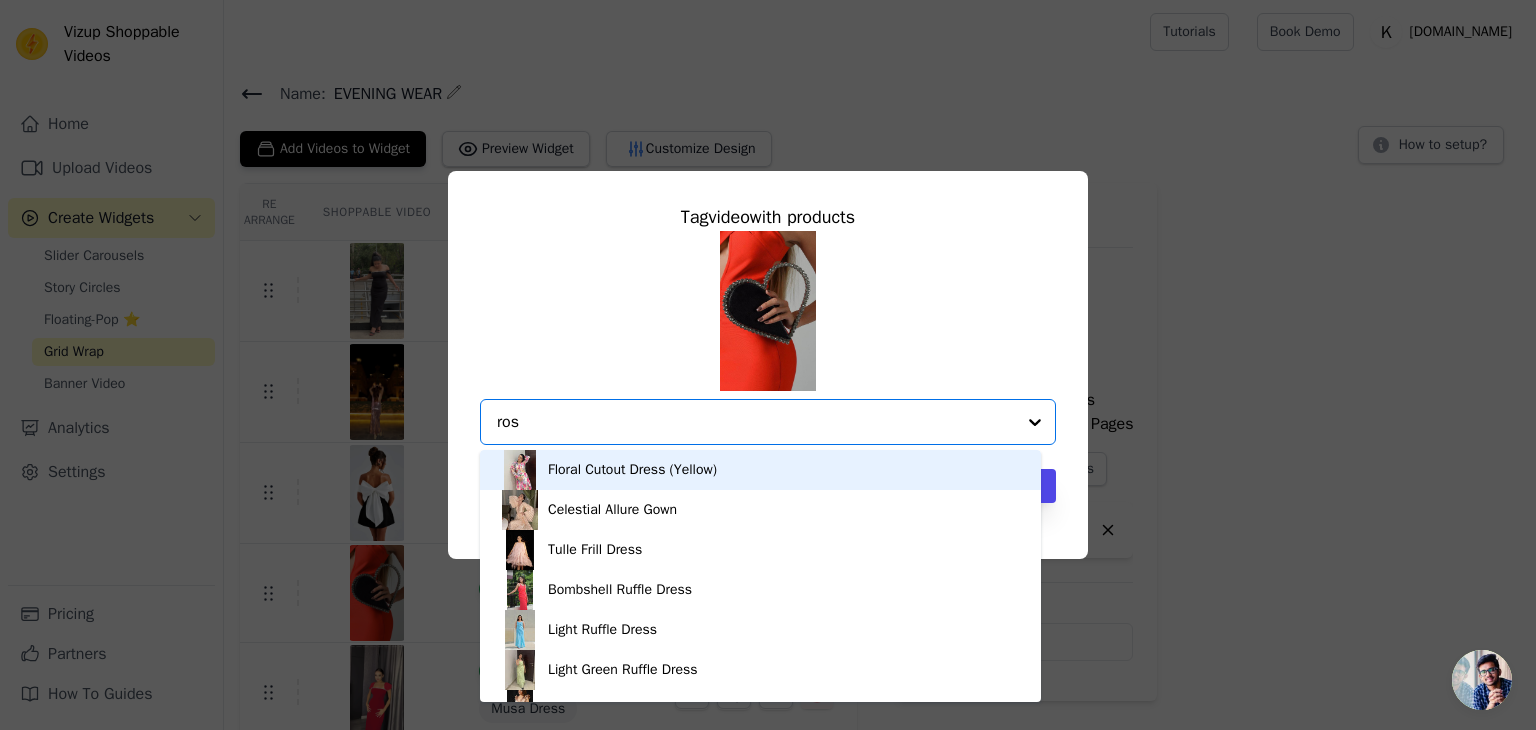 type on "[PERSON_NAME]" 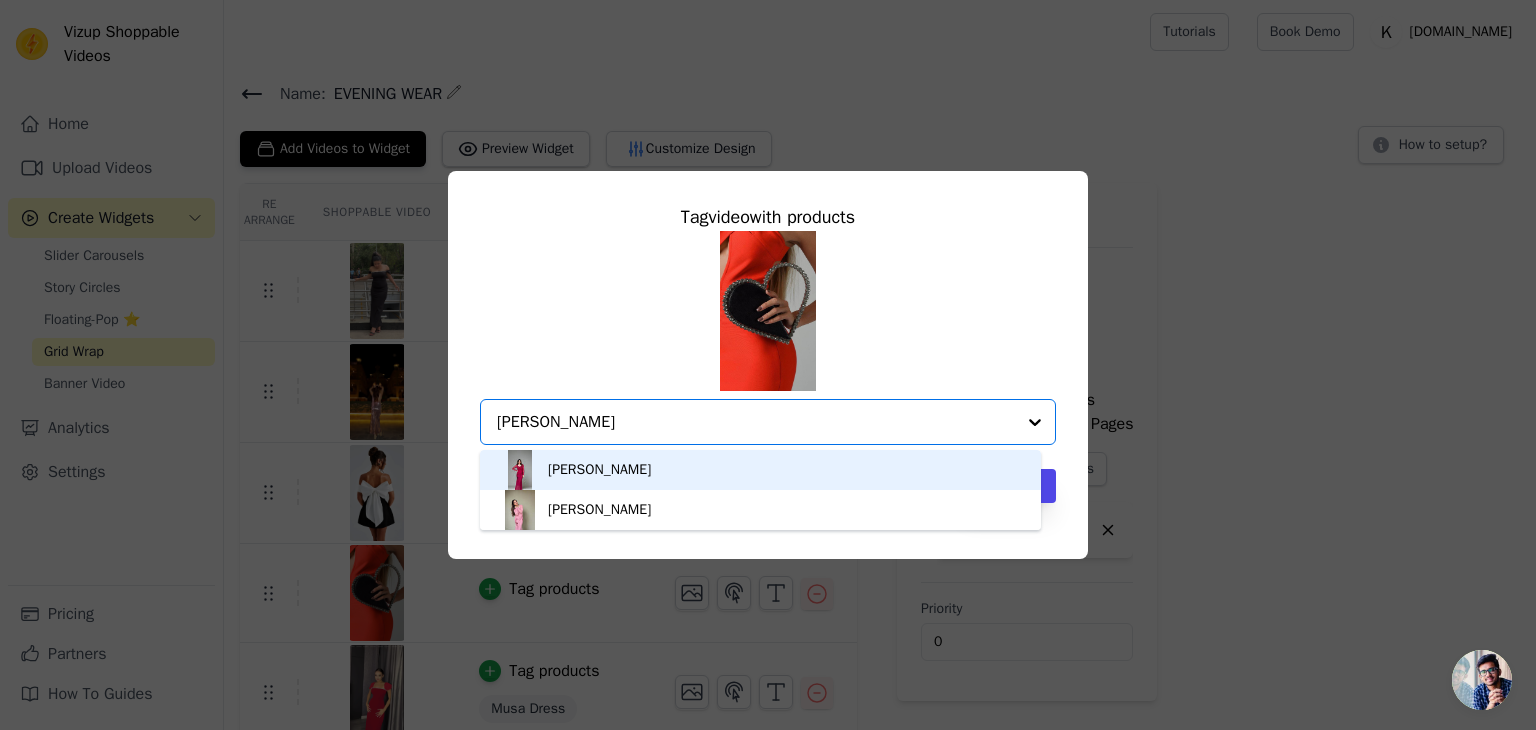click on "[PERSON_NAME]" at bounding box center [760, 470] 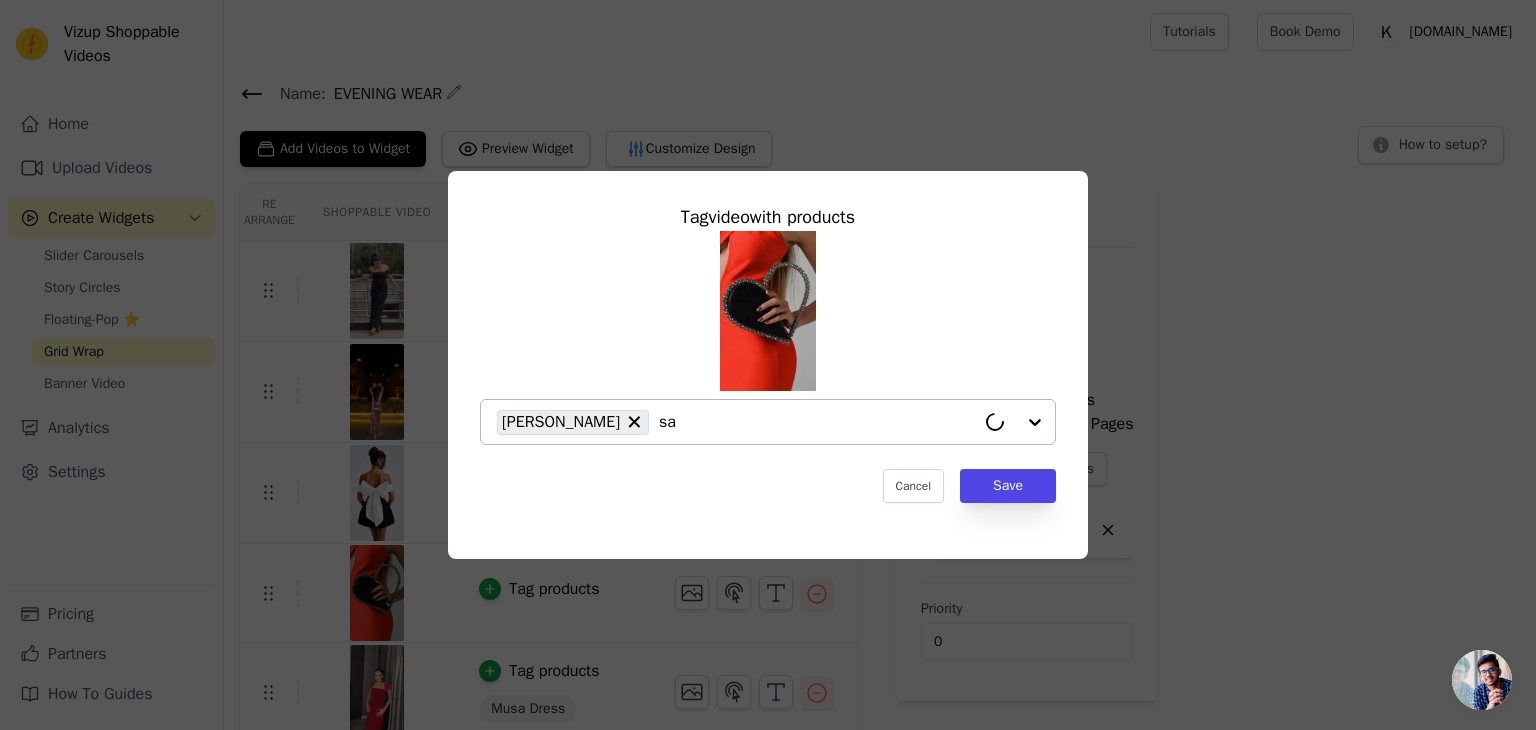 type on "sat" 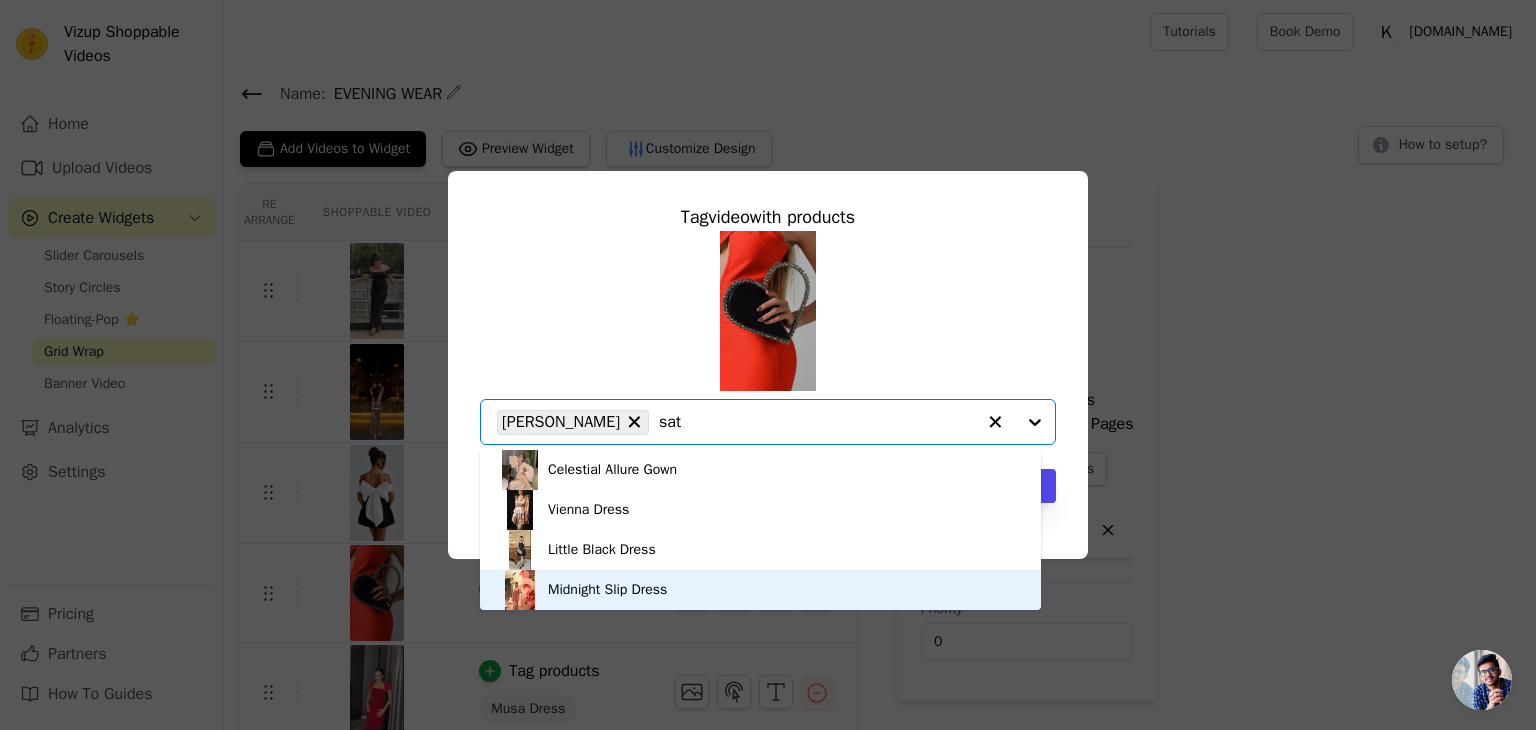 click on "Midnight Slip Dress" at bounding box center (607, 590) 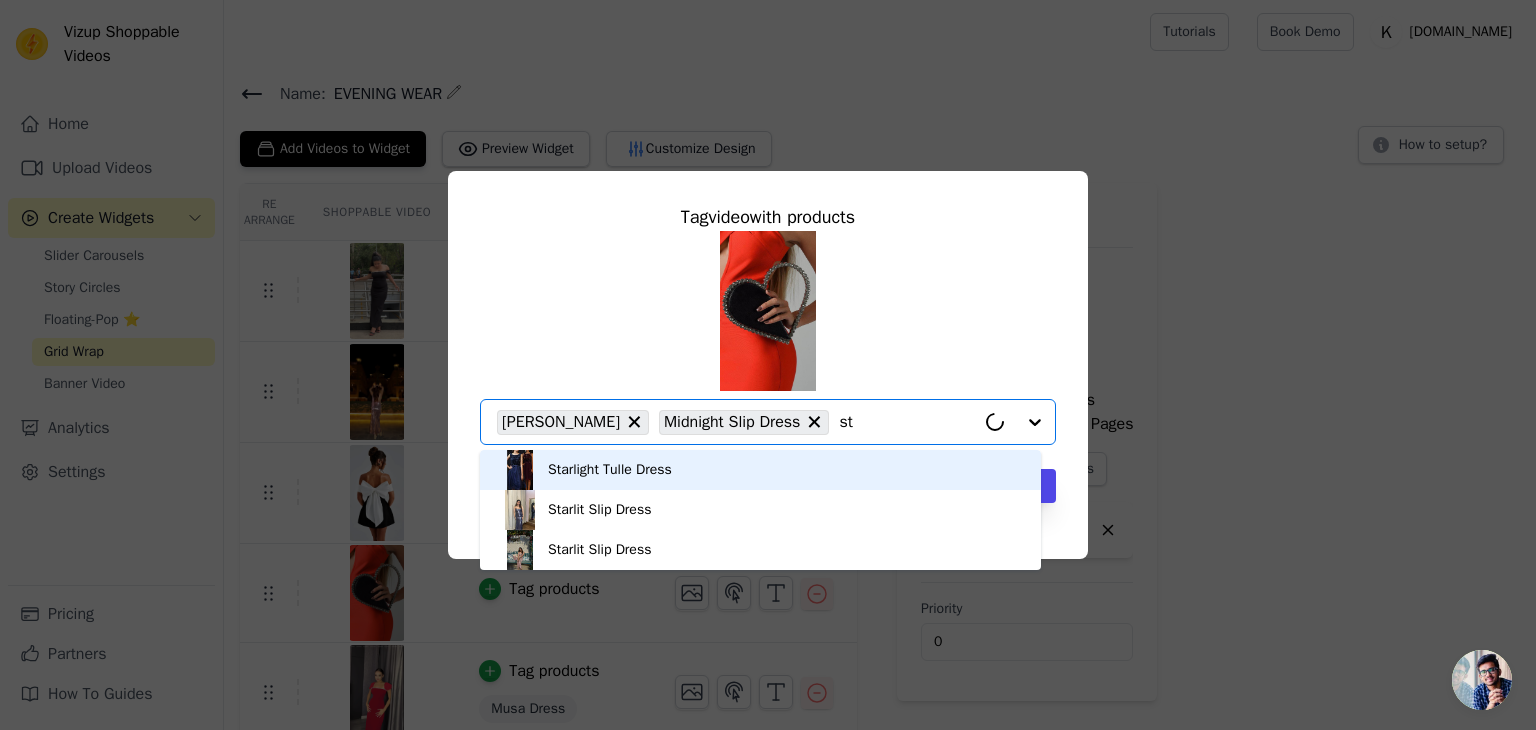 type on "s" 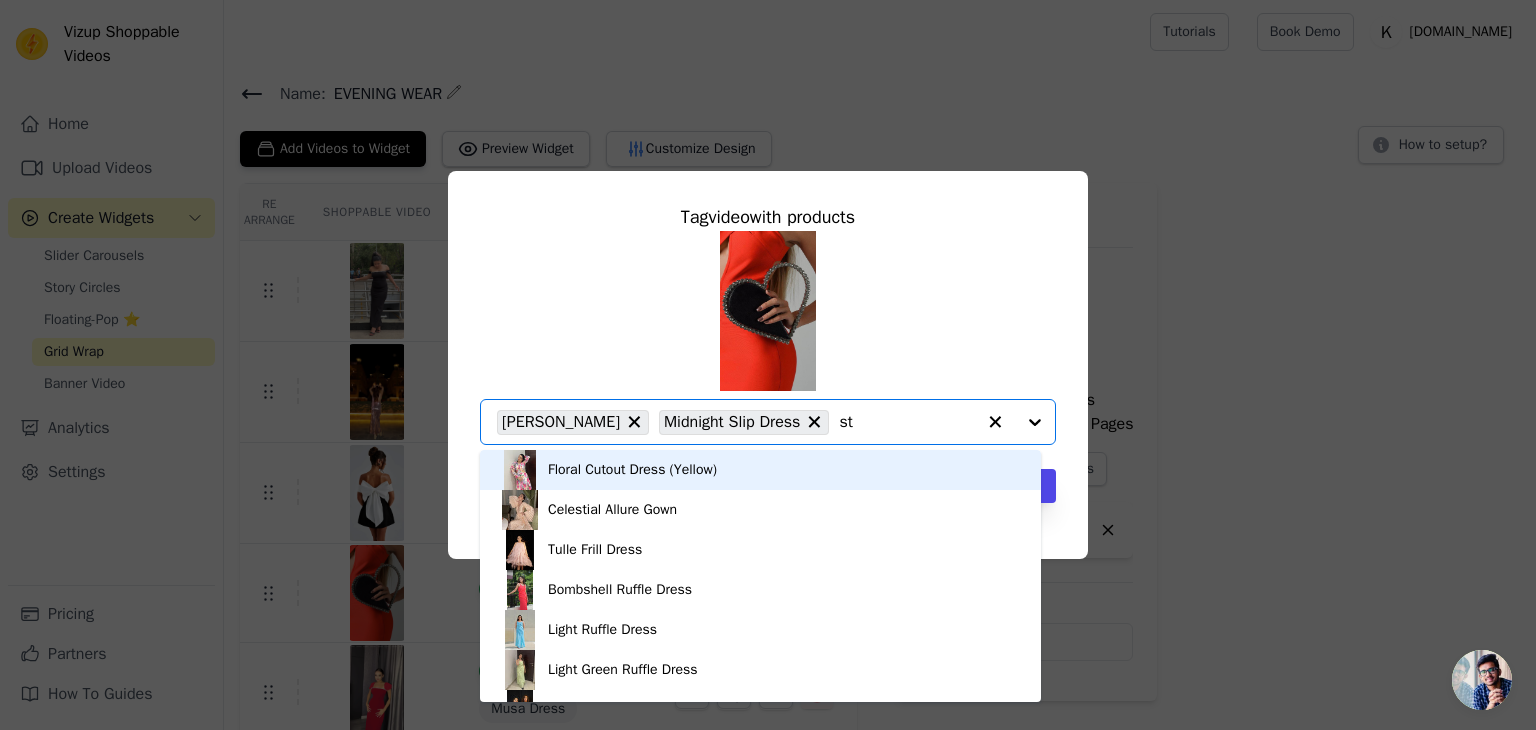 type on "s" 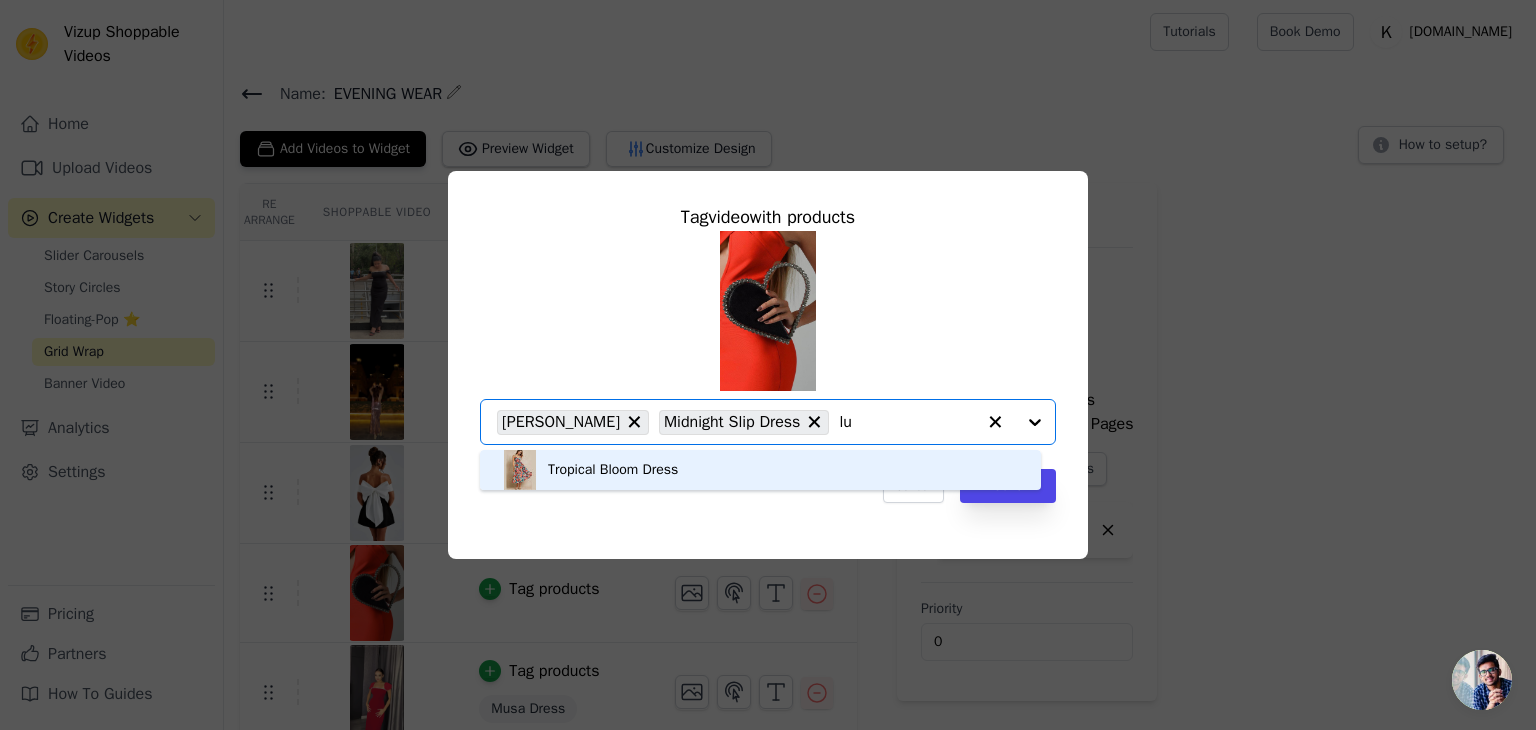 type on "l" 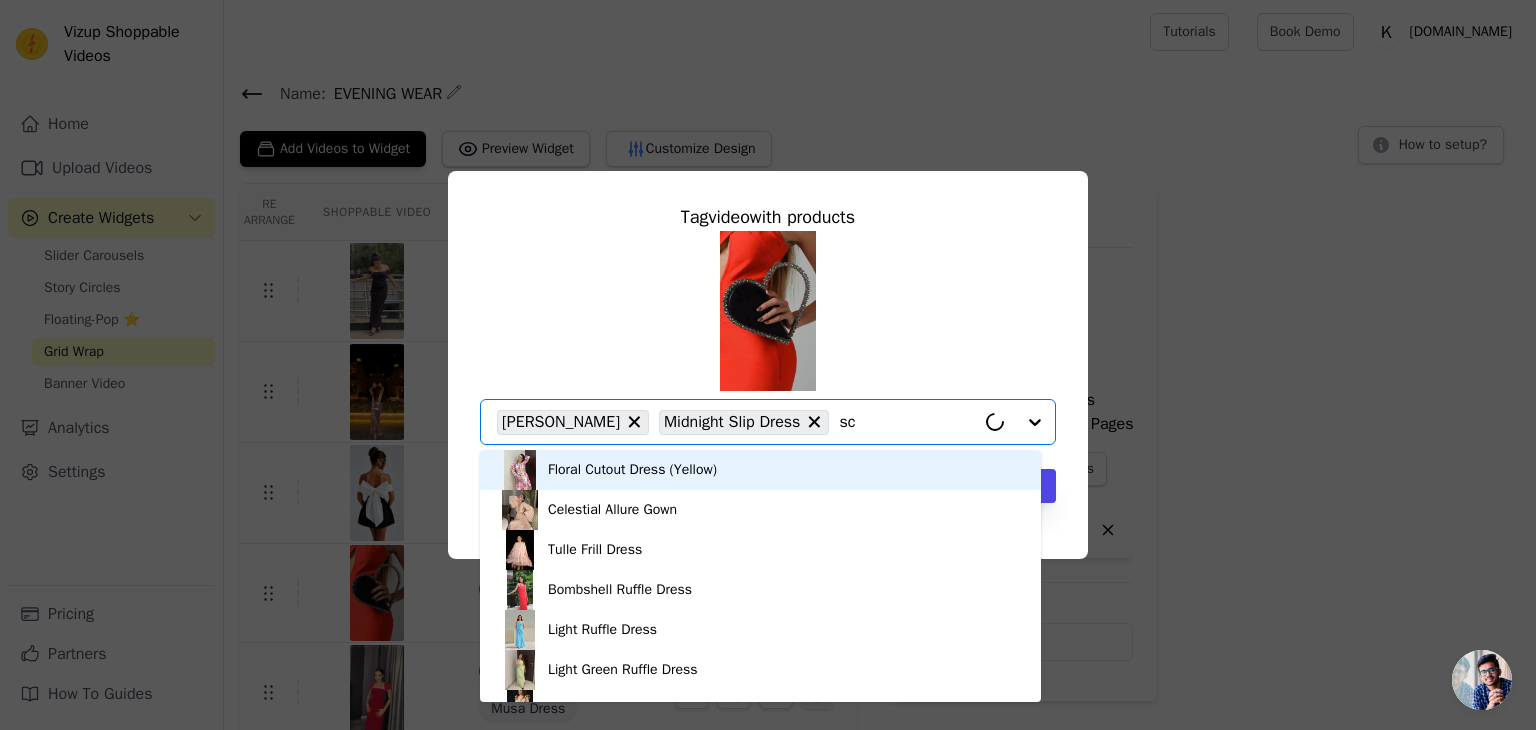type on "sca" 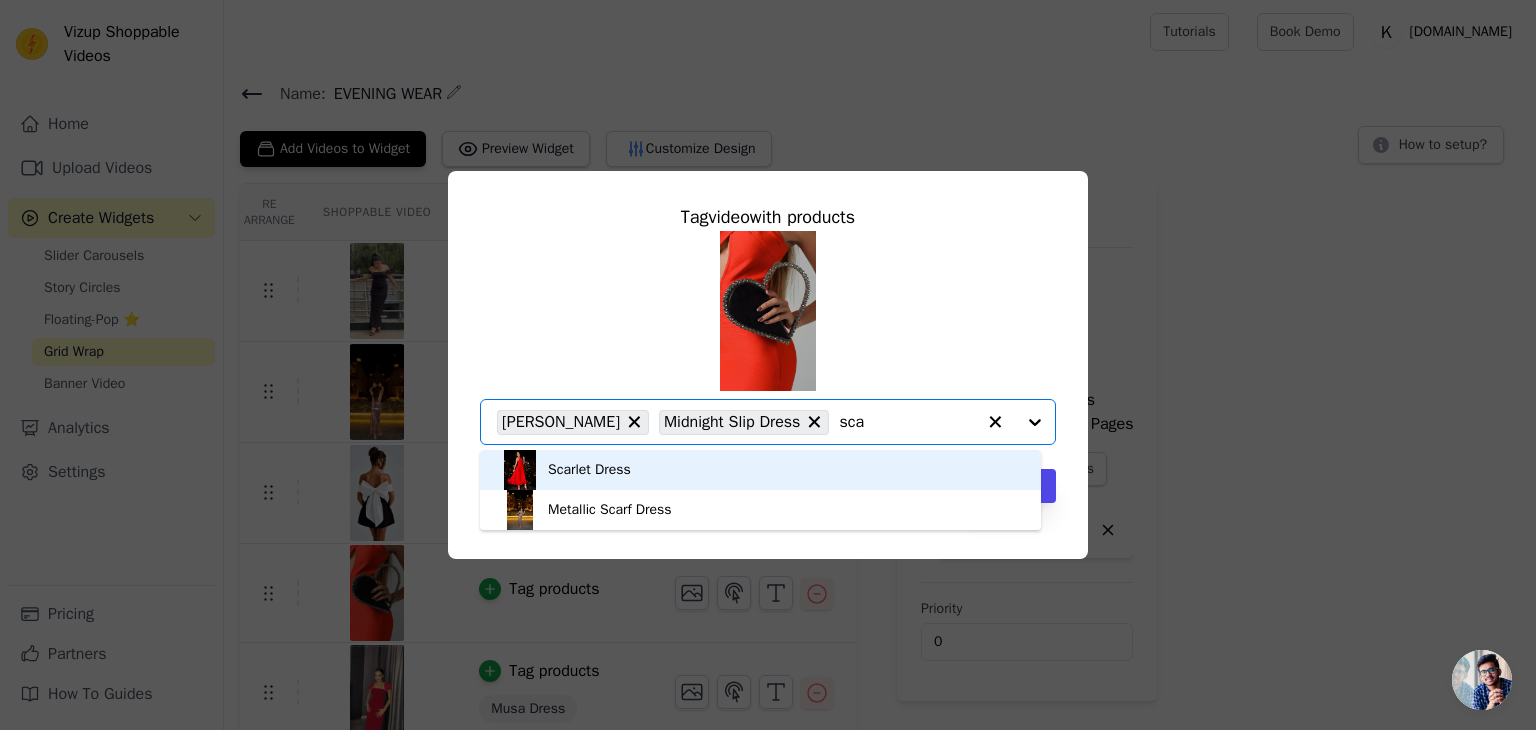 click on "Scarlet Dress" at bounding box center [760, 470] 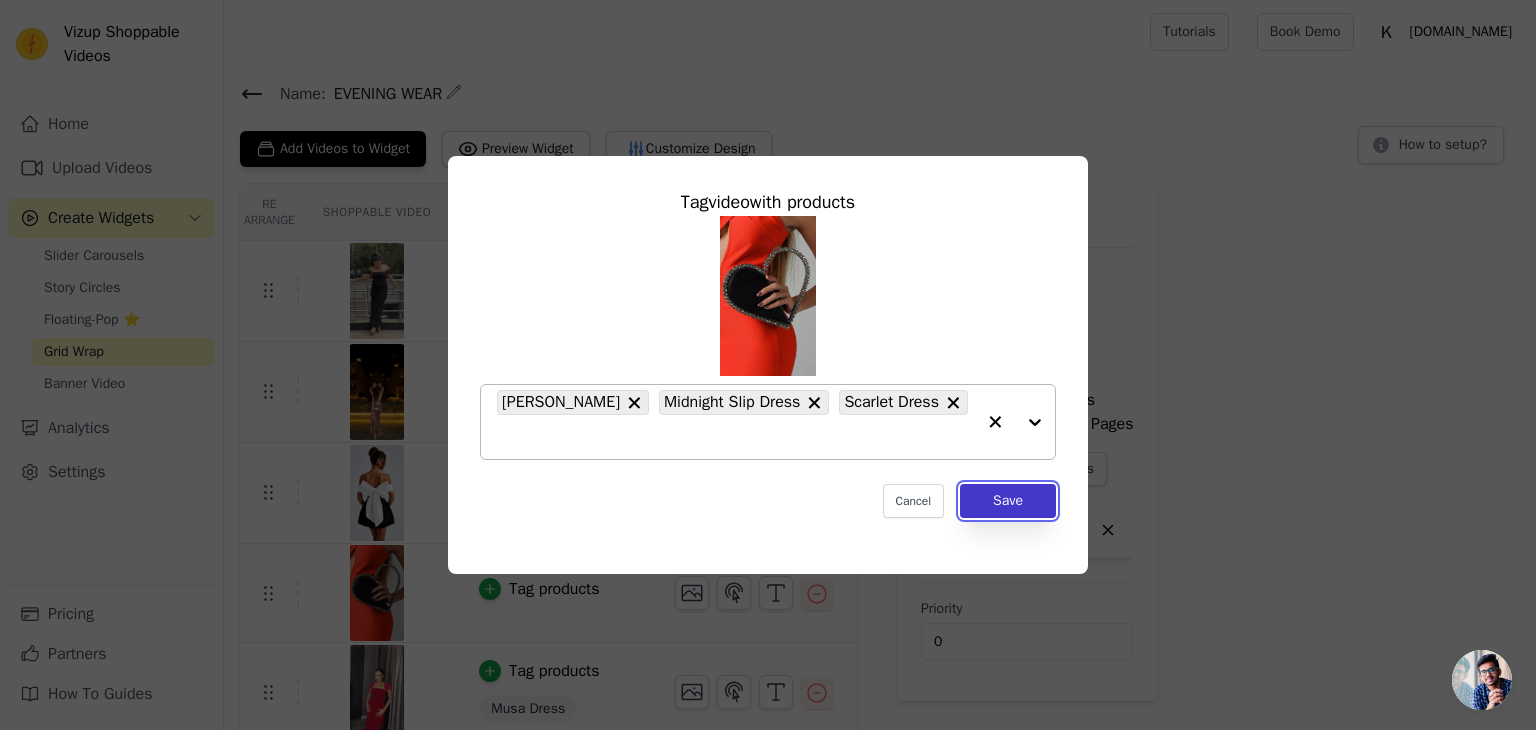 click on "Save" at bounding box center [1008, 501] 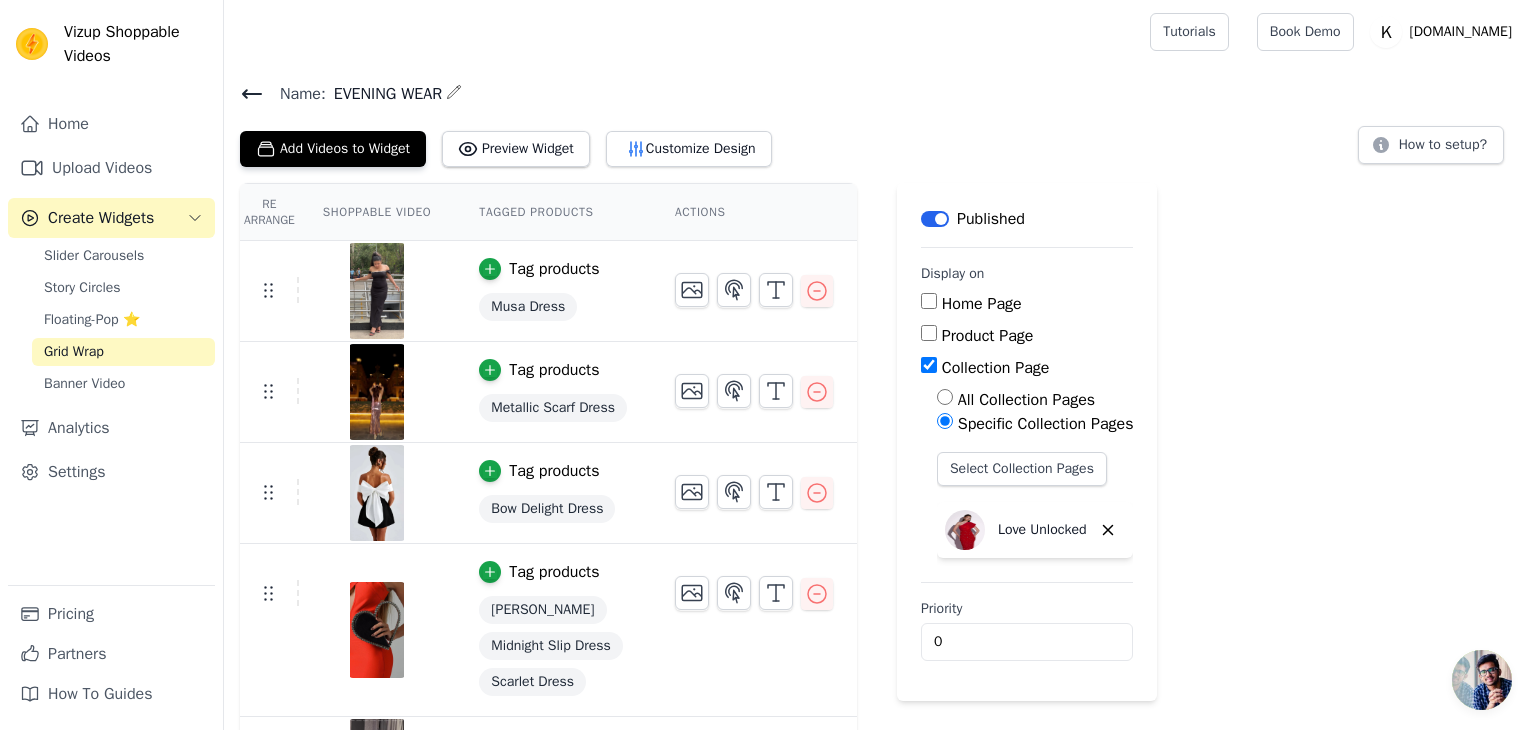 click on "Re Arrange   Shoppable Video   Tagged Products   Actions             Tag products   Musa Dress                             Tag products   Metallic Scarf Dress                             Tag products   Bow Delight Dress                             Tag products   [PERSON_NAME] Dress   Midnight Slip Dress   Scarlet Dress                             Tag products   Musa Dress                             Tag products   Red Reverie Dress                       Save Videos In This New Order   Save   Dismiss     Label     Published     Display on     Home Page     Product Page       Collection Page     All Collection Pages     Specific Collection Pages     Select Collection Pages       Love Unlocked         Priority   0" at bounding box center [880, 551] 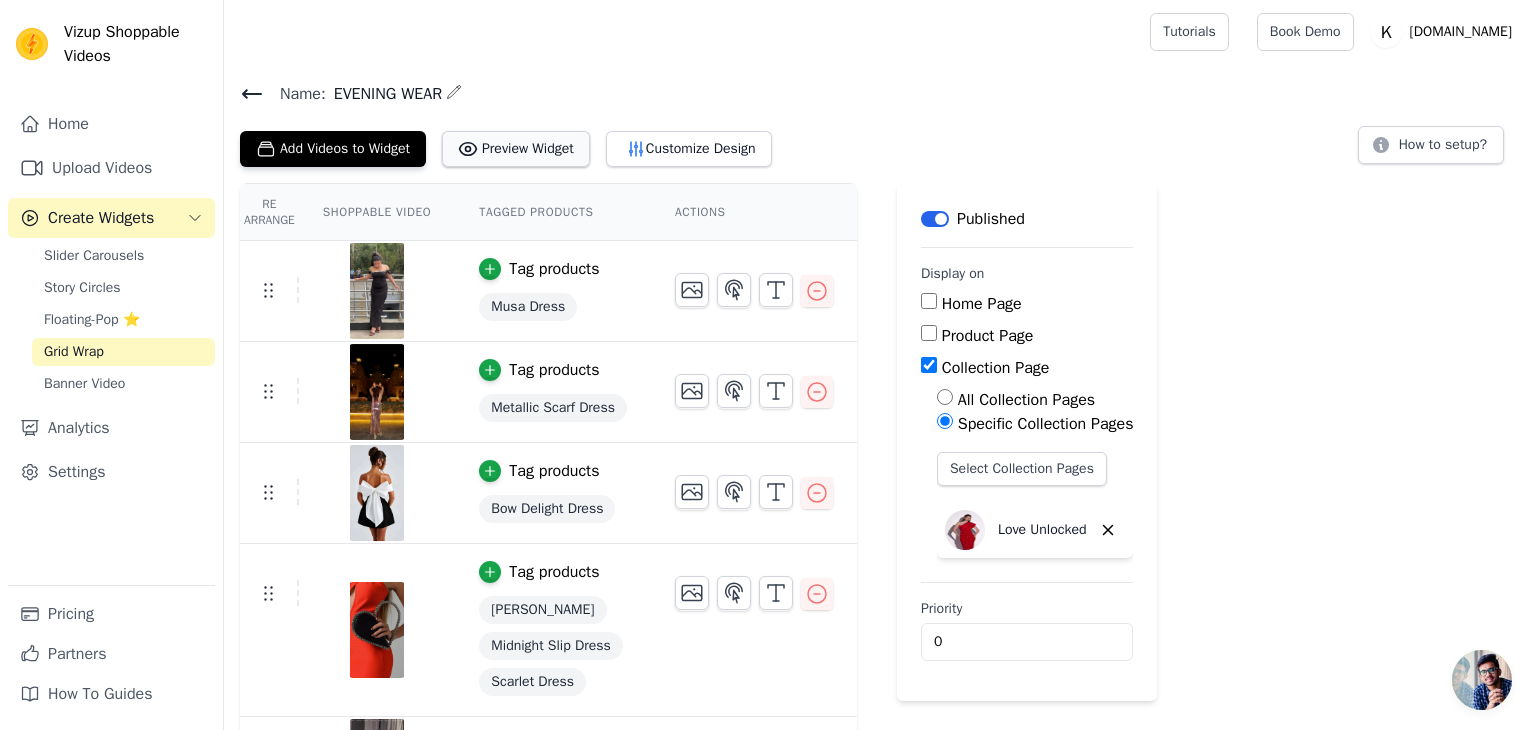click on "Preview Widget" at bounding box center (516, 149) 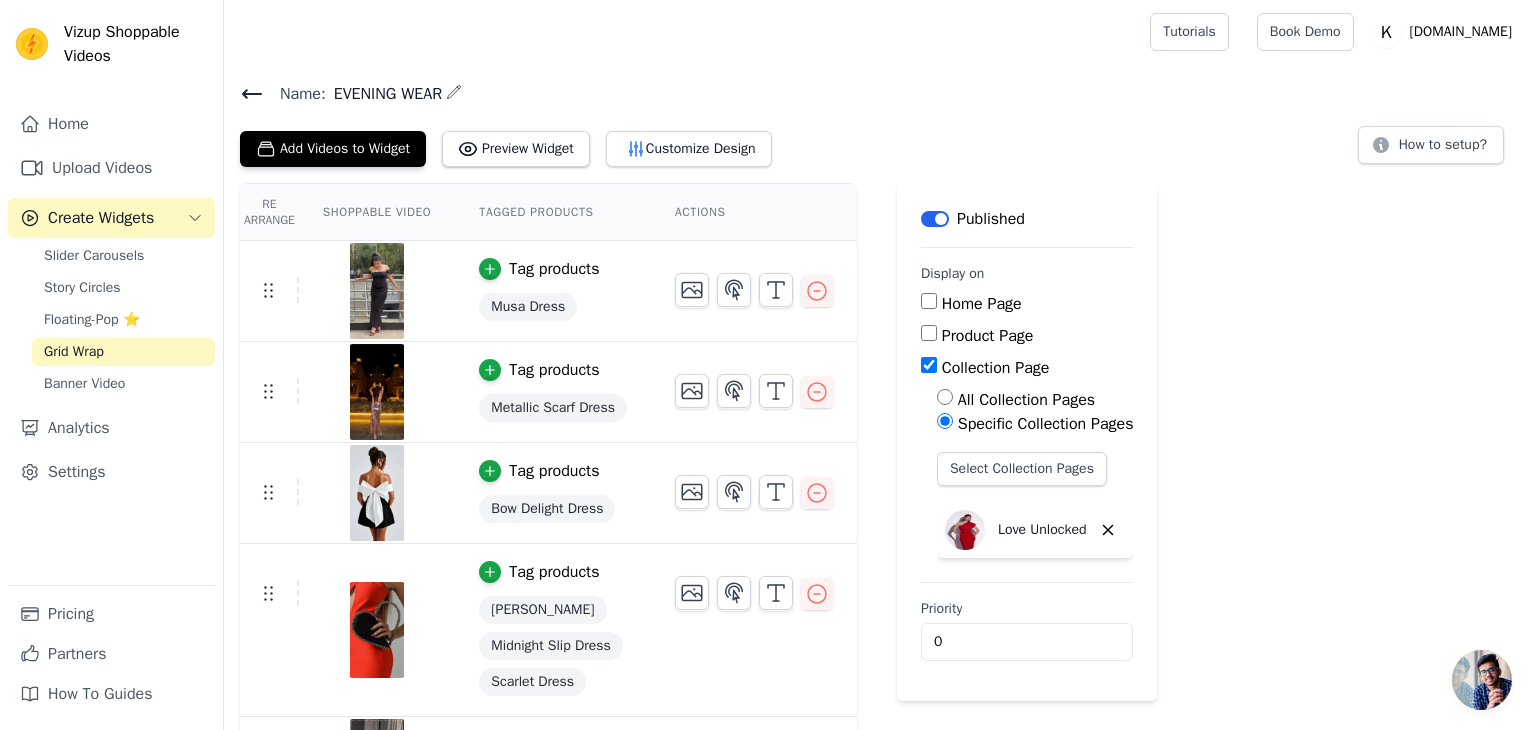 click 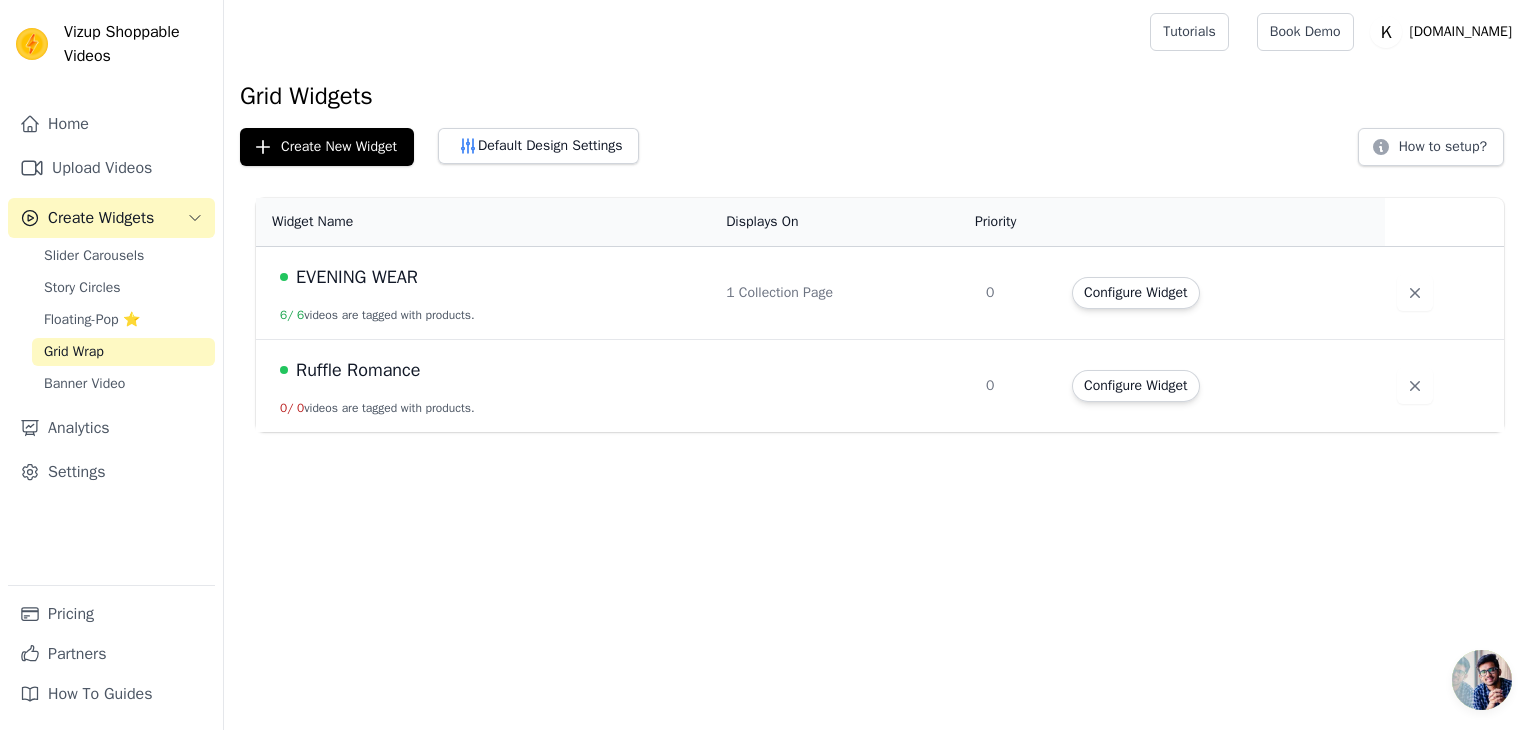 drag, startPoint x: 461, startPoint y: 401, endPoint x: 478, endPoint y: 452, distance: 53.75872 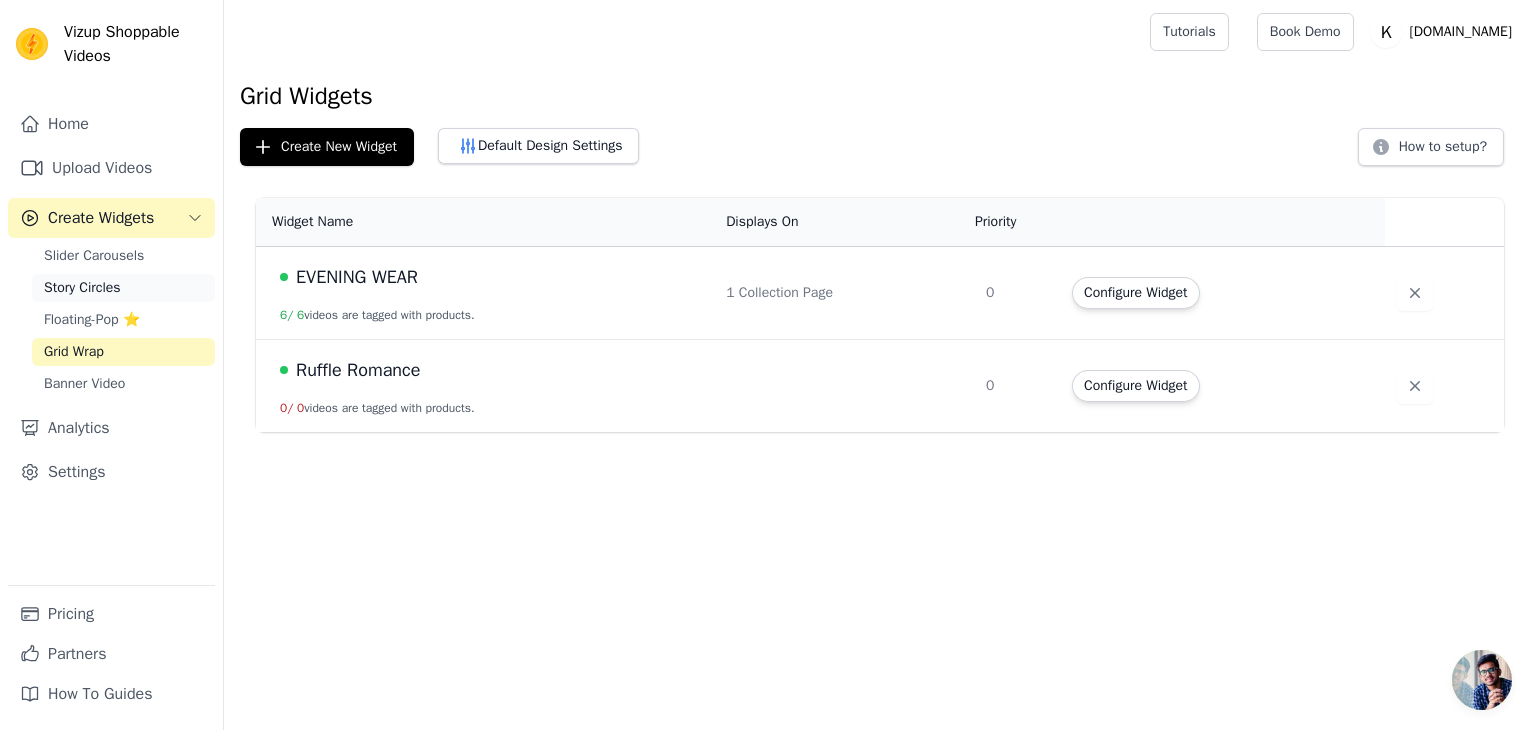 click on "Story Circles" at bounding box center [82, 288] 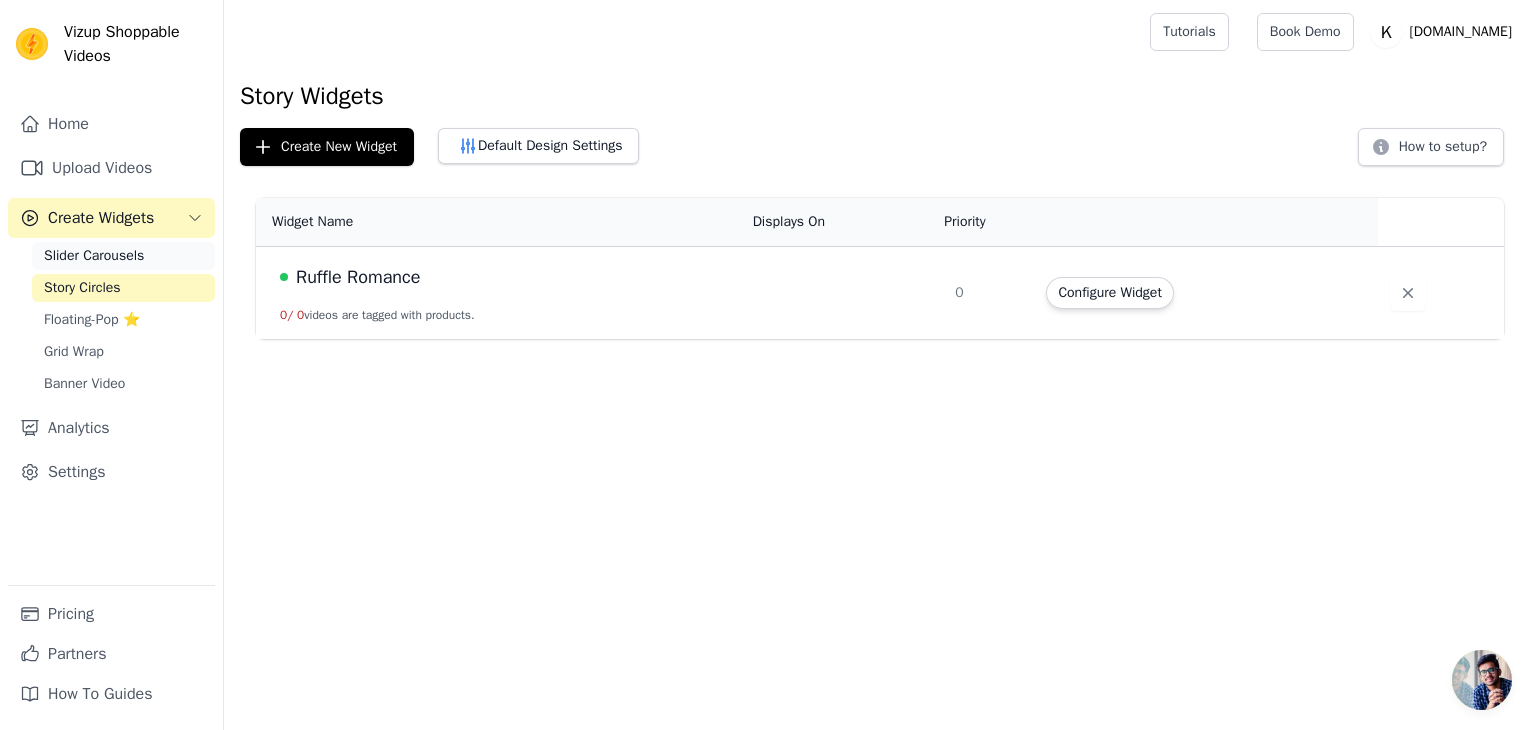 click on "Slider Carousels" at bounding box center (94, 256) 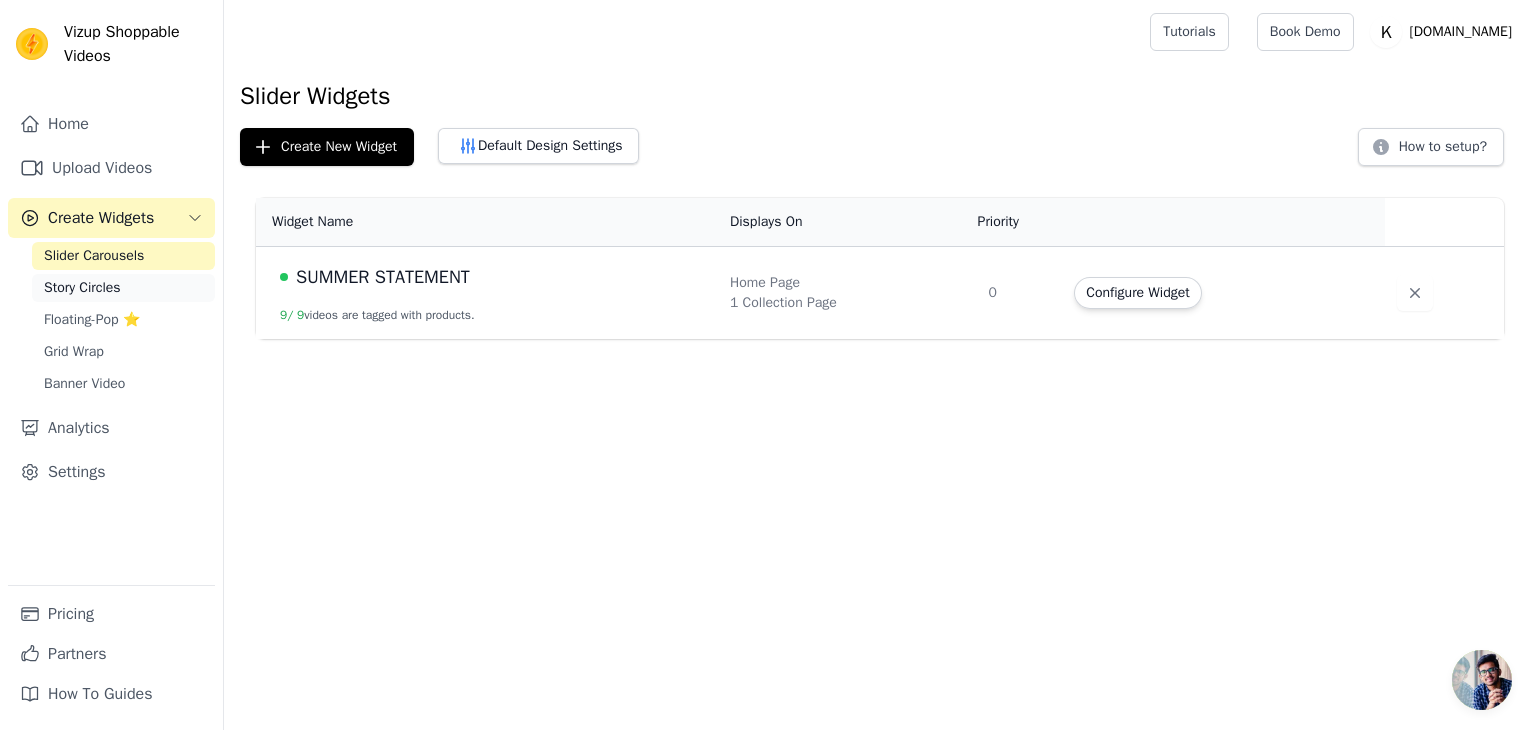 click on "Story Circles" at bounding box center (123, 288) 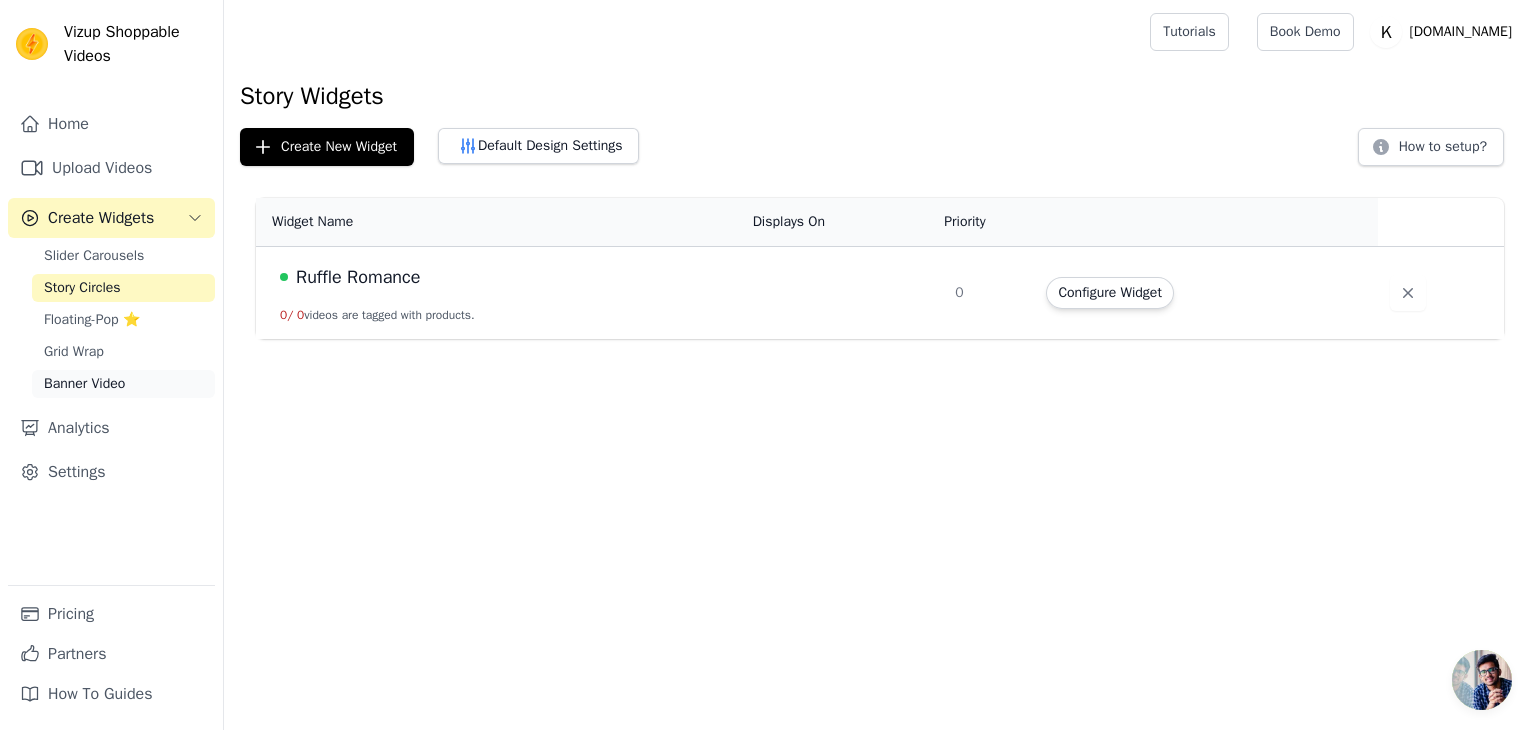 click on "Banner Video" at bounding box center [84, 384] 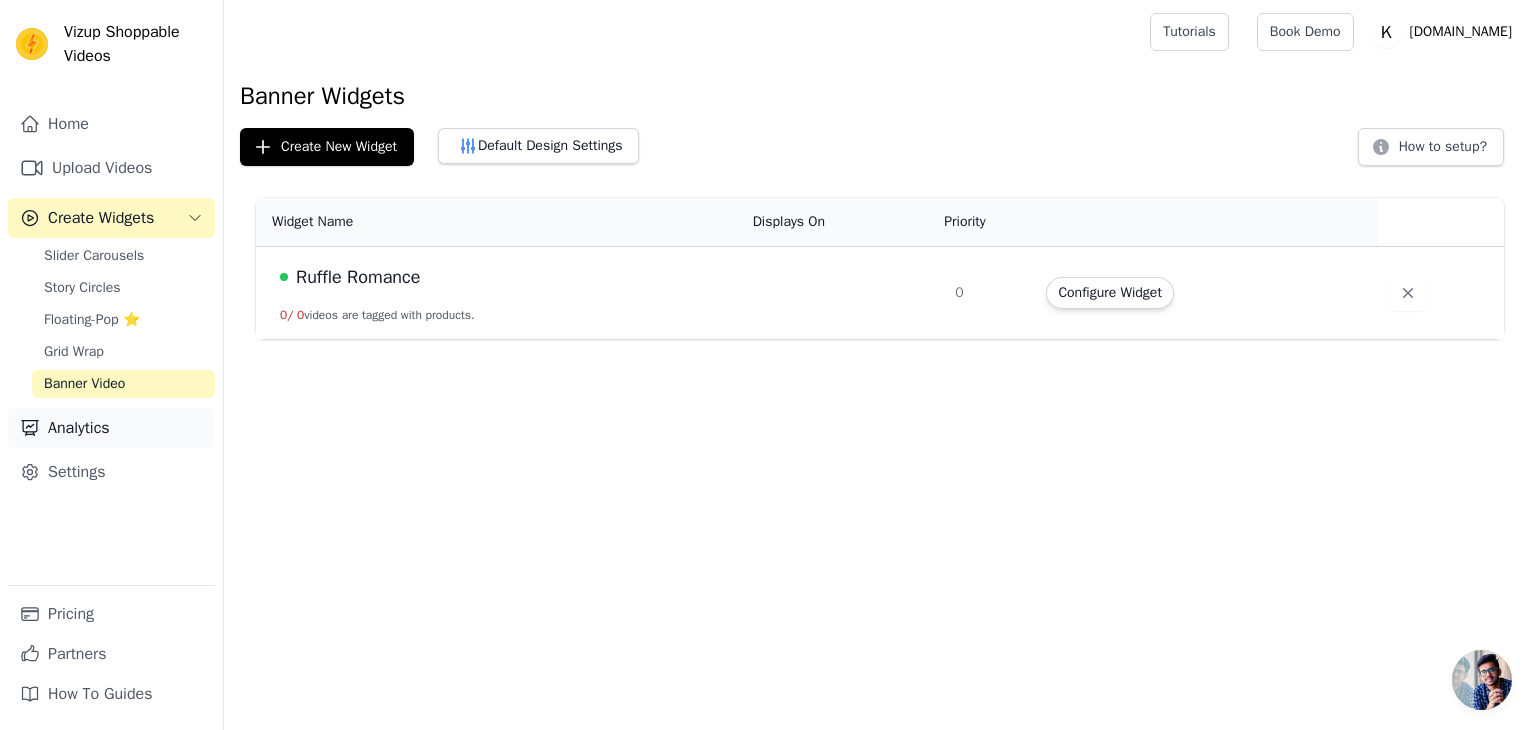 click on "Analytics" at bounding box center [111, 428] 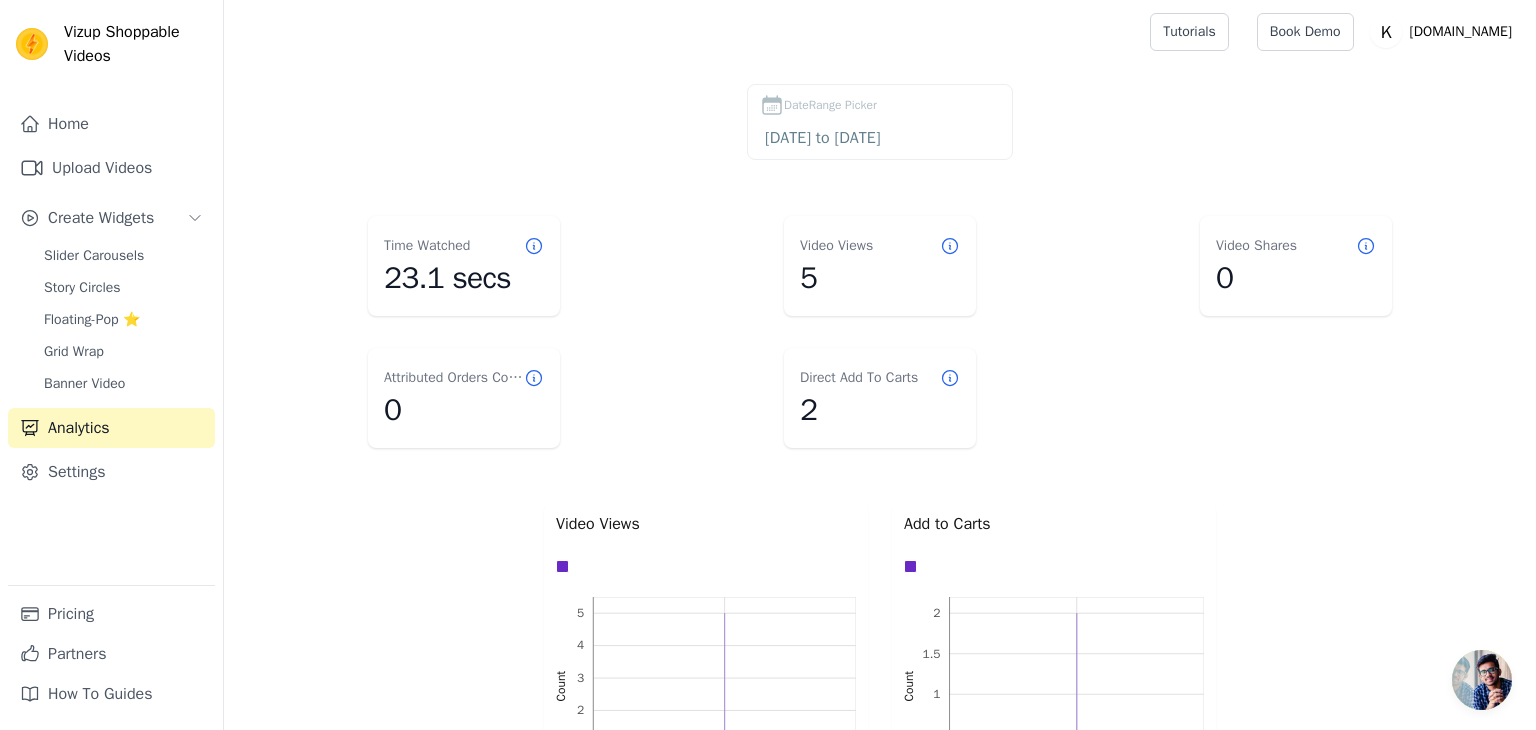 drag, startPoint x: 1535, startPoint y: 629, endPoint x: 1505, endPoint y: 573, distance: 63.529522 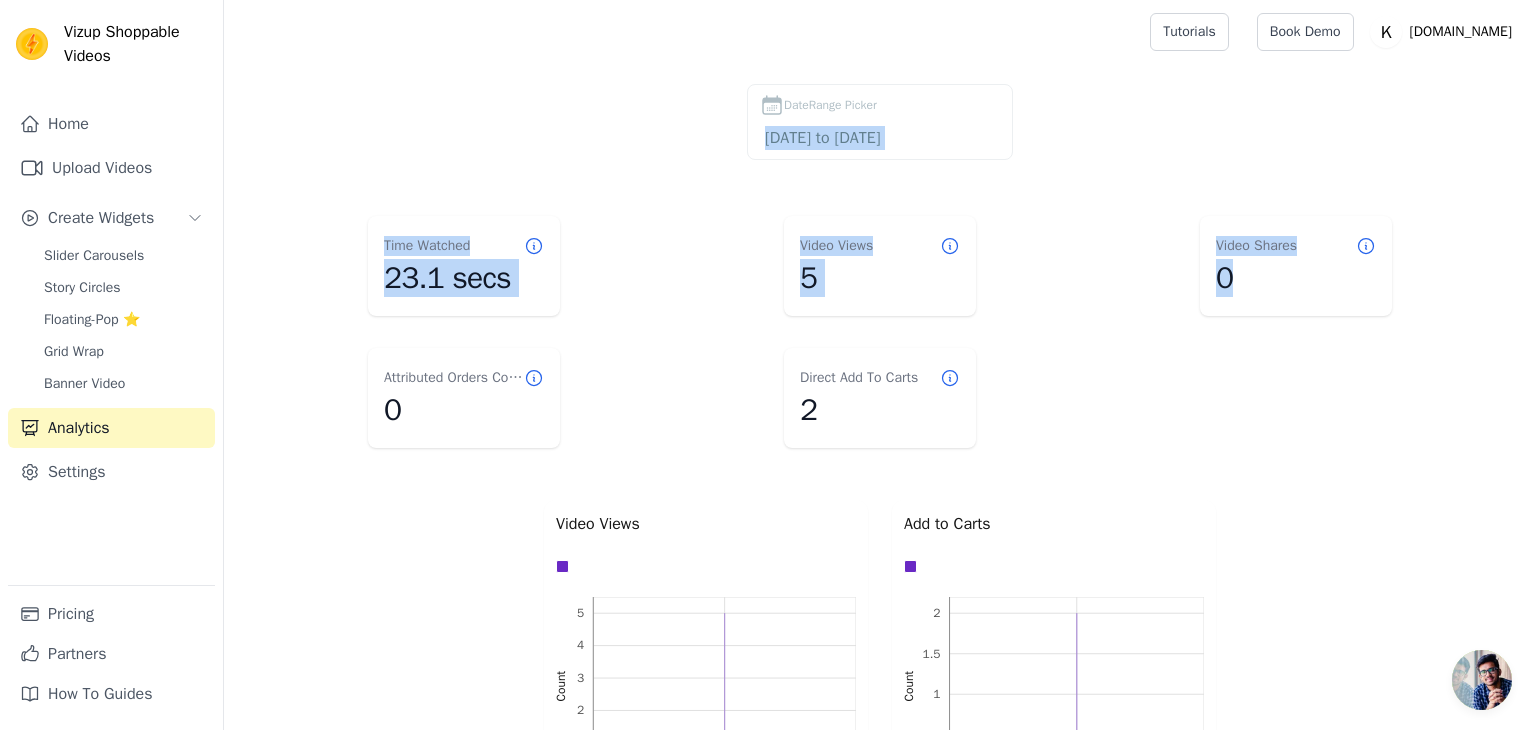 drag, startPoint x: 1533, startPoint y: 144, endPoint x: 1516, endPoint y: 418, distance: 274.52686 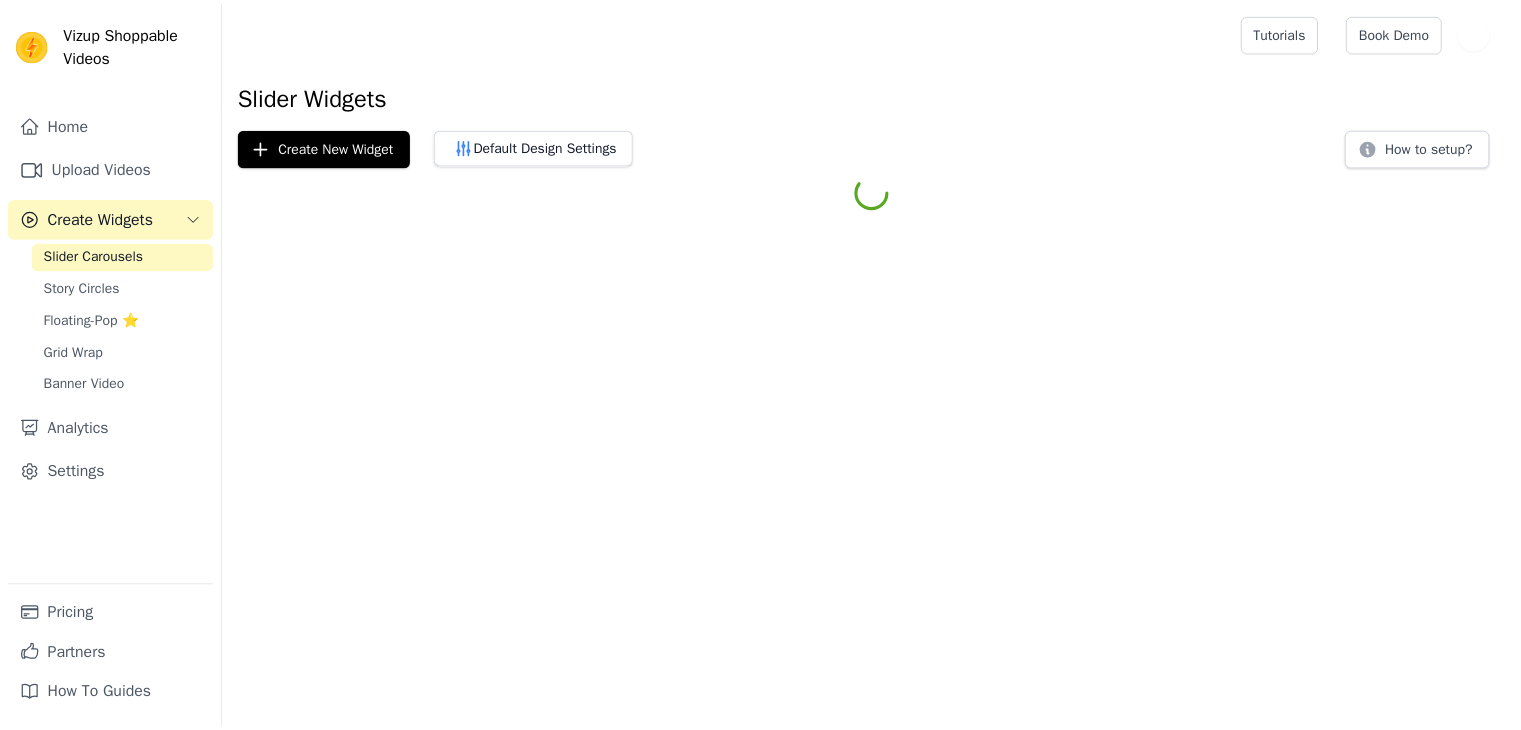 scroll, scrollTop: 0, scrollLeft: 0, axis: both 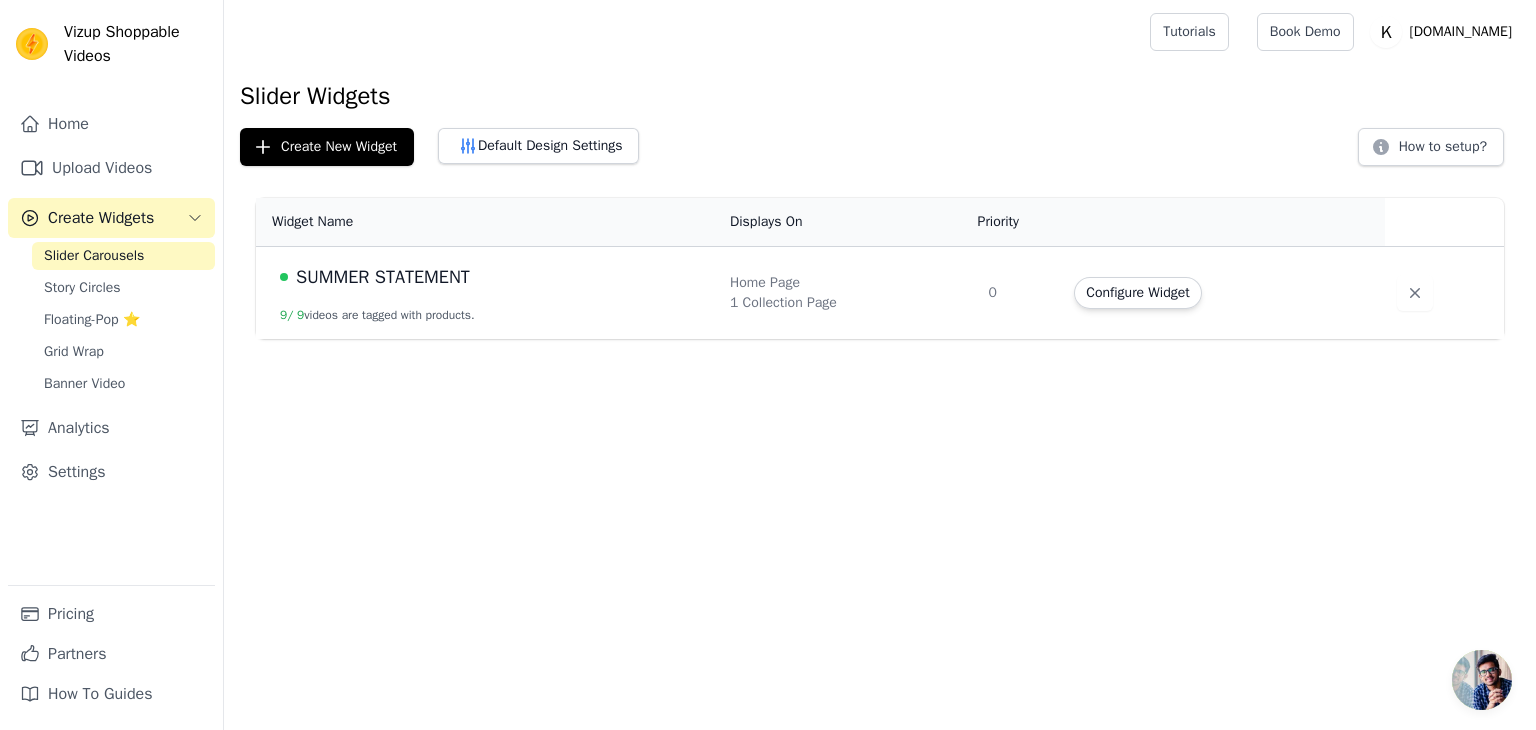 click on "SUMMER STATEMENT" at bounding box center (383, 277) 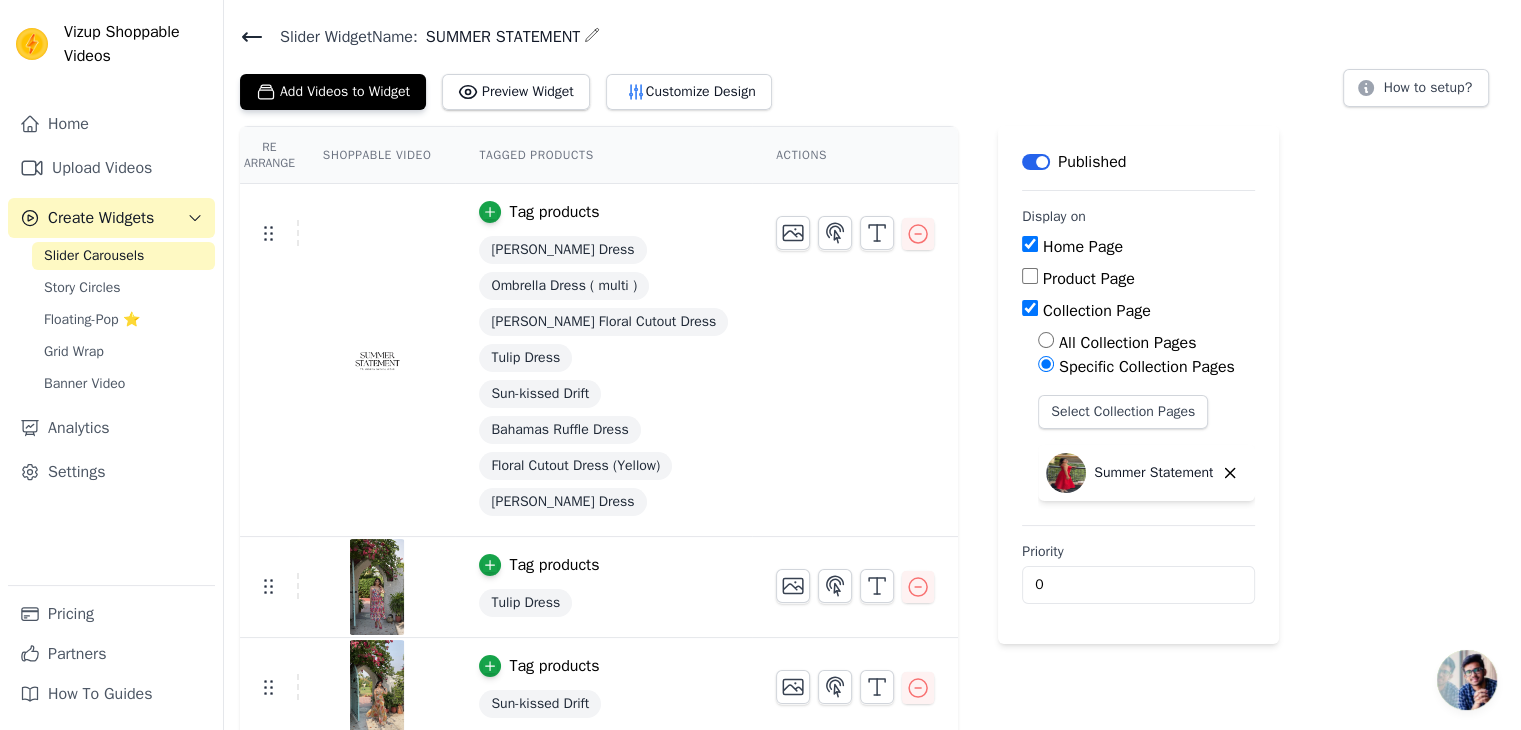 scroll, scrollTop: 60, scrollLeft: 0, axis: vertical 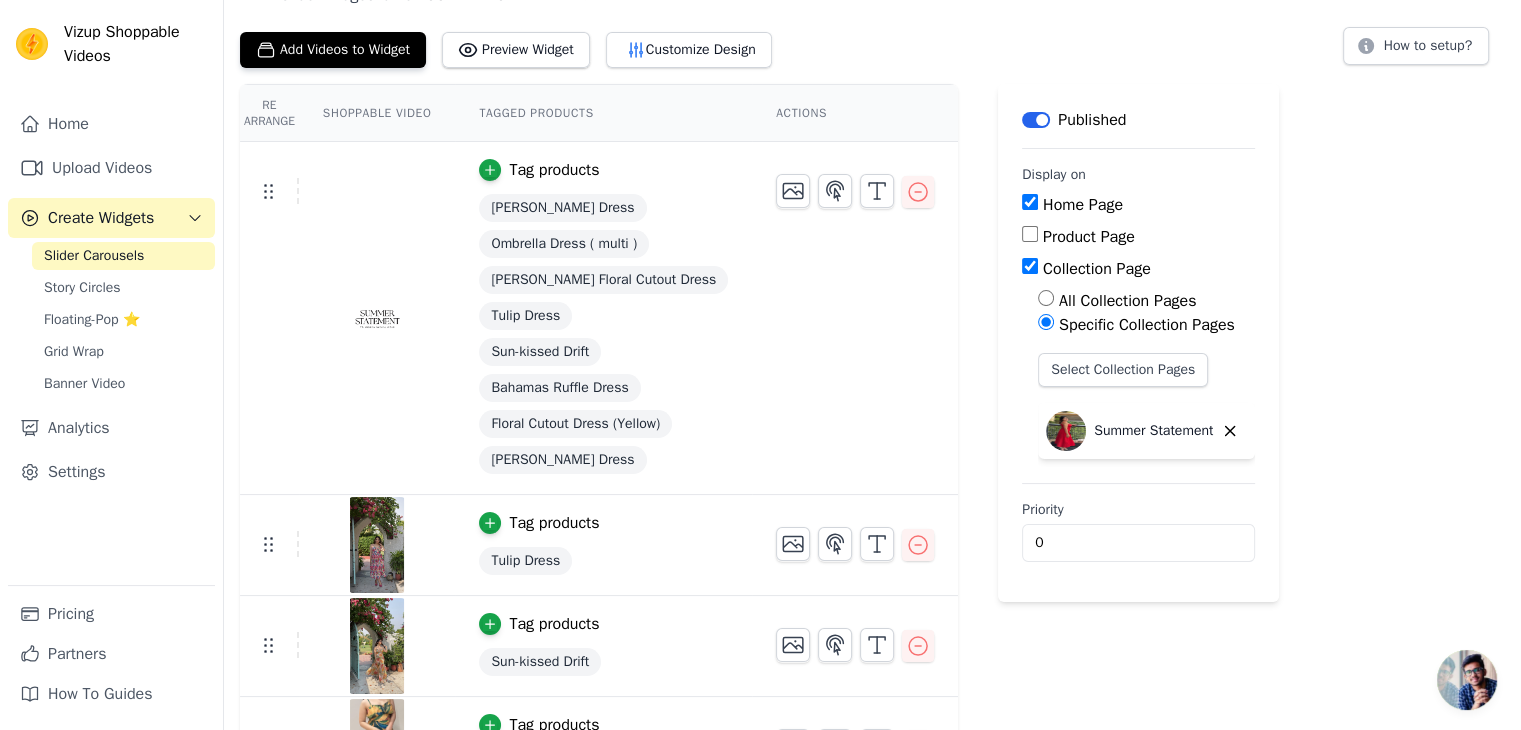 click at bounding box center (377, 318) 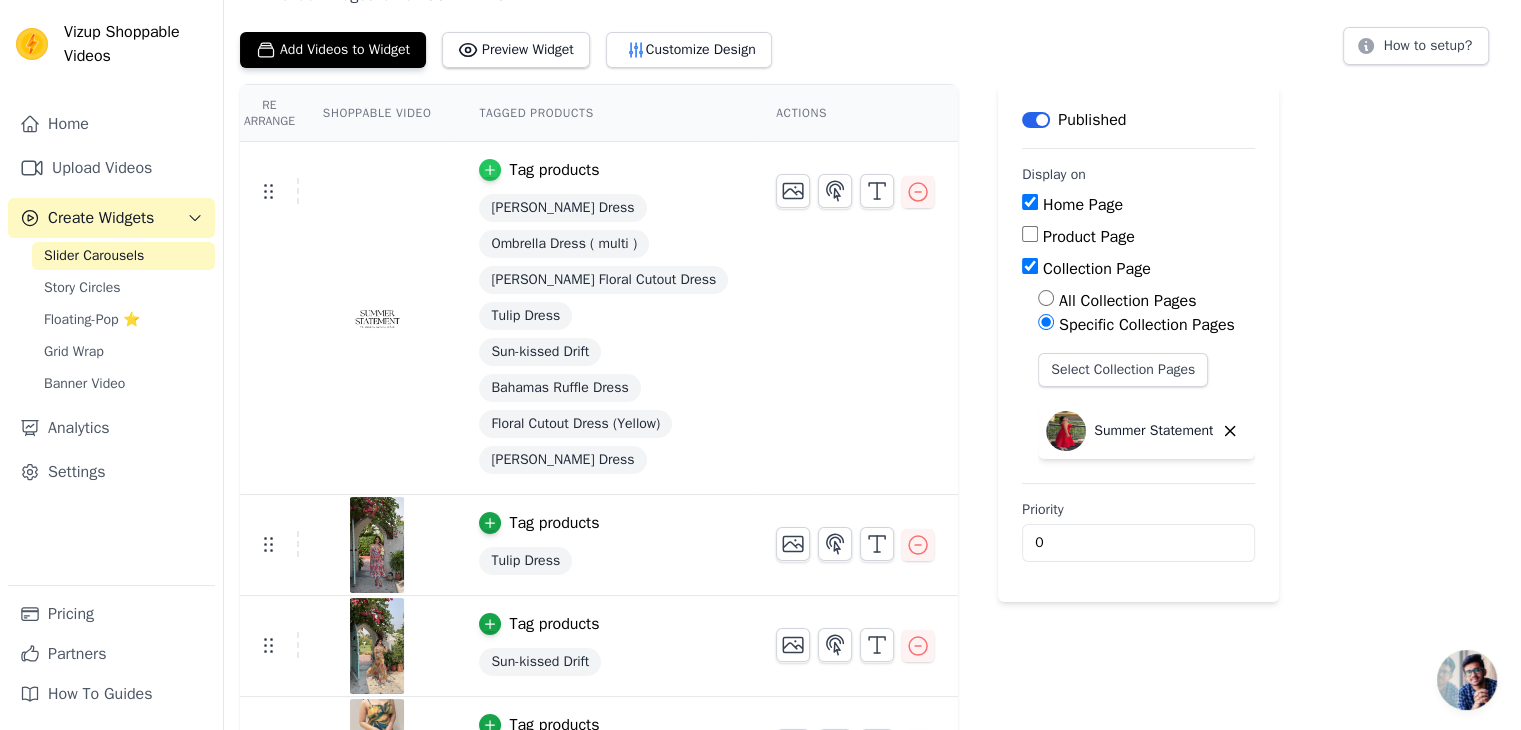 click 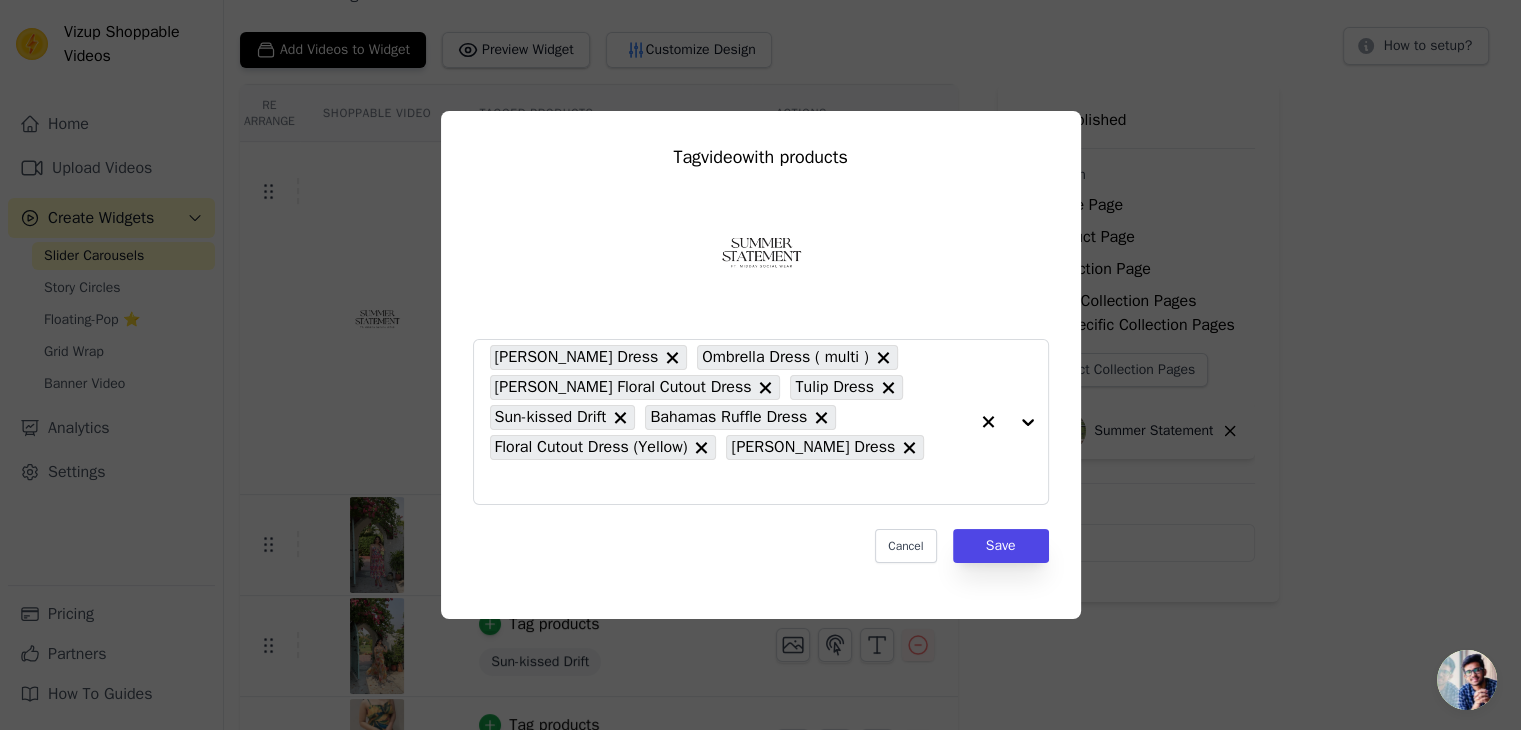 scroll, scrollTop: 0, scrollLeft: 0, axis: both 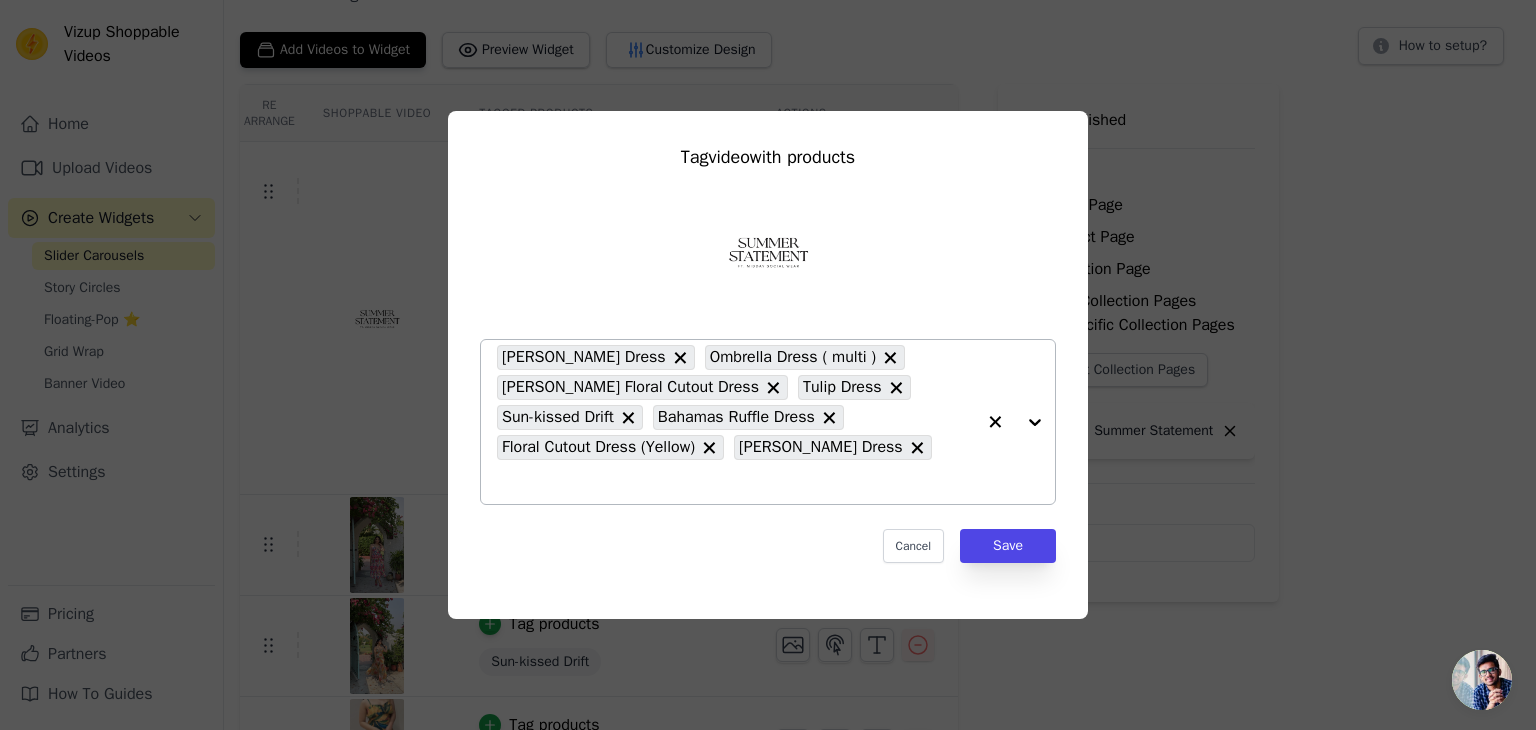click 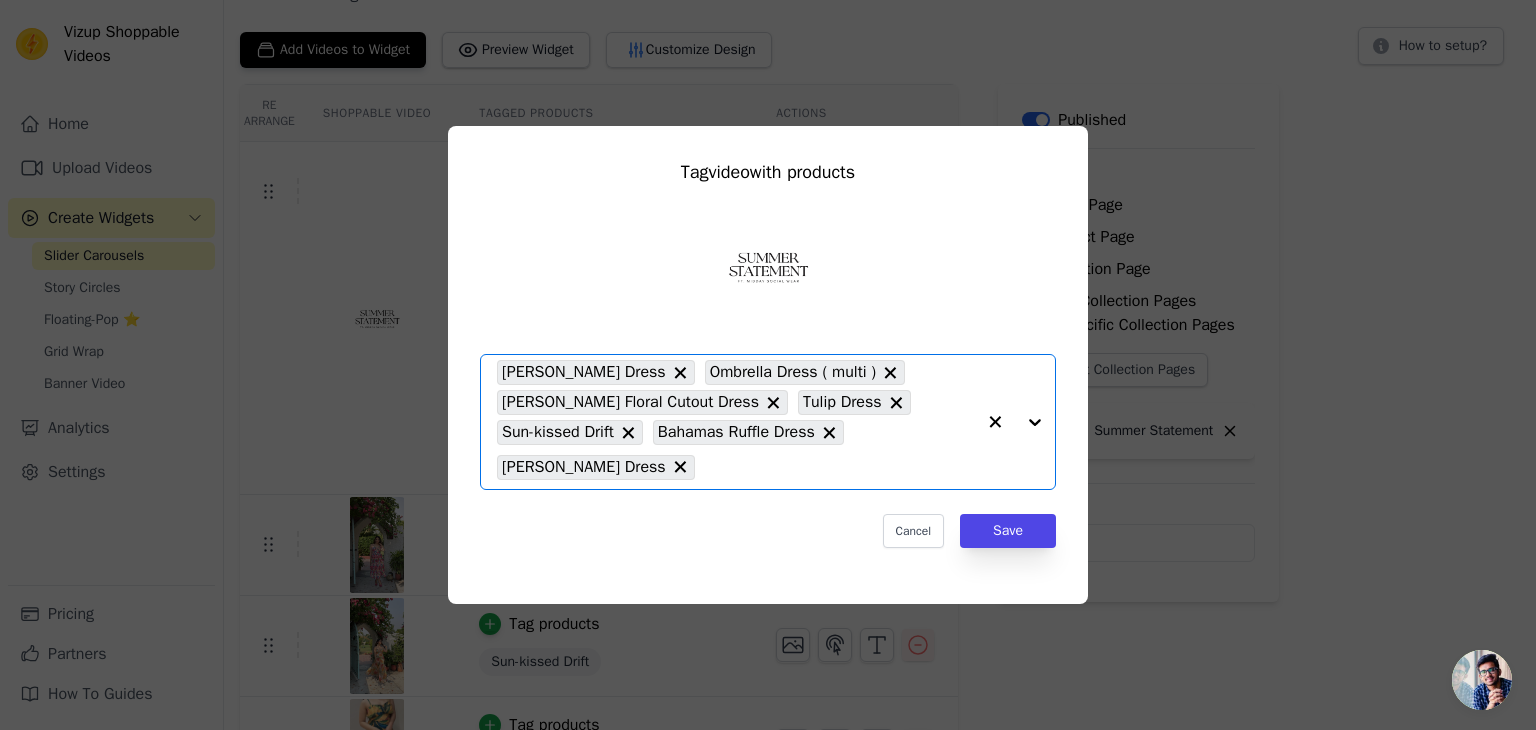click 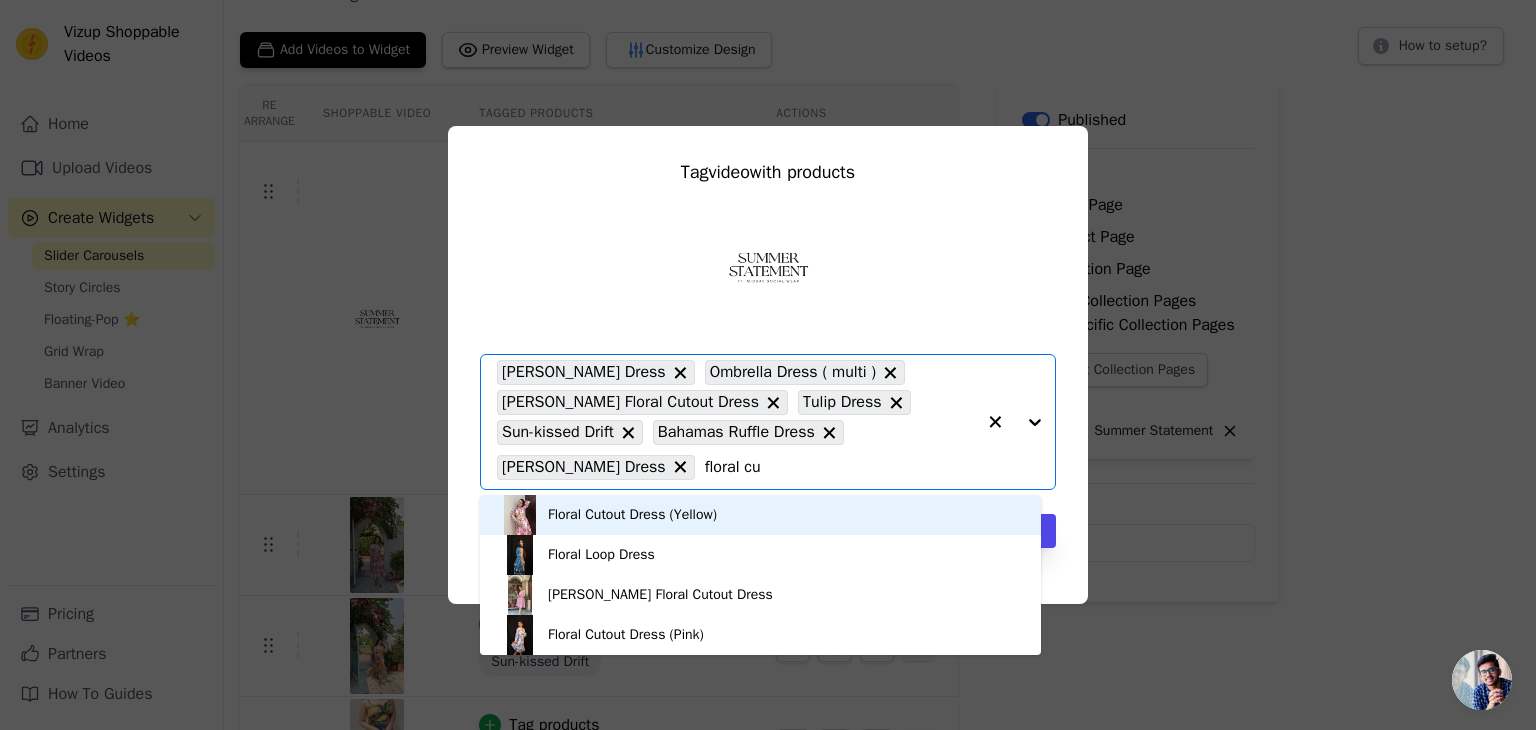type on "floral cut" 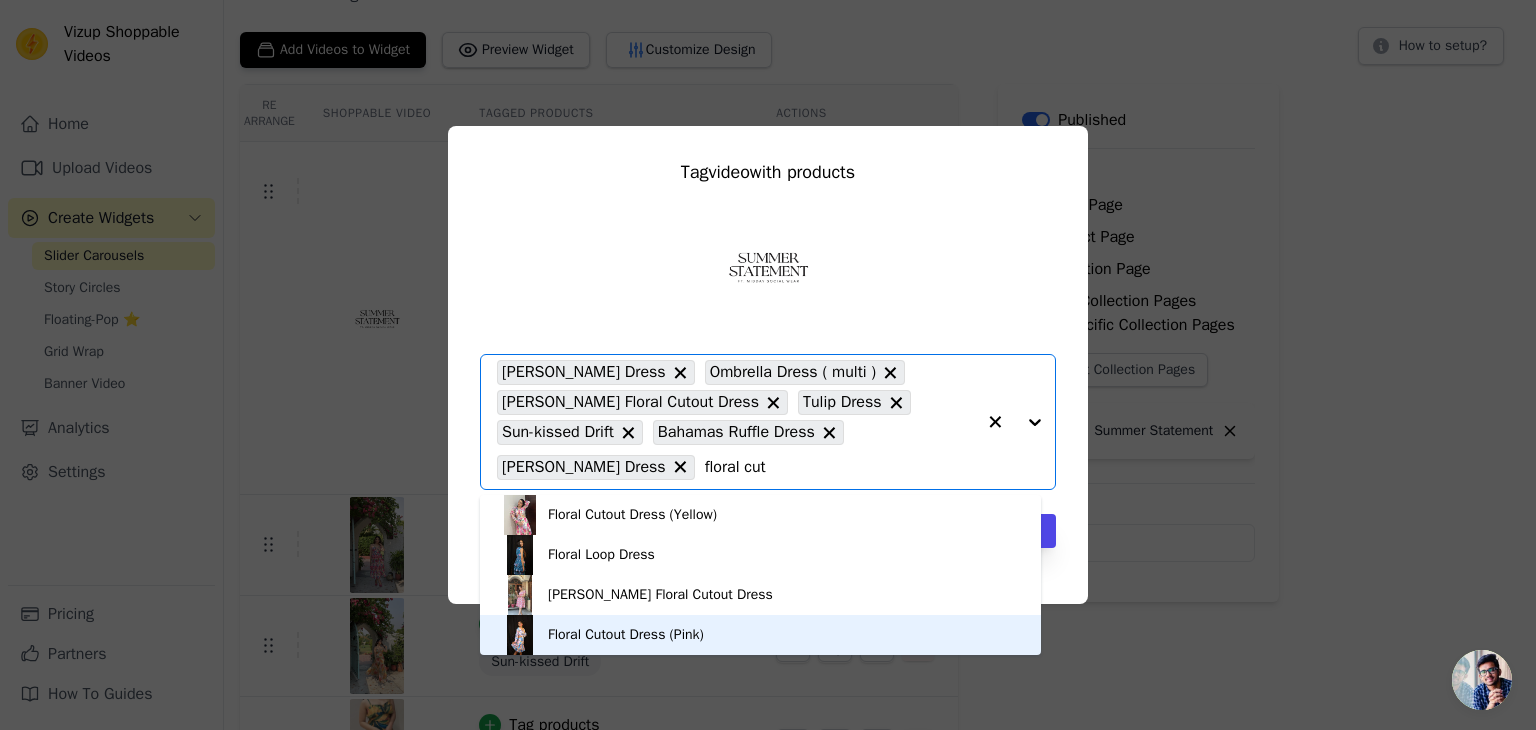 click on "Floral Cutout Dress (Pink)" at bounding box center (626, 635) 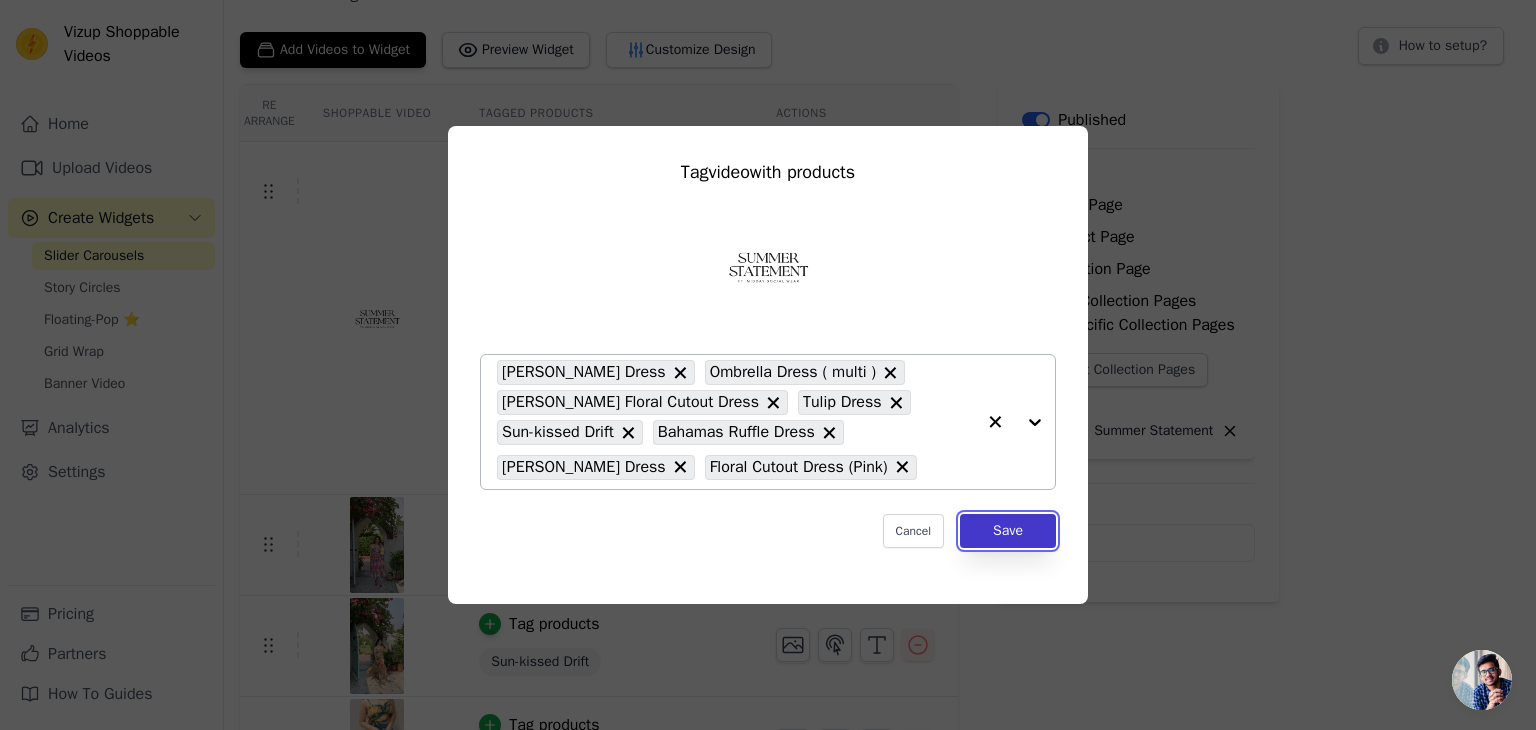 click on "Save" at bounding box center [1008, 531] 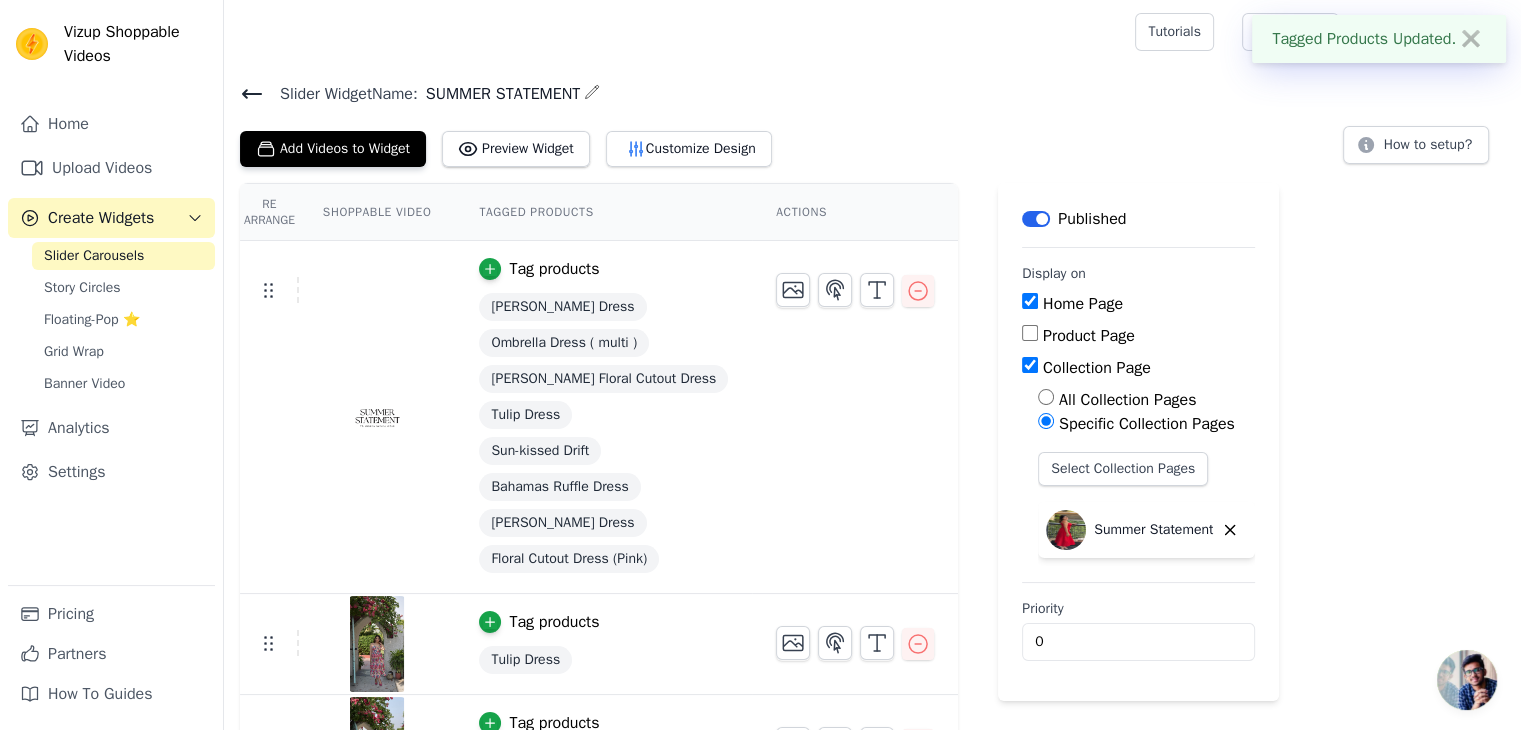 click on "Slider Widget  Name:   SUMMER STATEMENT" at bounding box center [872, 93] 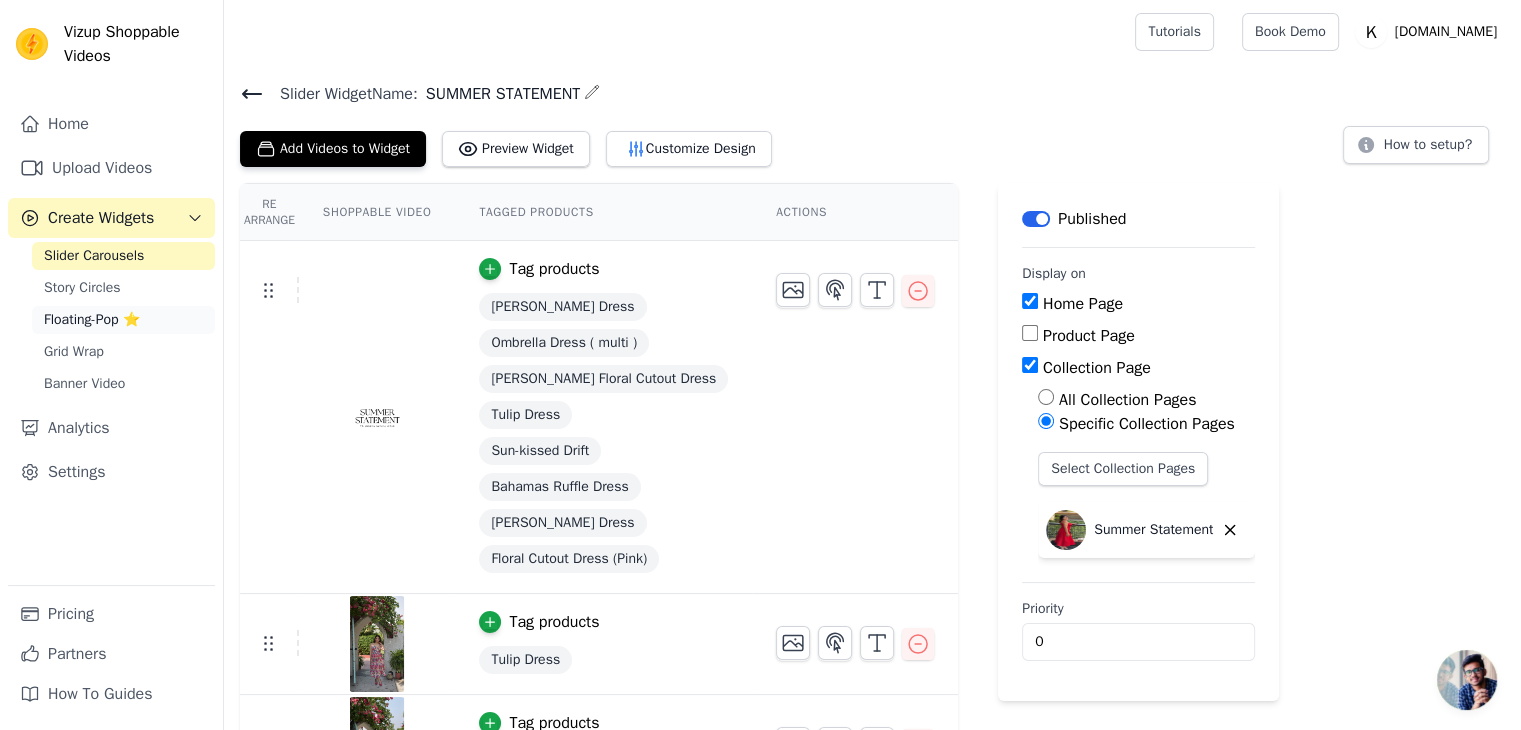 click on "Floating-Pop ⭐" at bounding box center [92, 320] 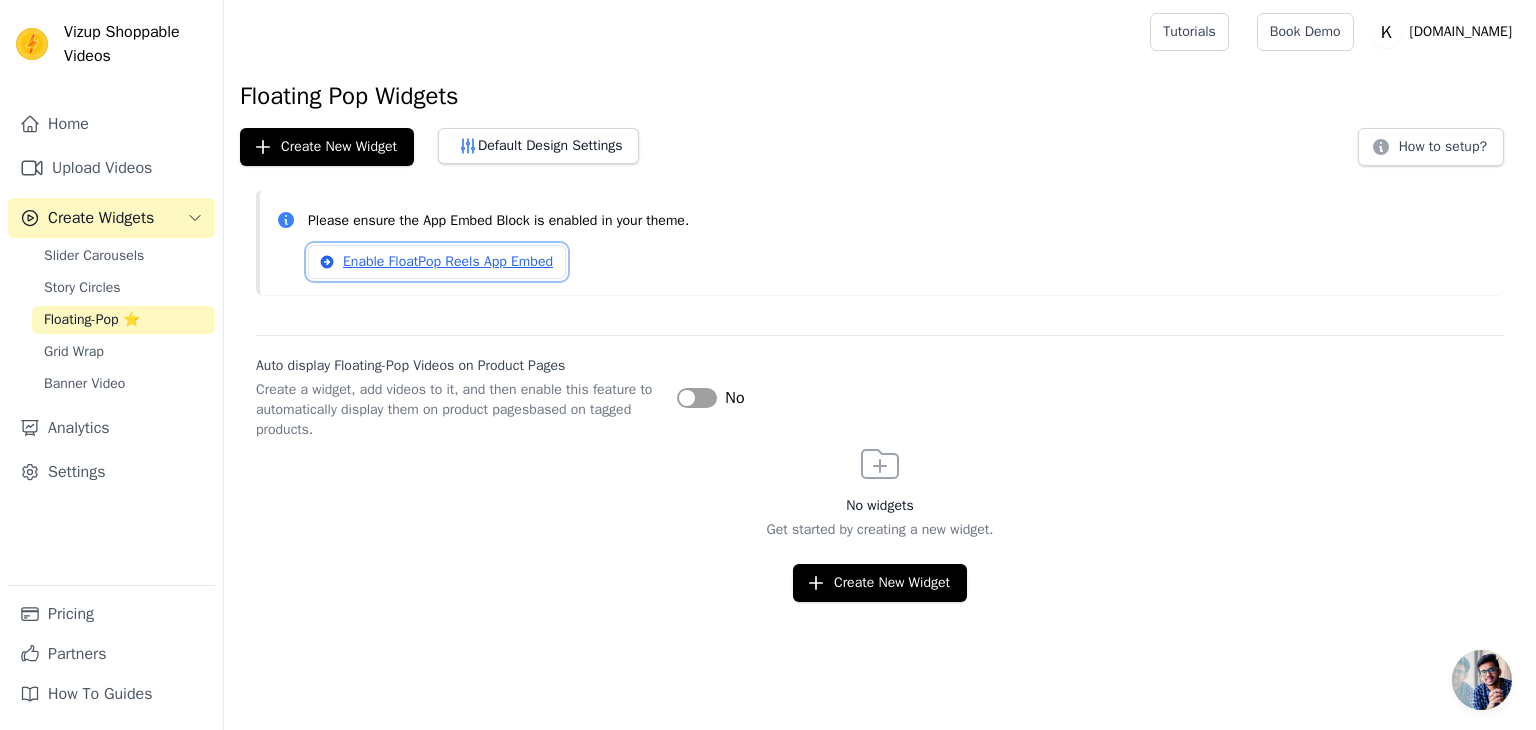 click on "Enable FloatPop Reels App Embed" at bounding box center [437, 262] 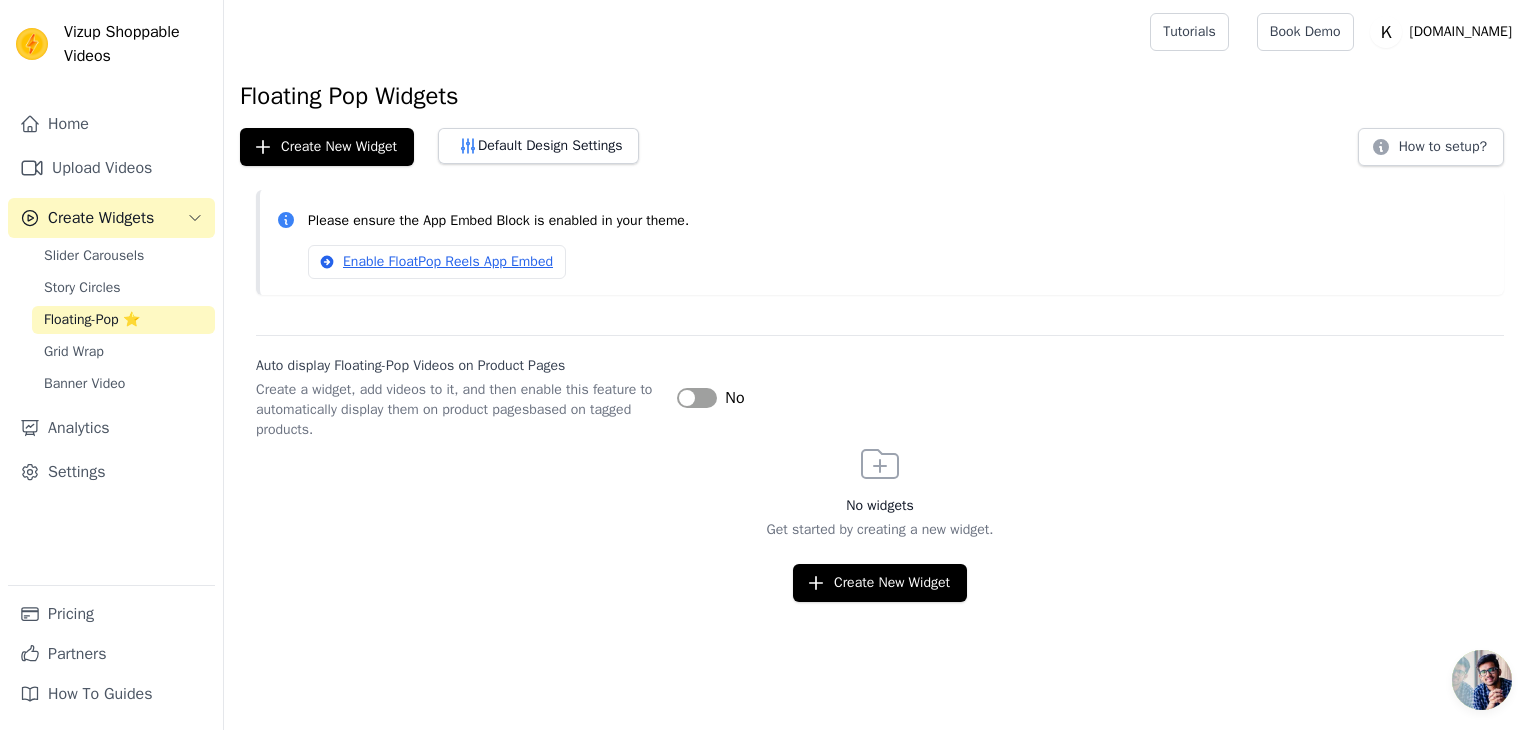 click on "Label" at bounding box center [697, 398] 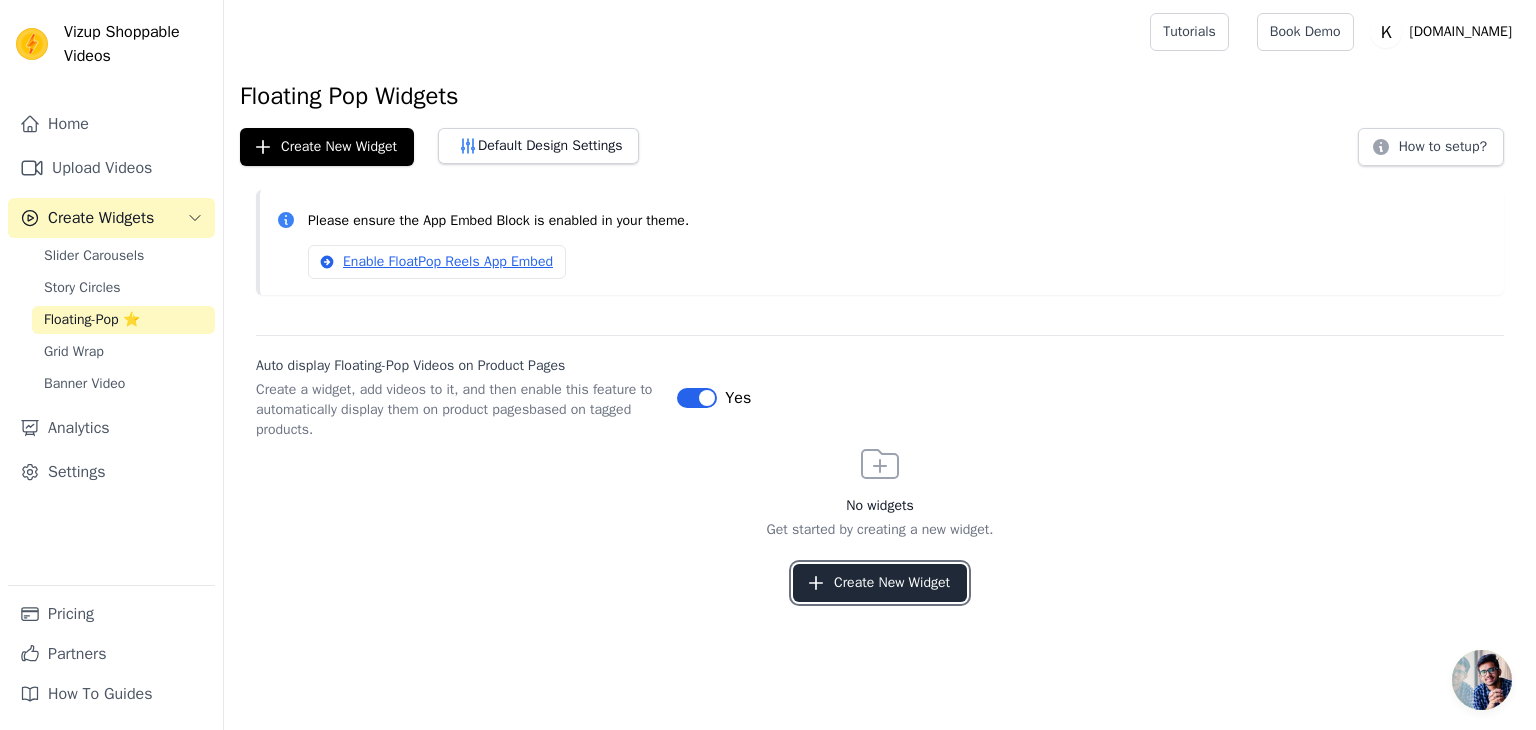click on "Create New Widget" at bounding box center [880, 583] 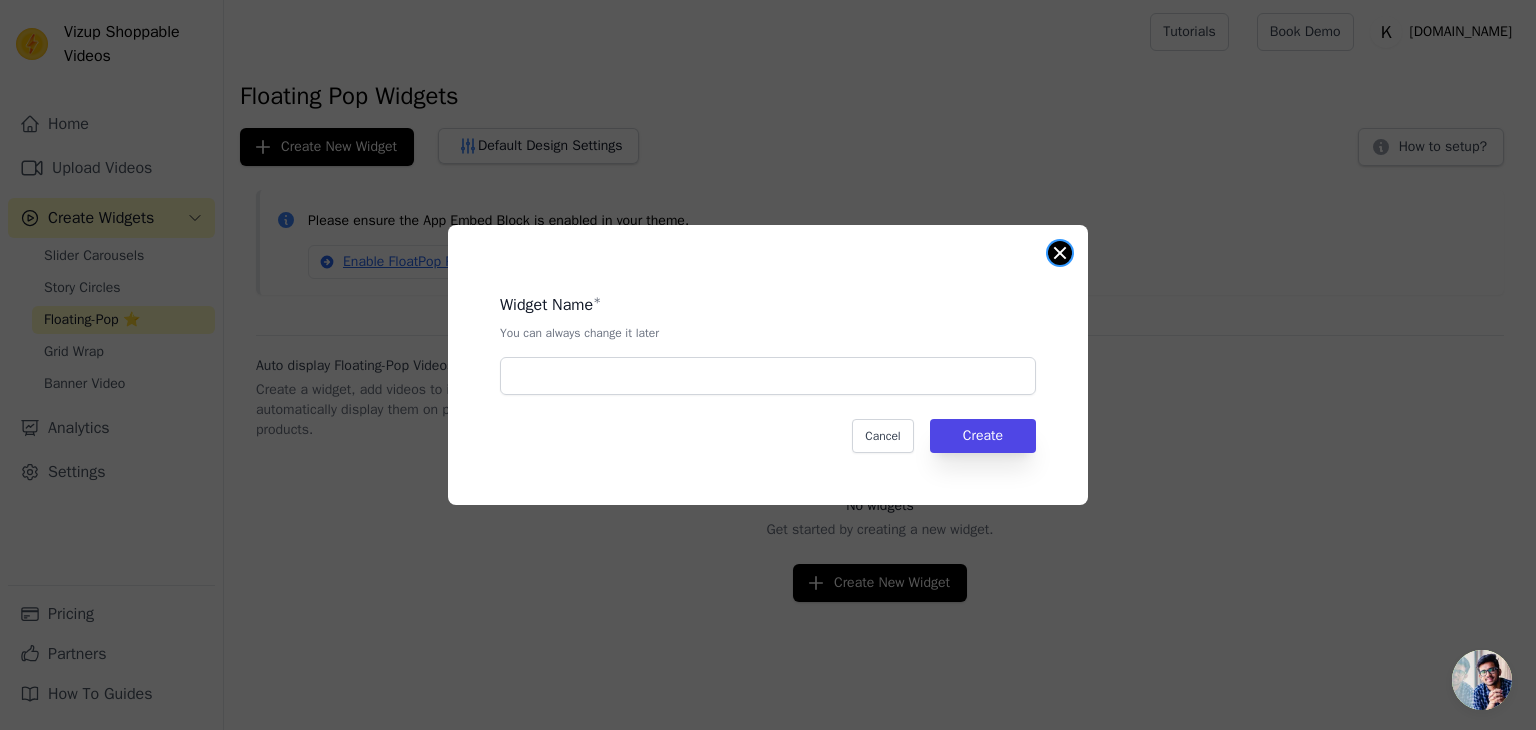 click at bounding box center (1060, 253) 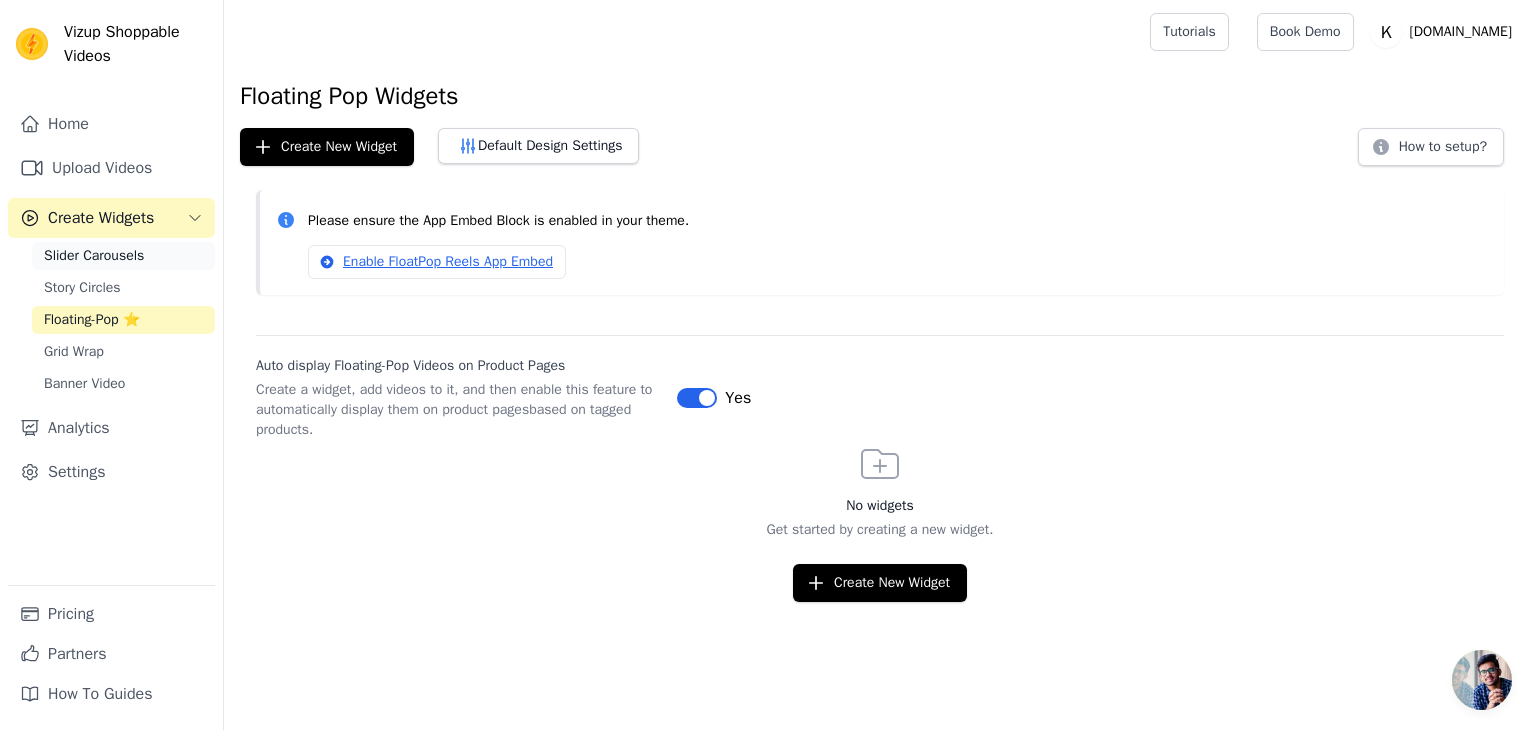 click on "Slider Carousels" at bounding box center [94, 256] 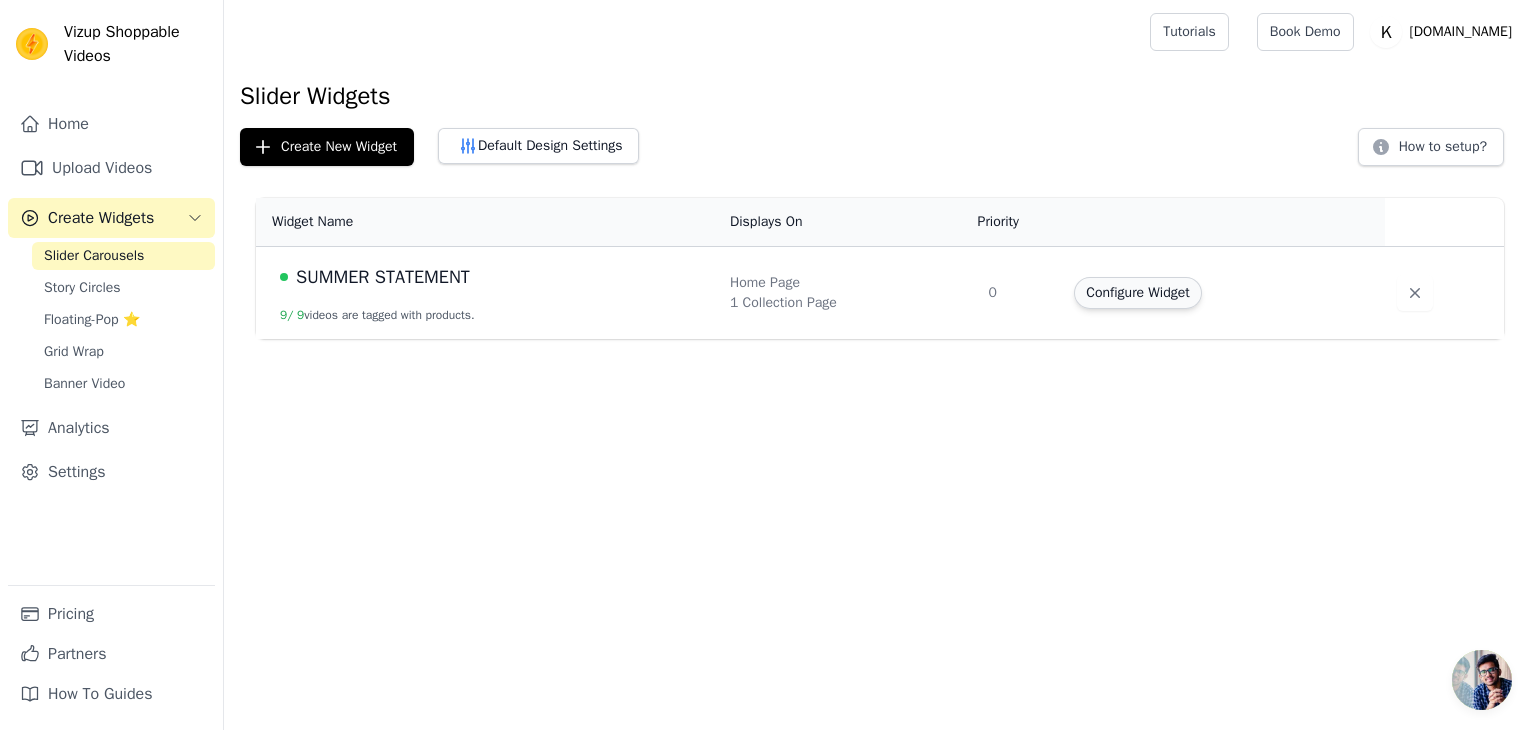 click on "Configure Widget" at bounding box center [1137, 293] 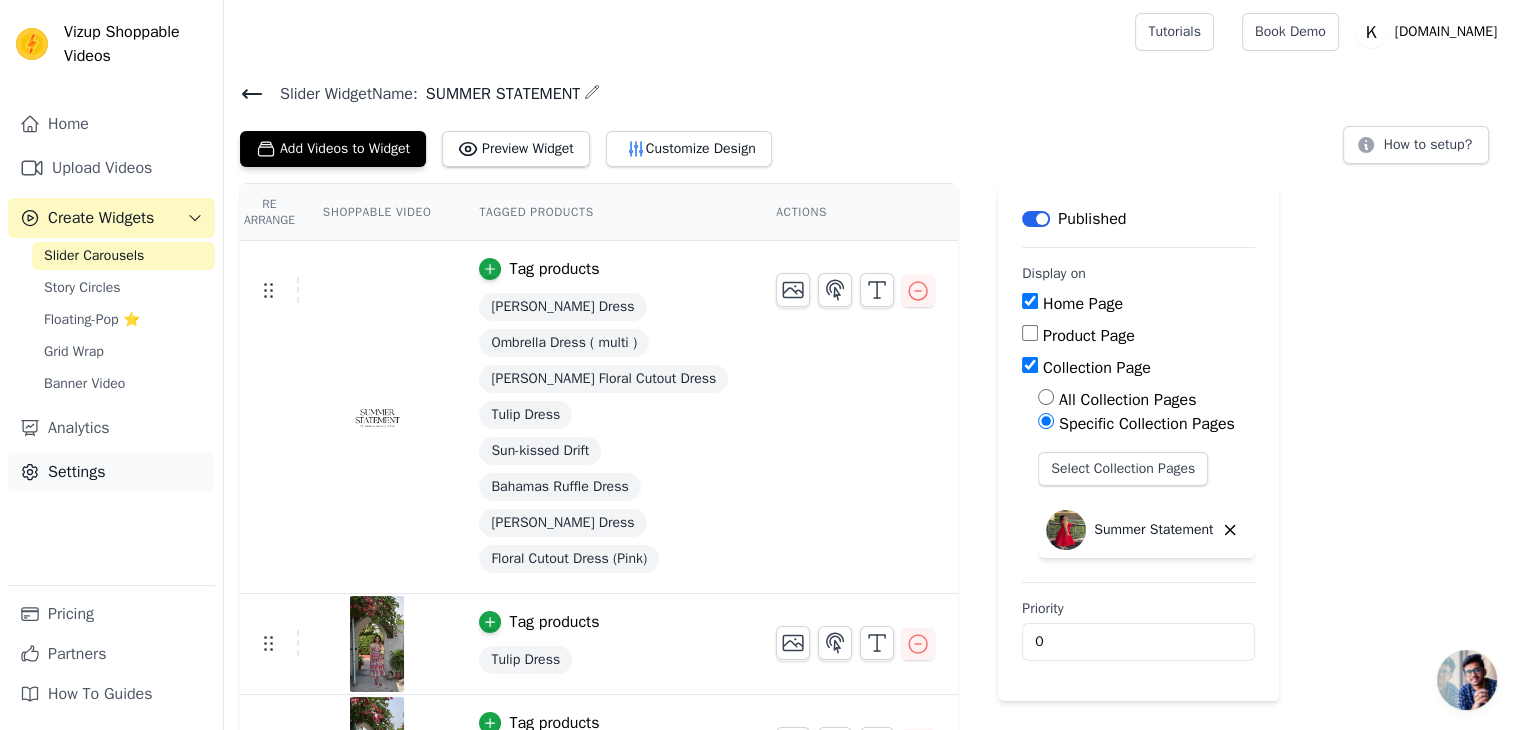 click on "Settings" at bounding box center (111, 472) 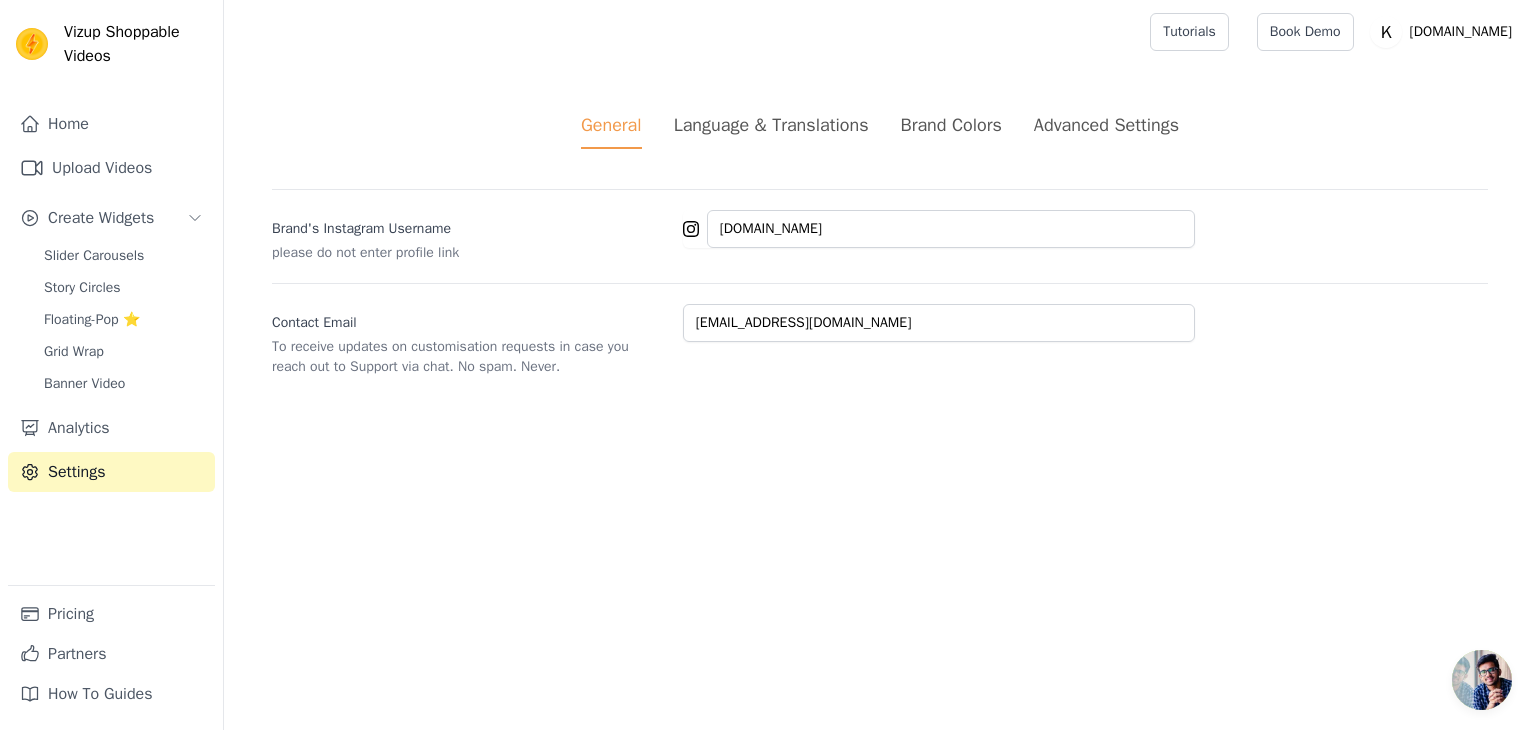 click on "Advanced Settings" at bounding box center (1106, 125) 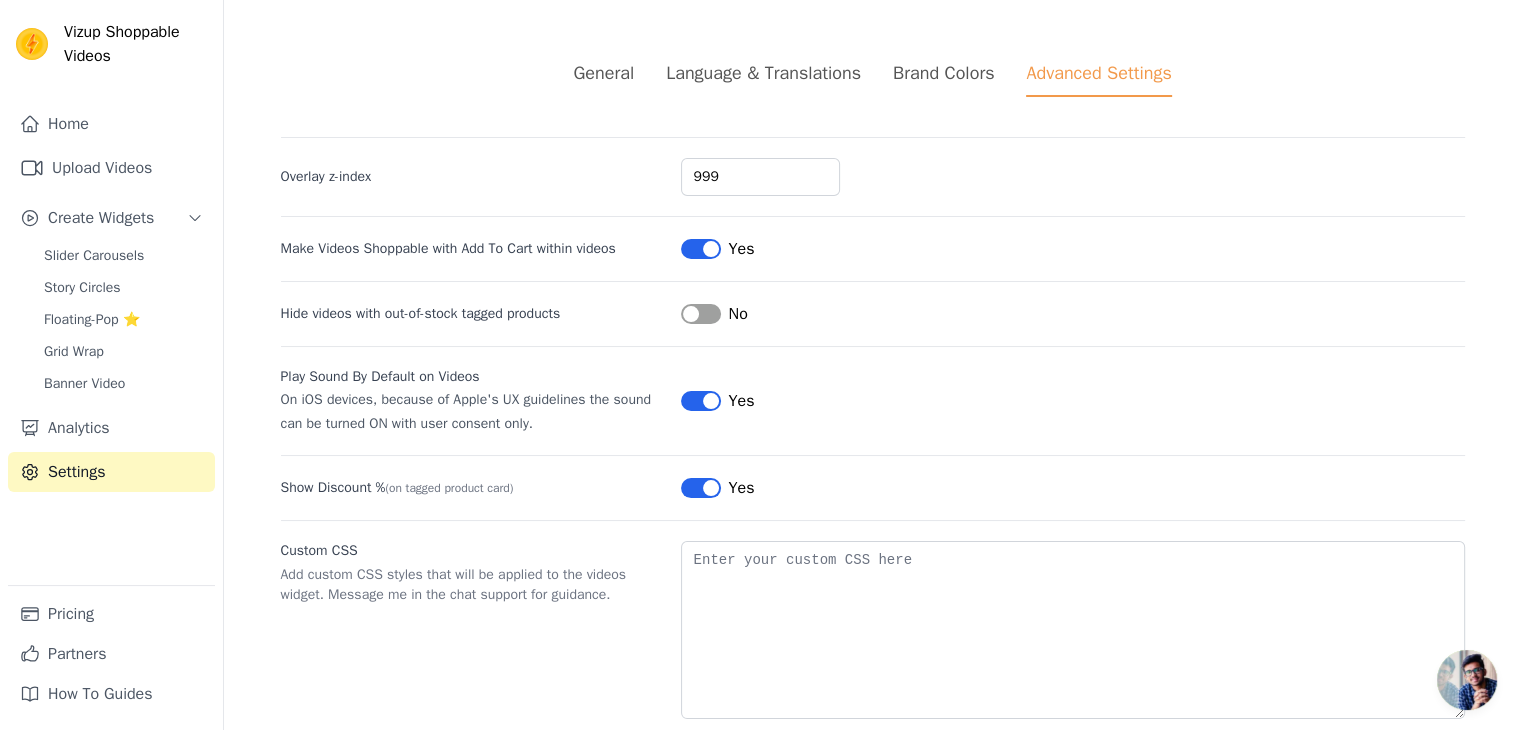 scroll, scrollTop: 87, scrollLeft: 0, axis: vertical 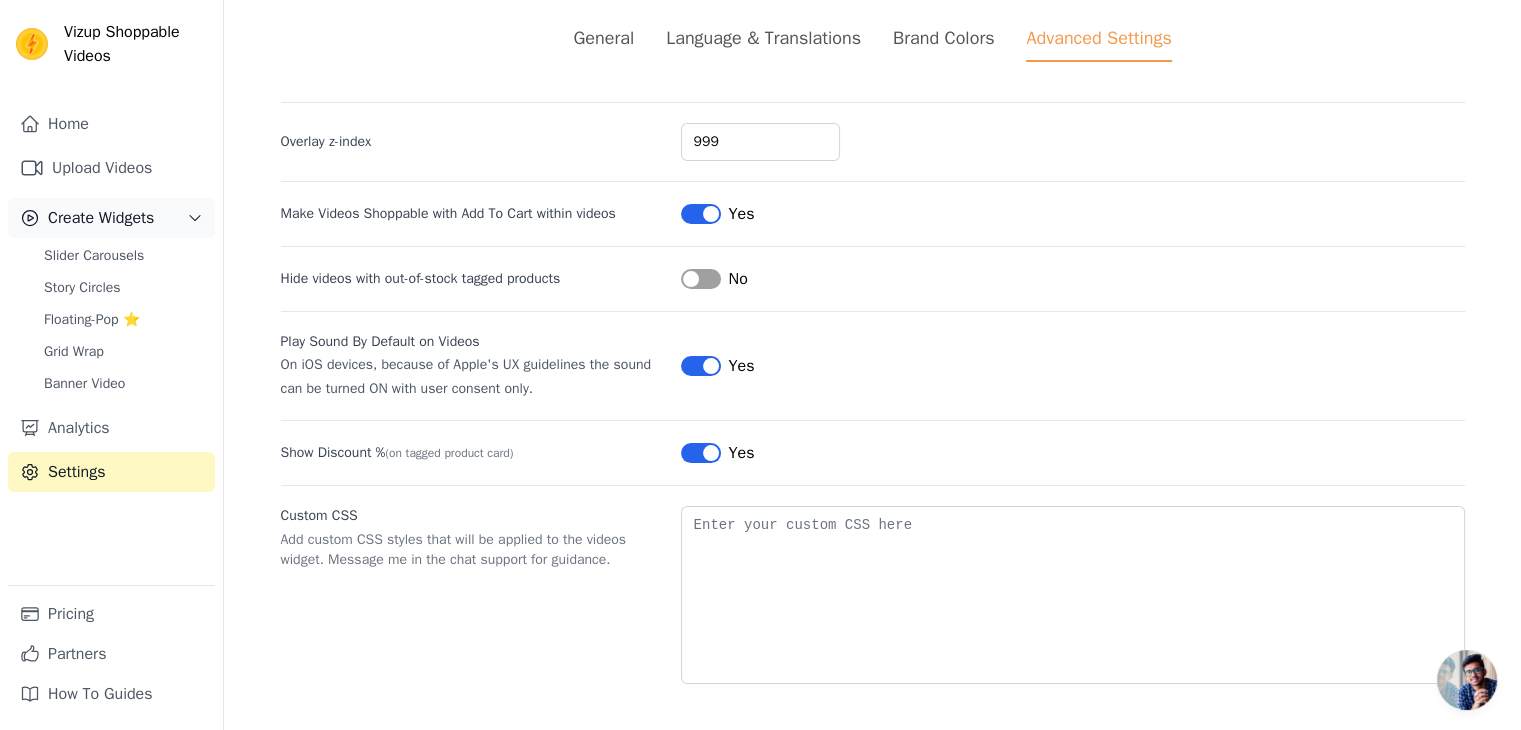 click on "Create Widgets" at bounding box center (101, 218) 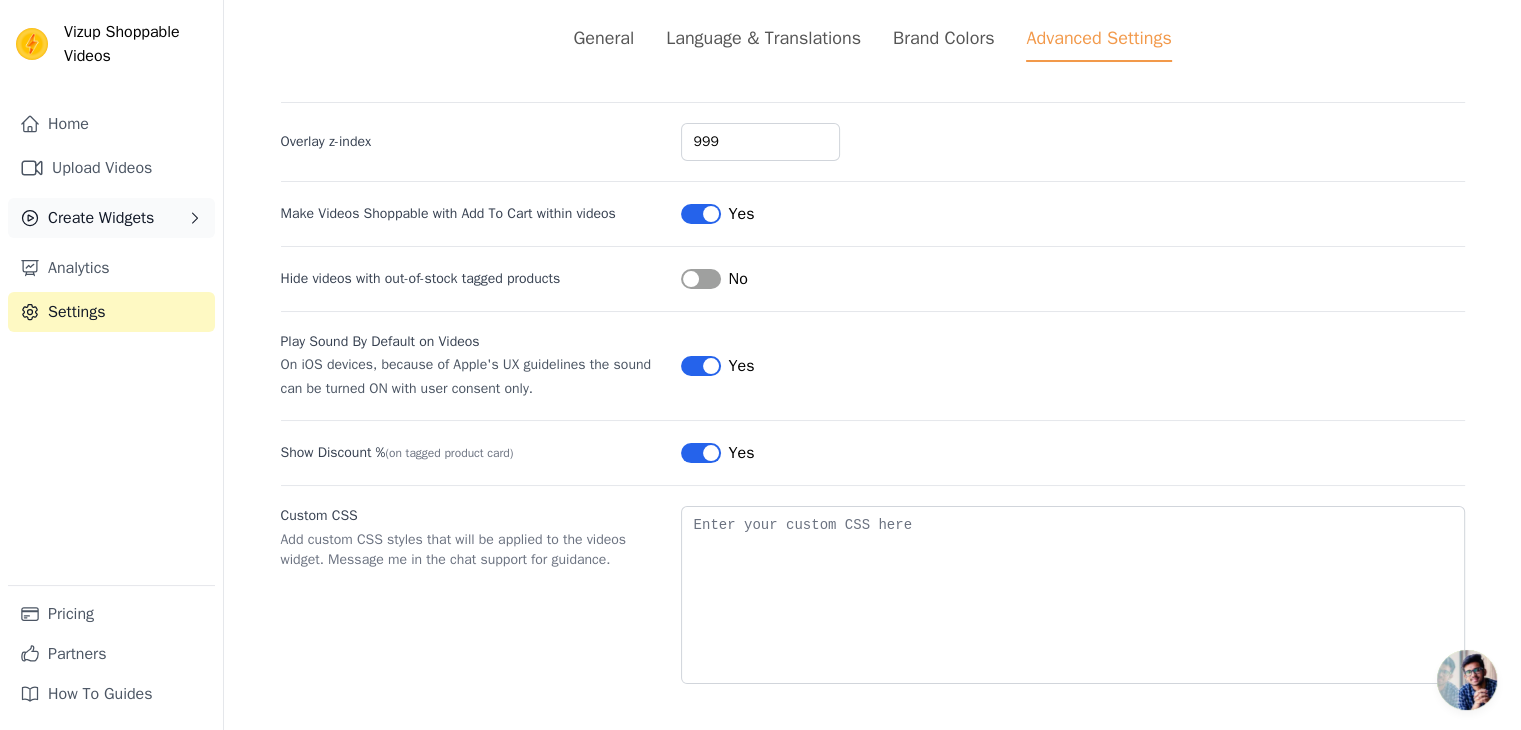 click on "Create Widgets" at bounding box center (101, 218) 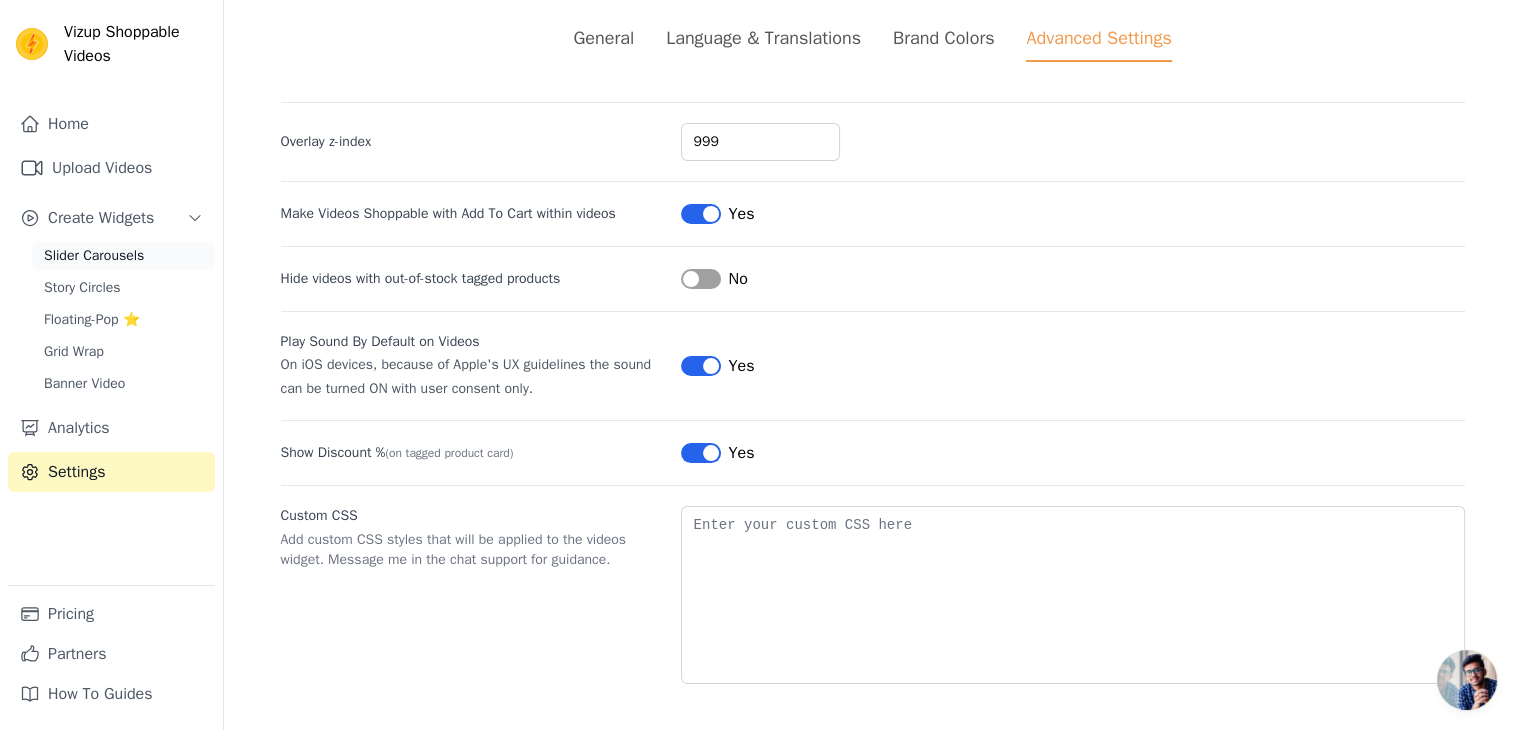 click on "Slider Carousels" at bounding box center [123, 256] 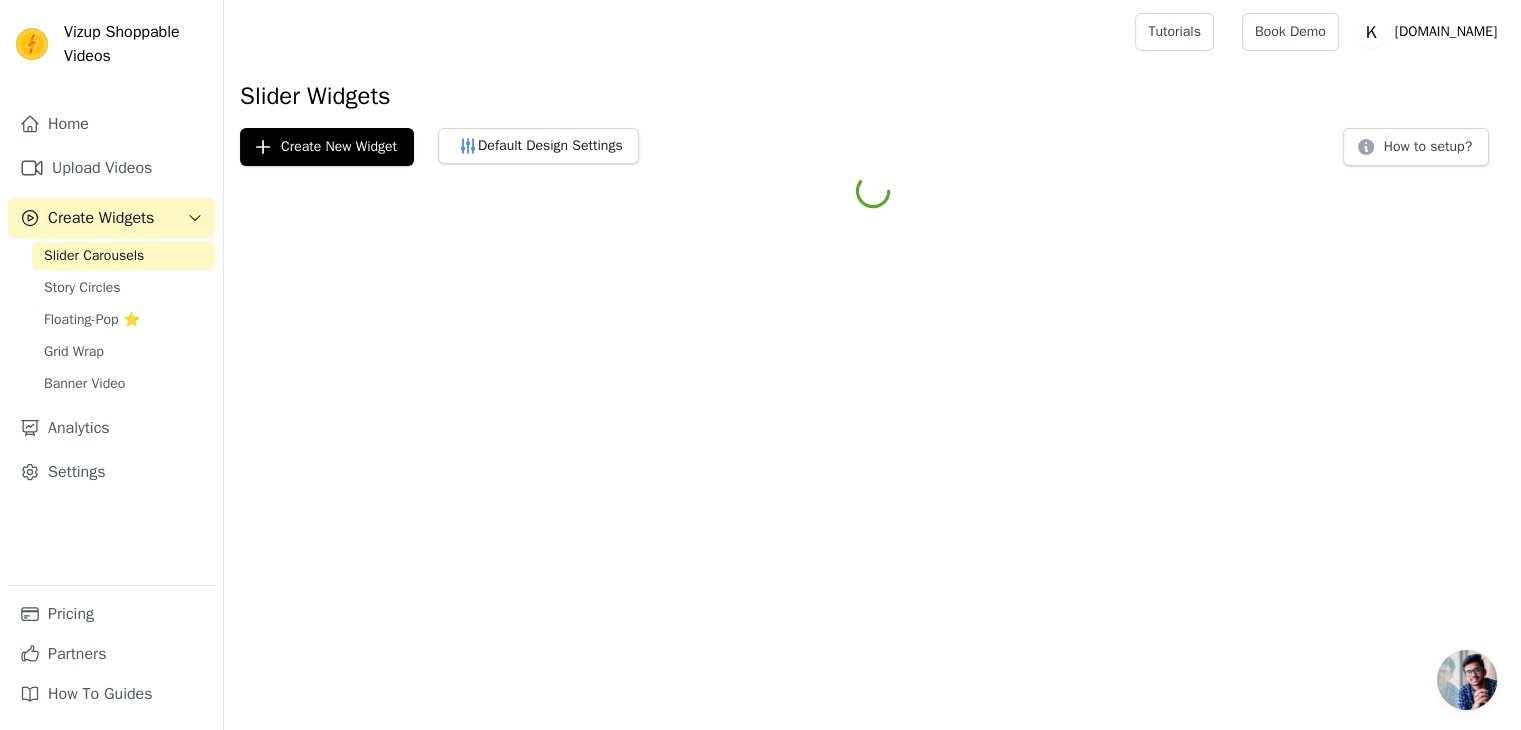 scroll, scrollTop: 0, scrollLeft: 0, axis: both 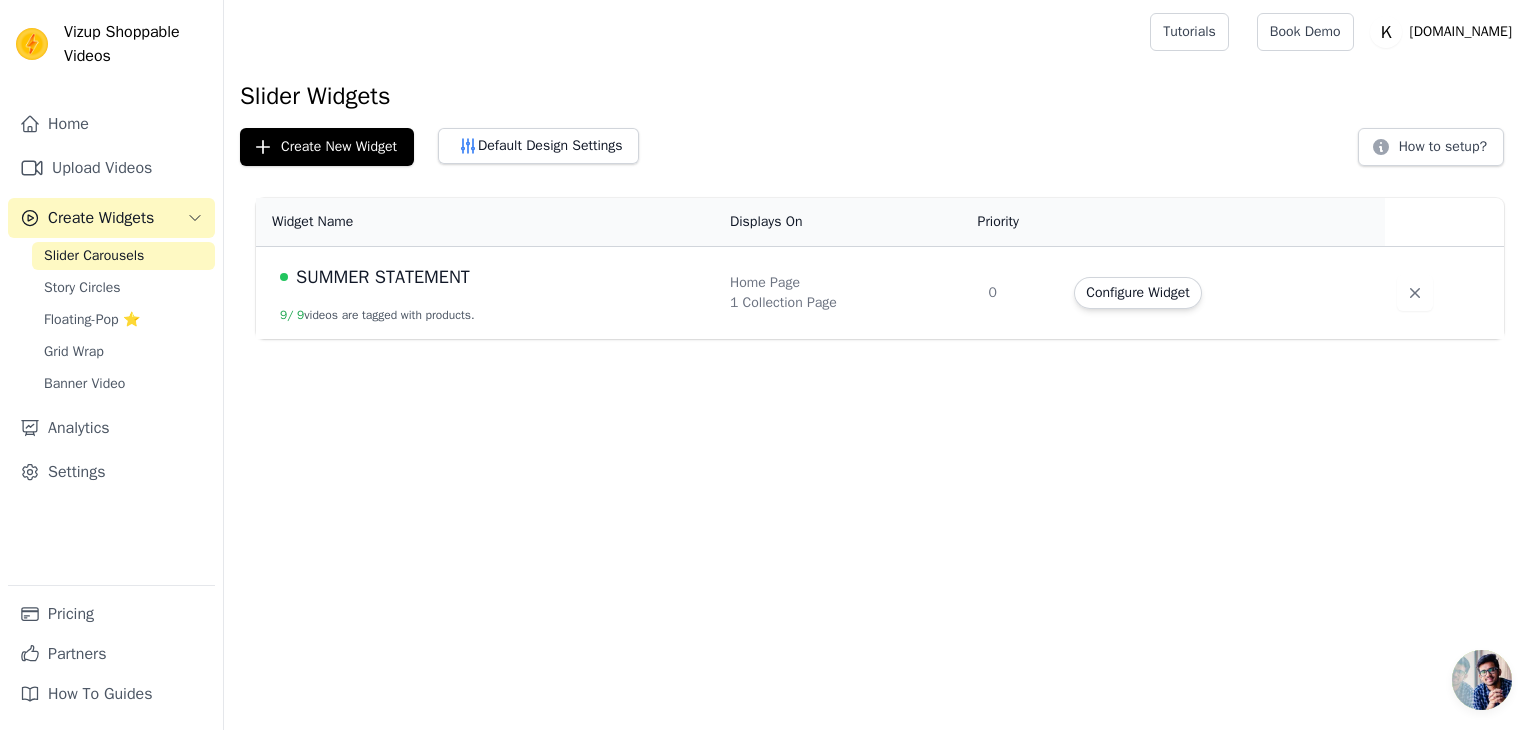 click on "SUMMER STATEMENT" at bounding box center (383, 277) 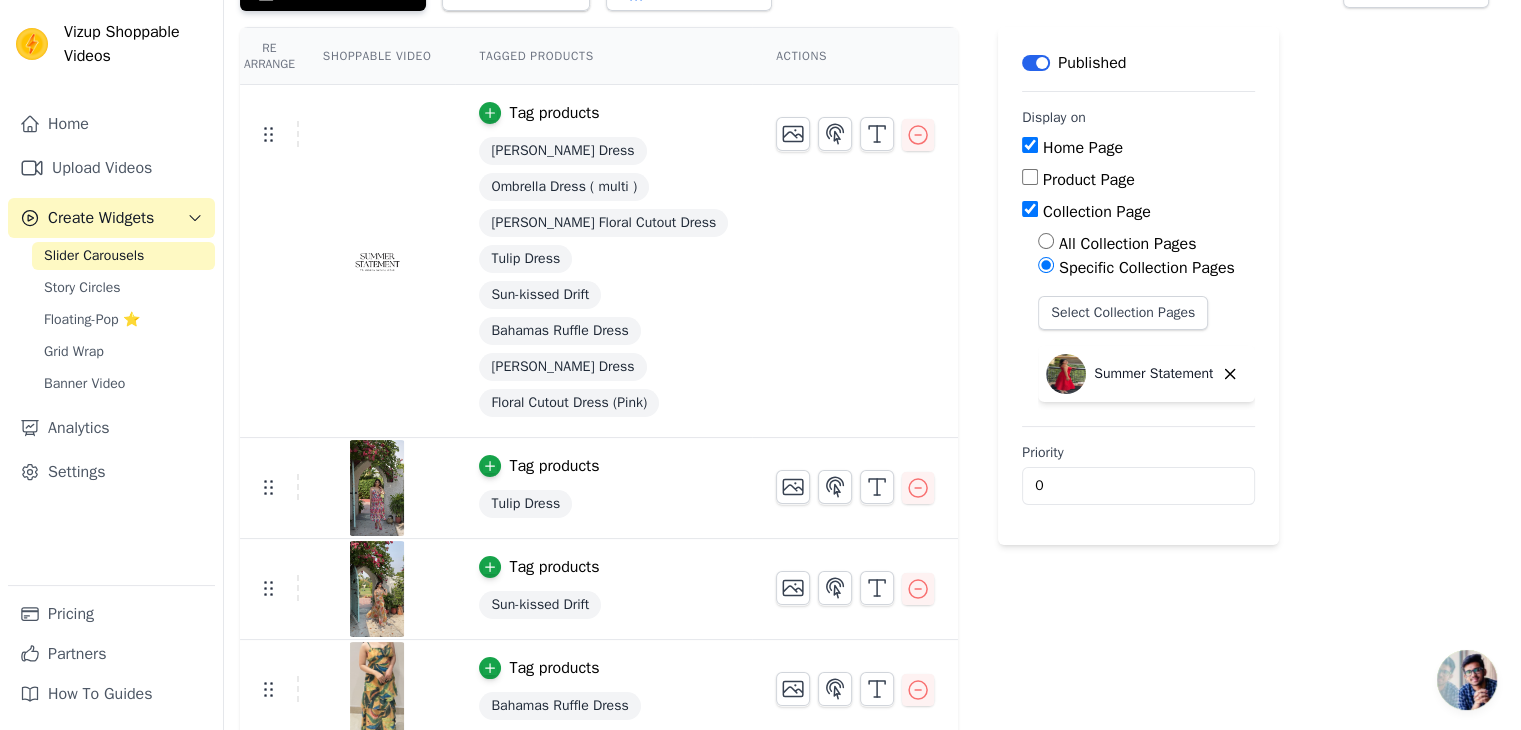 scroll, scrollTop: 98, scrollLeft: 0, axis: vertical 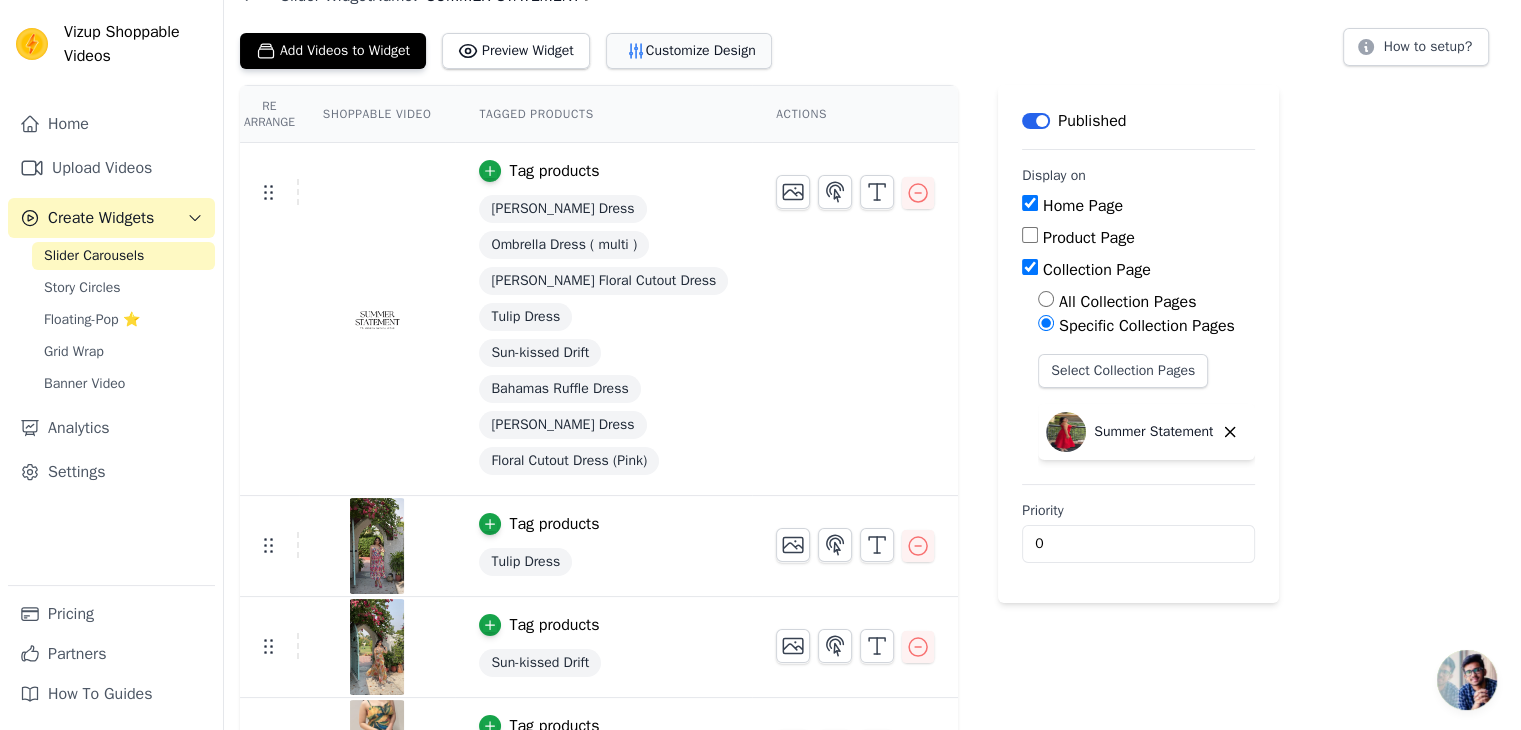 click on "Customize Design" at bounding box center [689, 51] 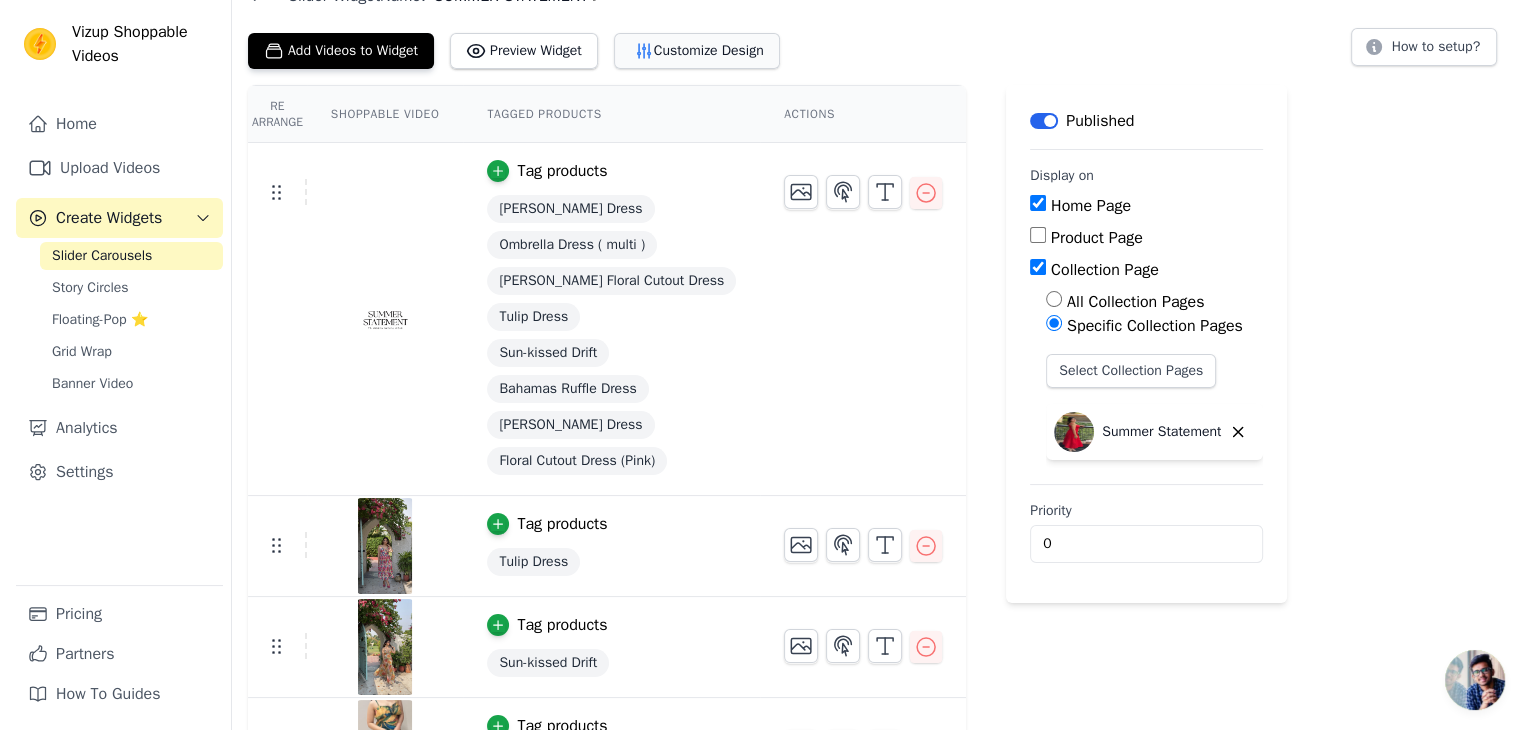 scroll, scrollTop: 0, scrollLeft: 0, axis: both 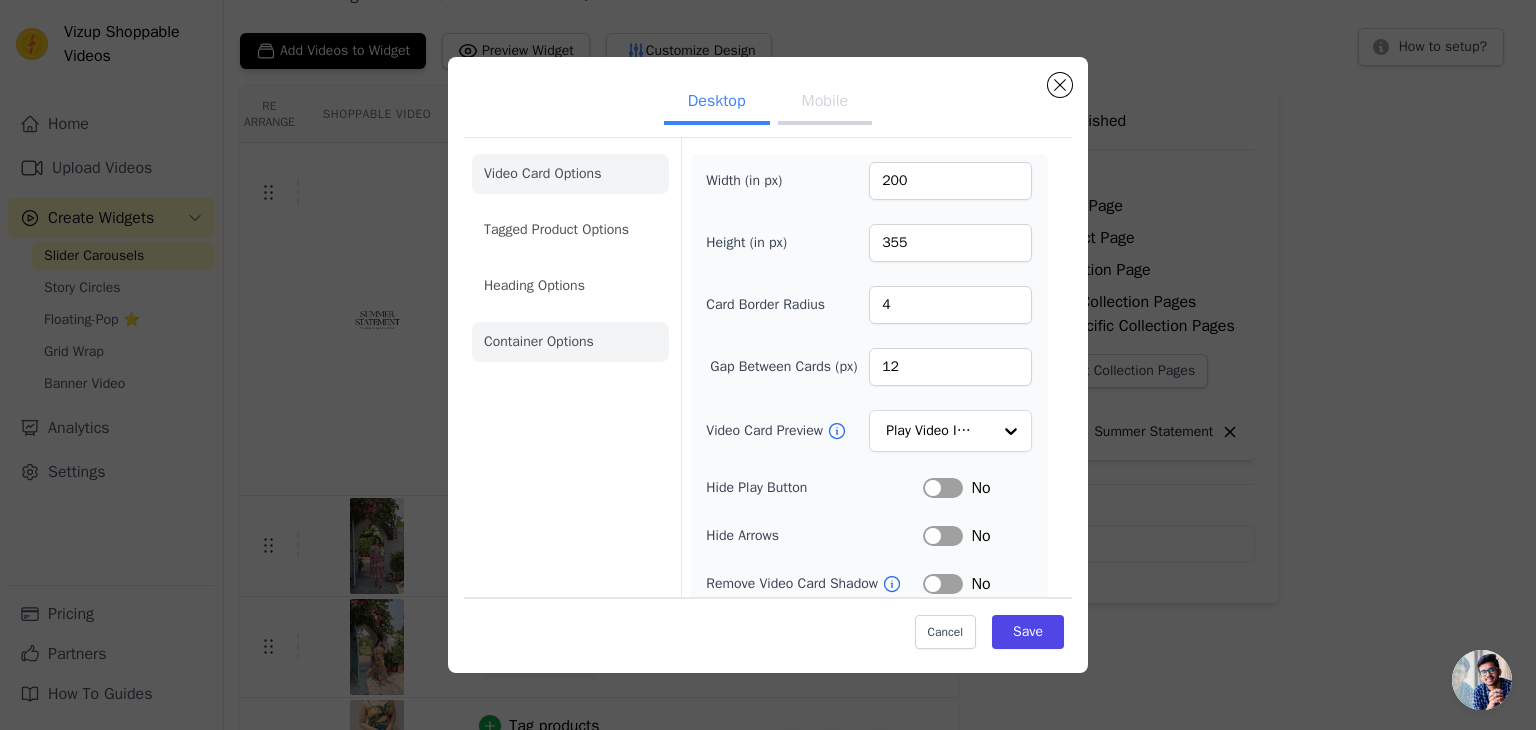 click on "Container Options" 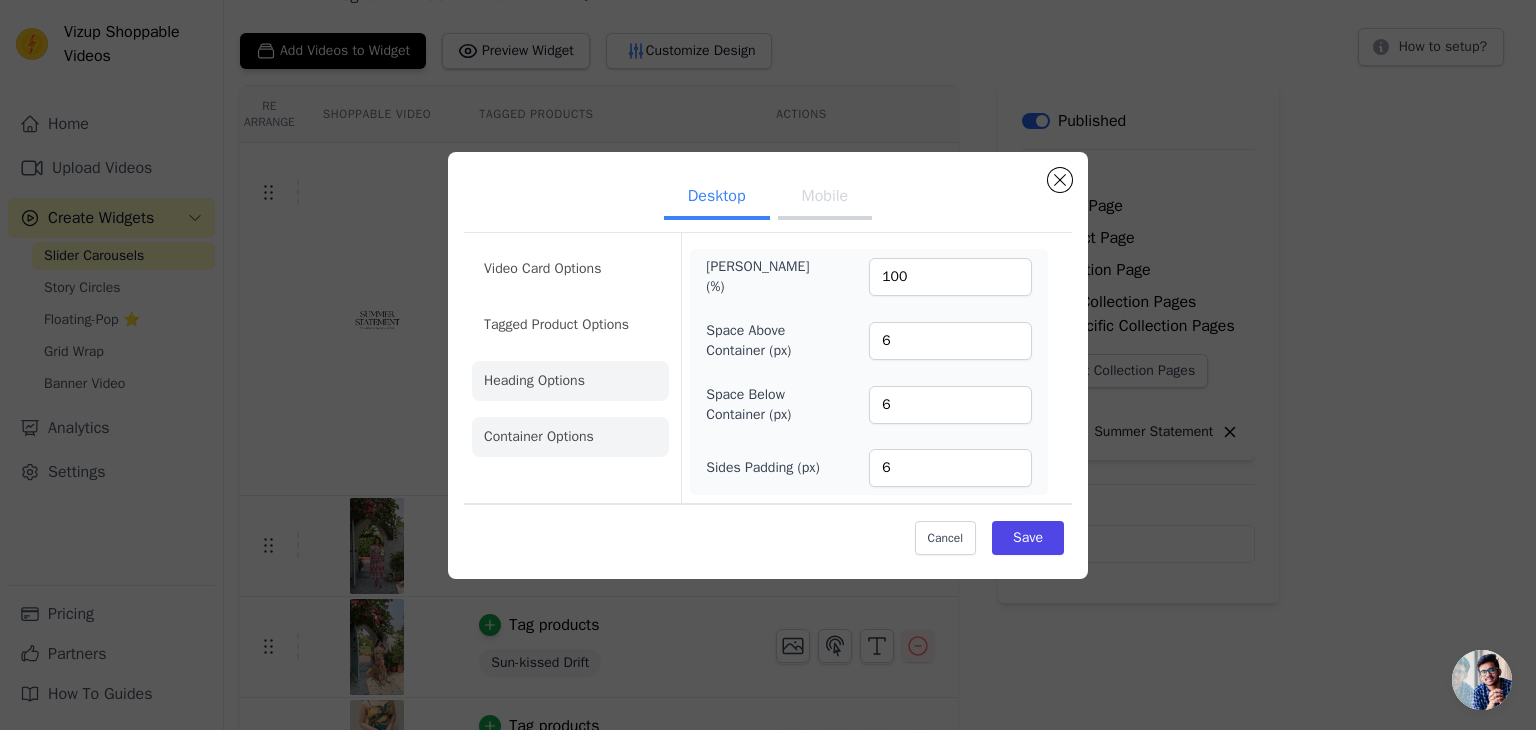 click on "Heading Options" 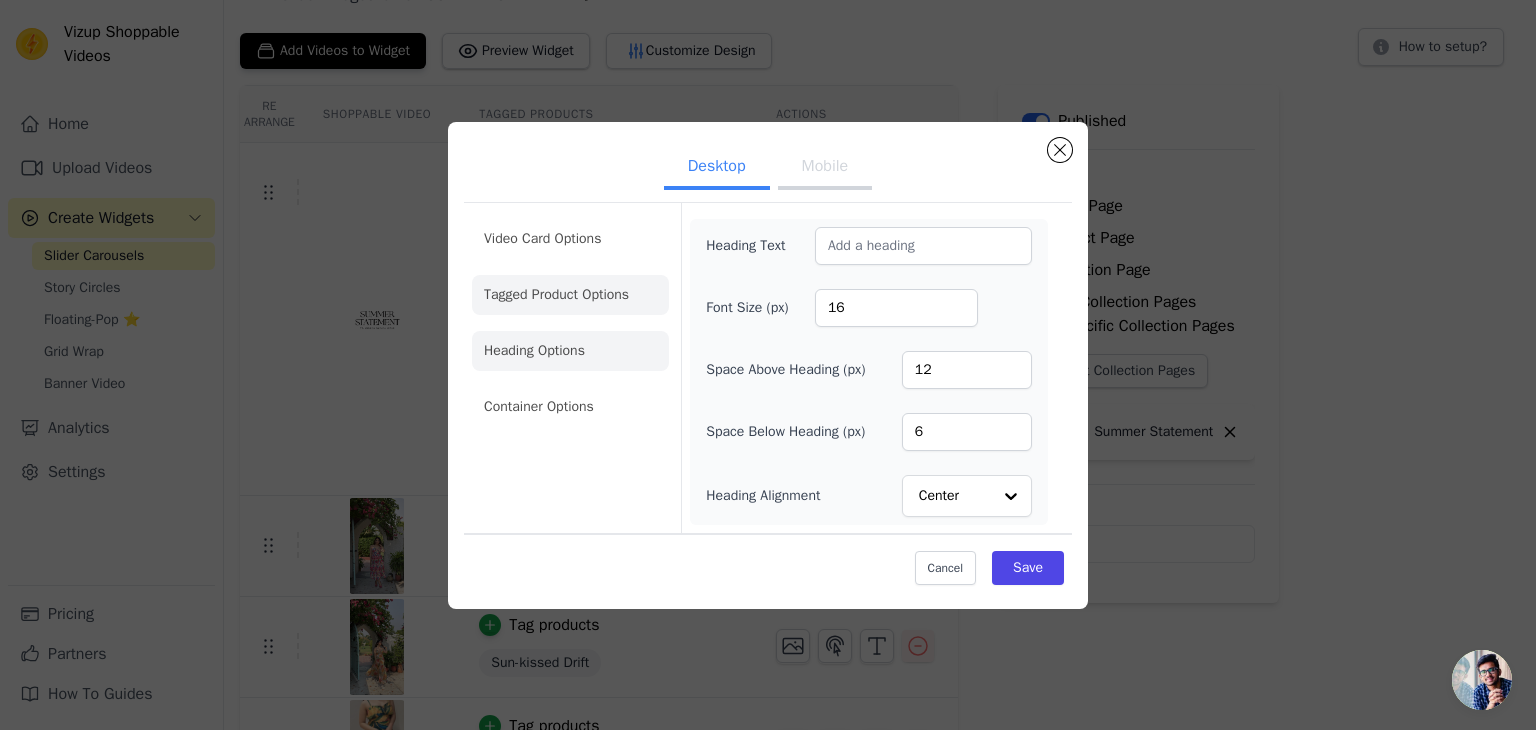 click on "Tagged Product Options" 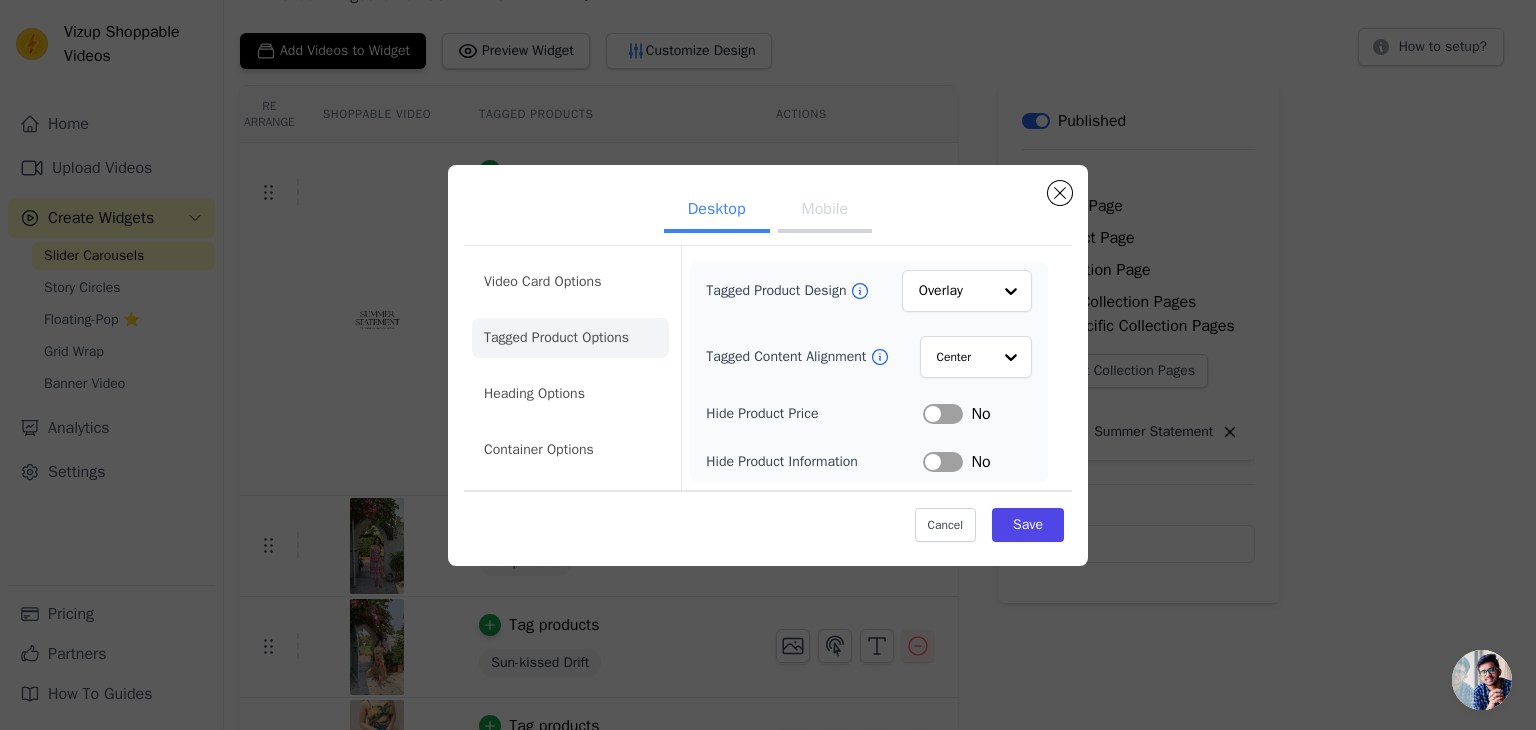 click on "Video Card Options Tagged Product Options Heading Options Container Options" at bounding box center [570, 366] 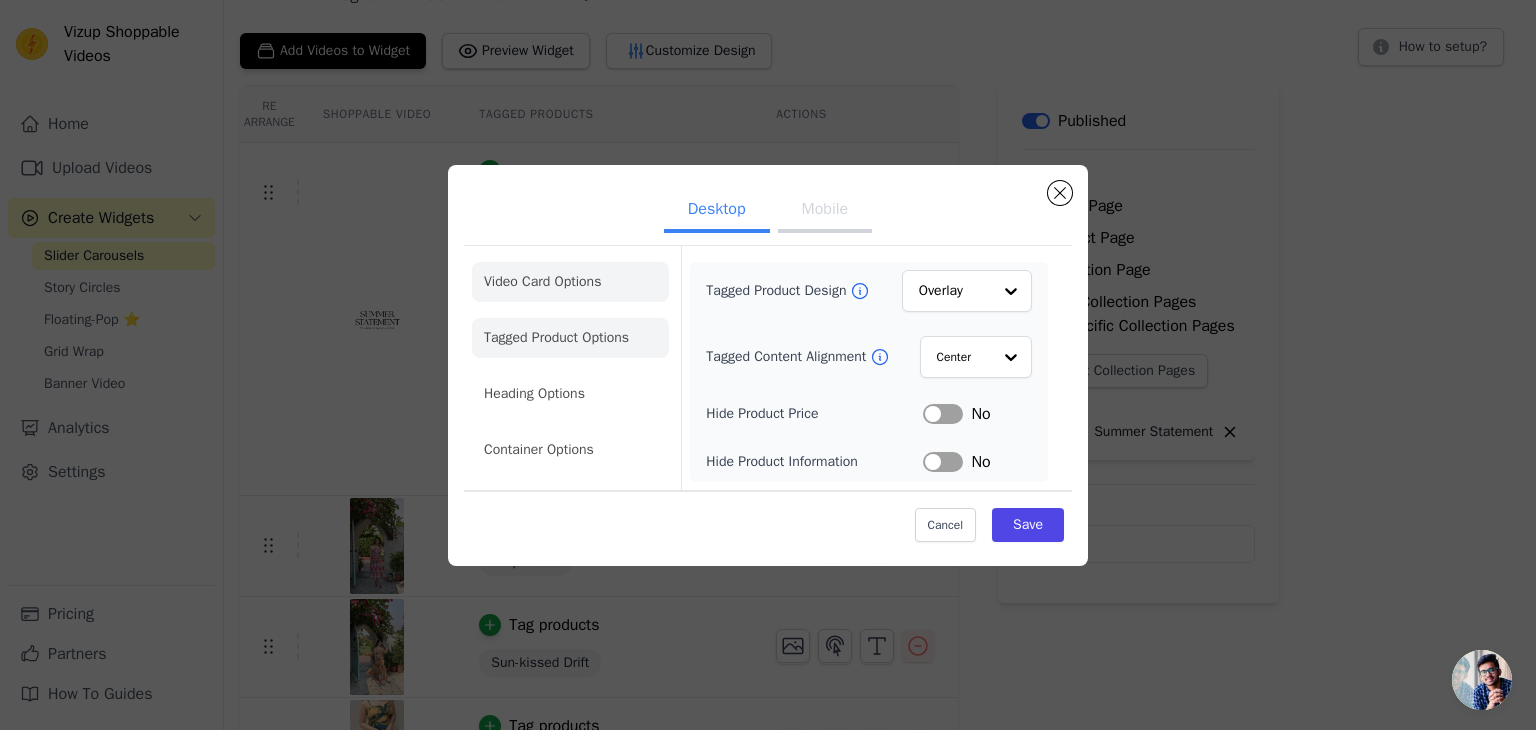 click on "Video Card Options" 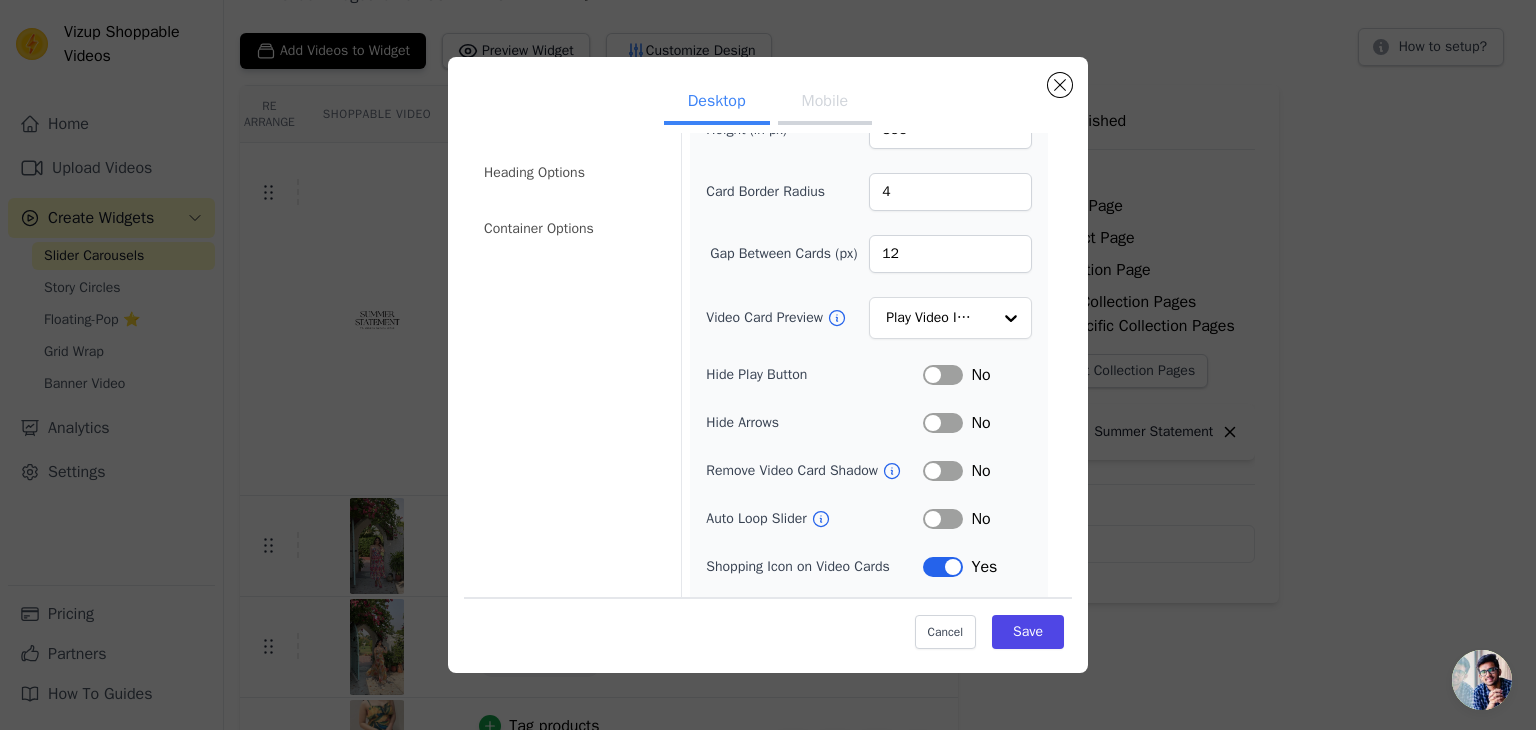 scroll, scrollTop: 156, scrollLeft: 0, axis: vertical 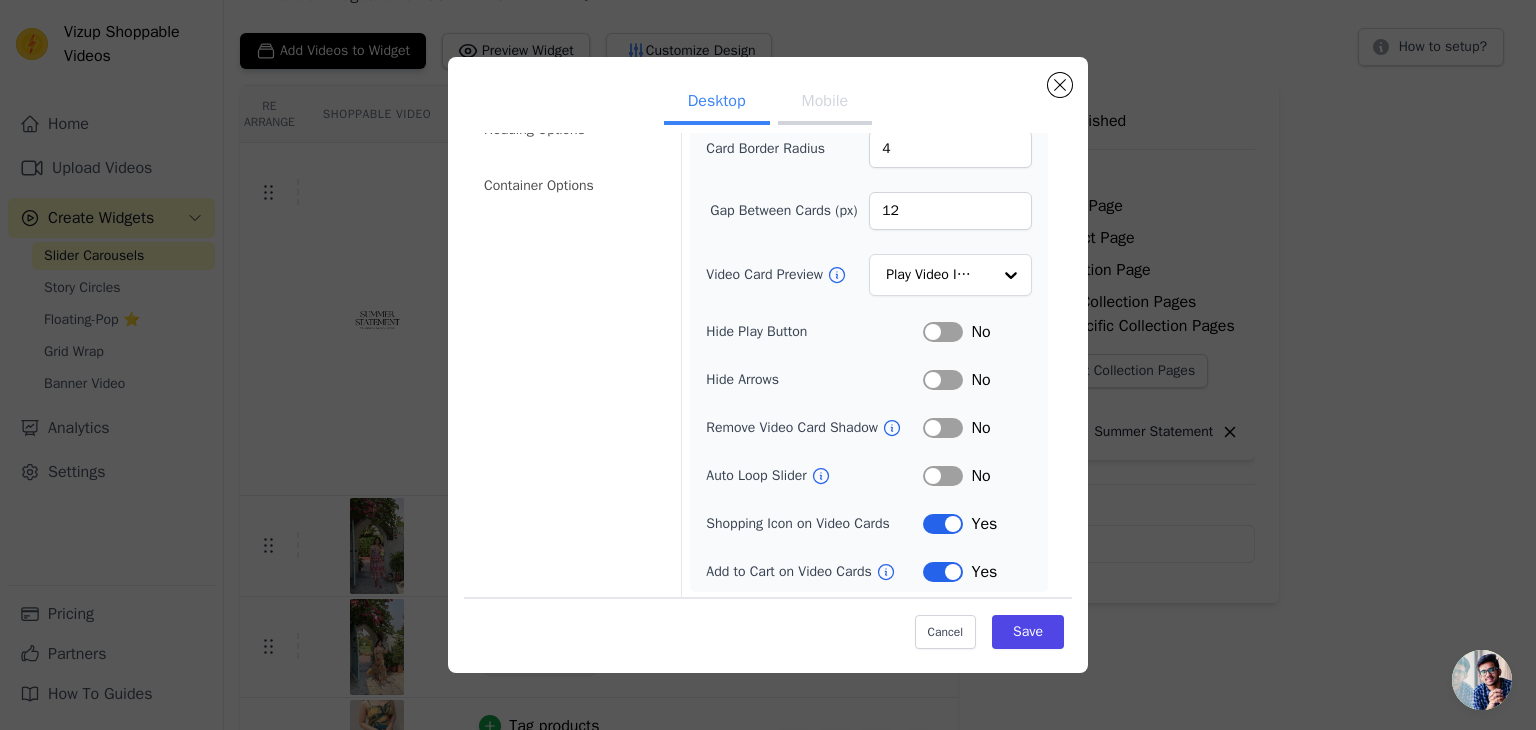 click 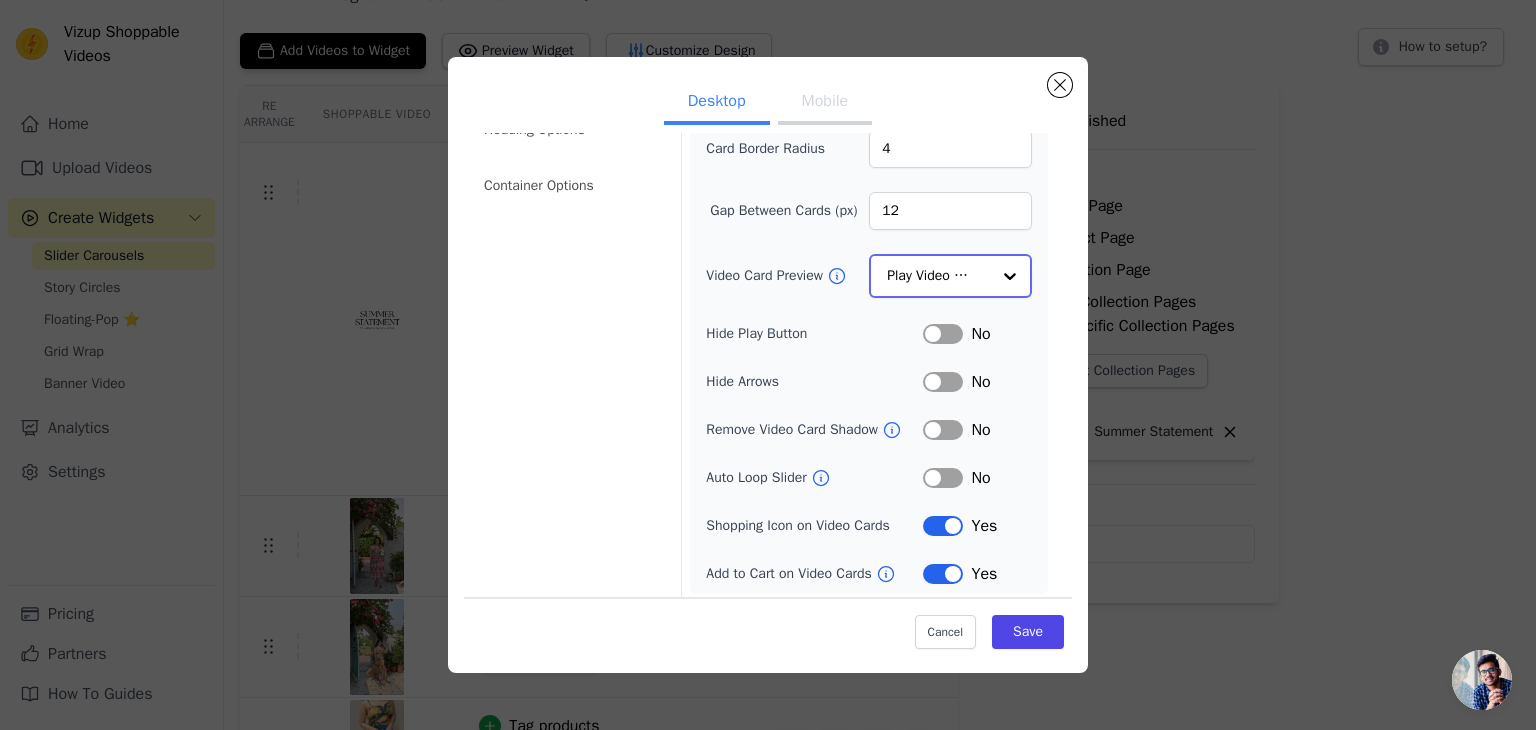 click on "Video Card Preview" 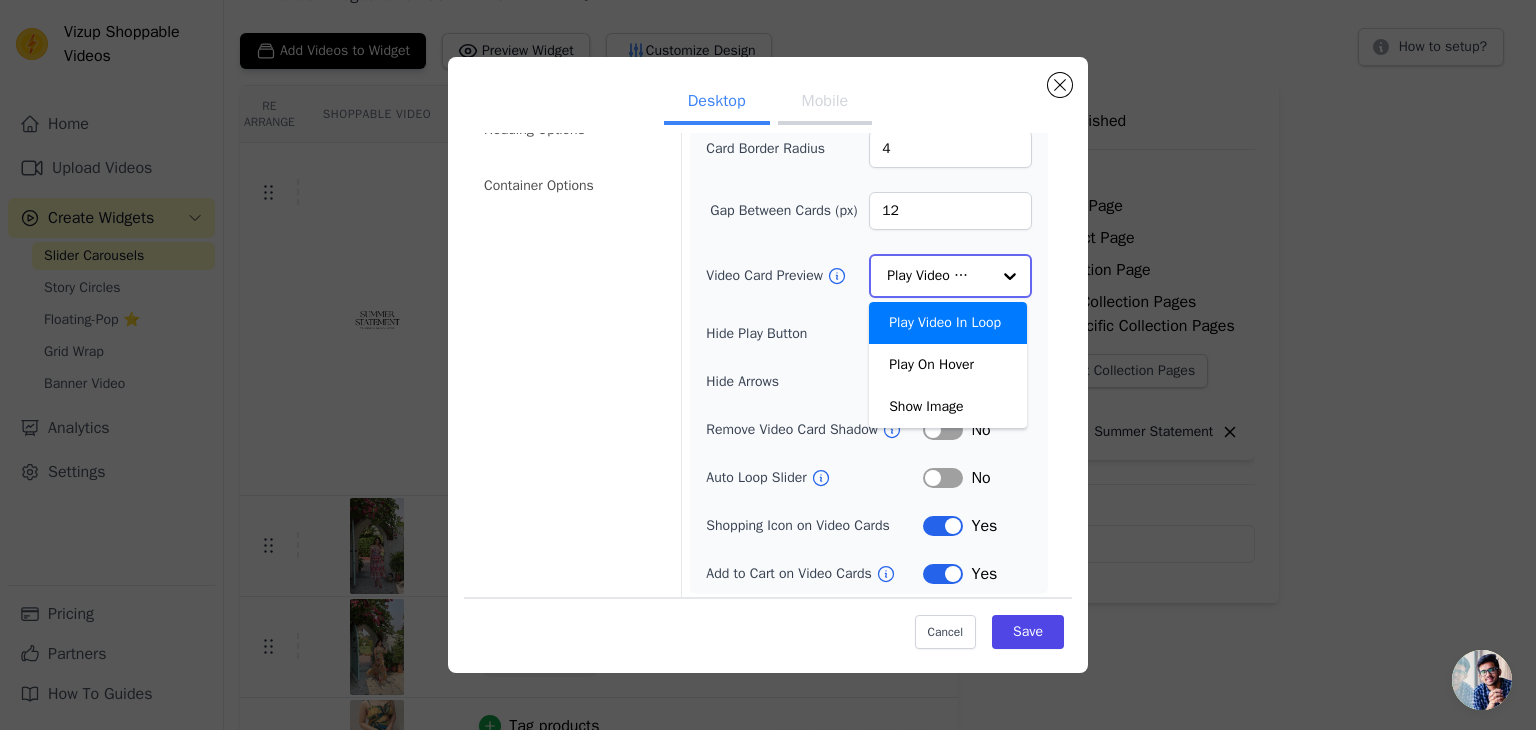 click on "Video Card Preview" 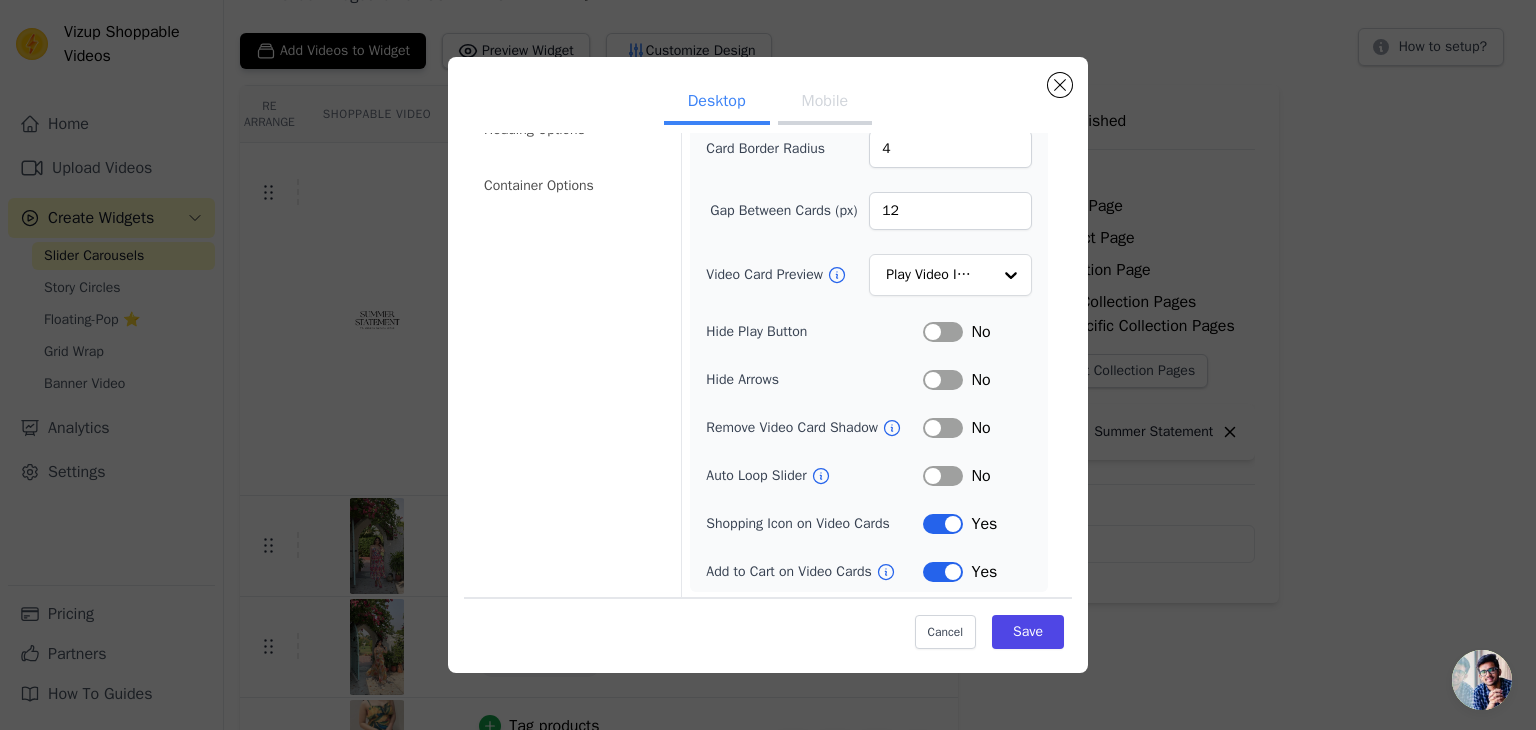 click on "Label" at bounding box center (943, 572) 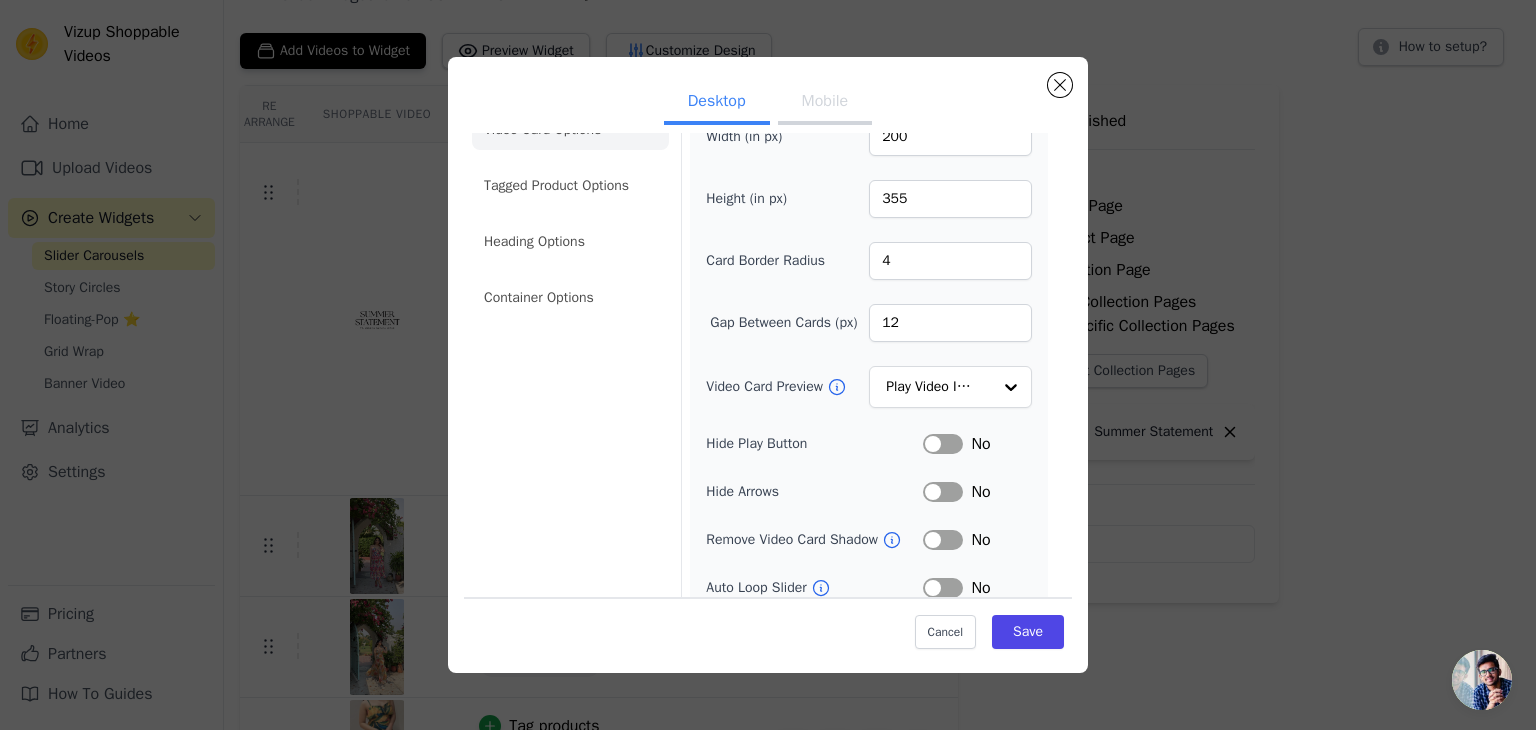 scroll, scrollTop: 0, scrollLeft: 0, axis: both 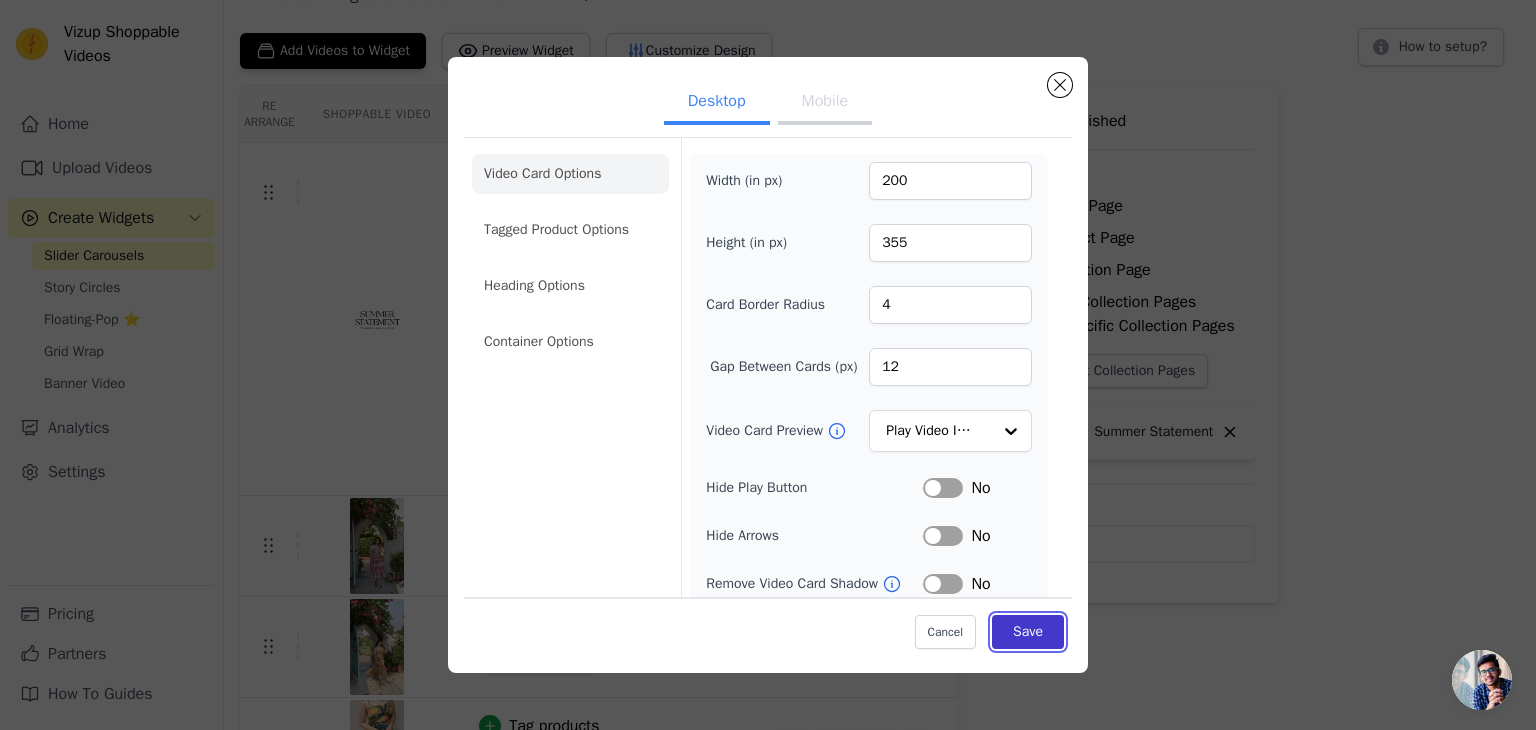 click on "Save" at bounding box center [1028, 632] 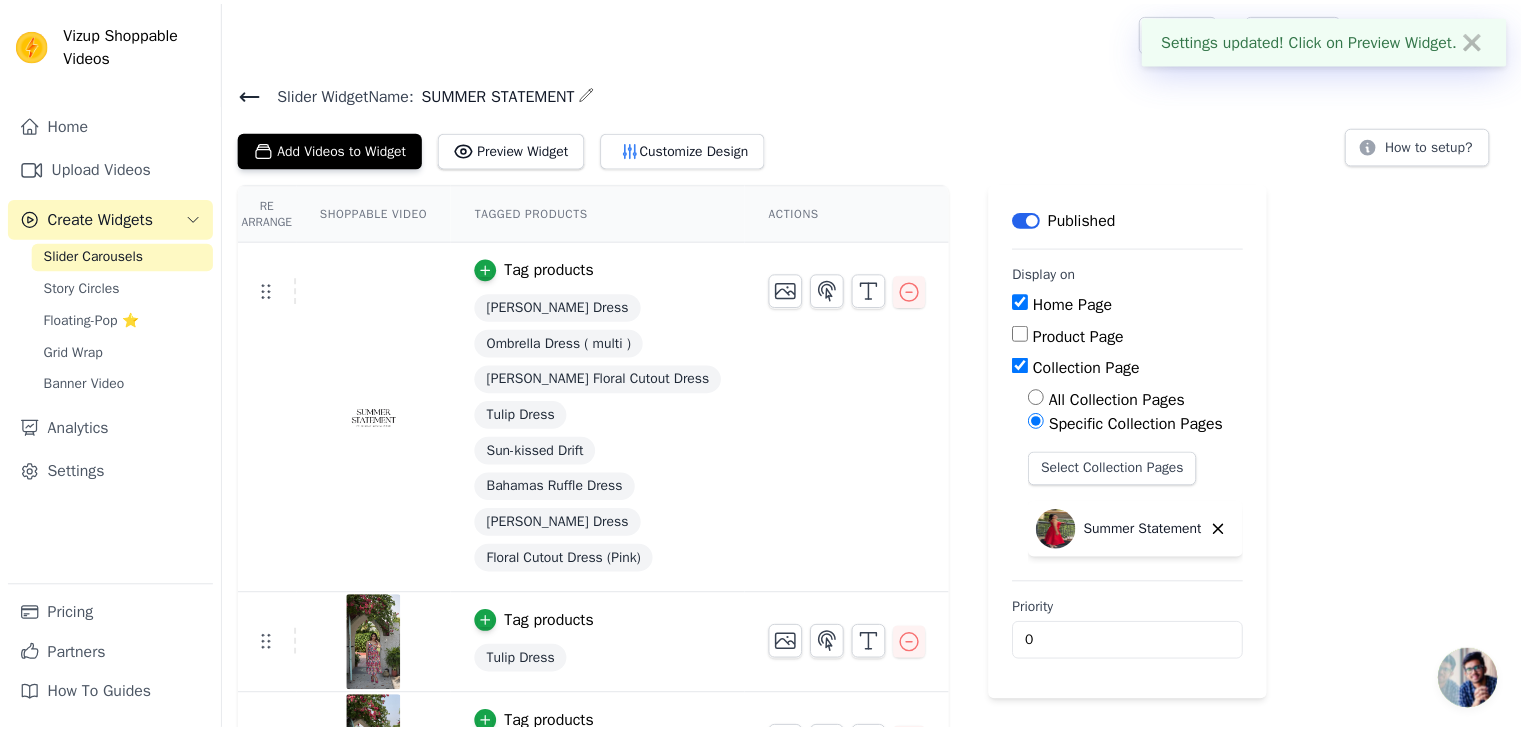scroll, scrollTop: 98, scrollLeft: 0, axis: vertical 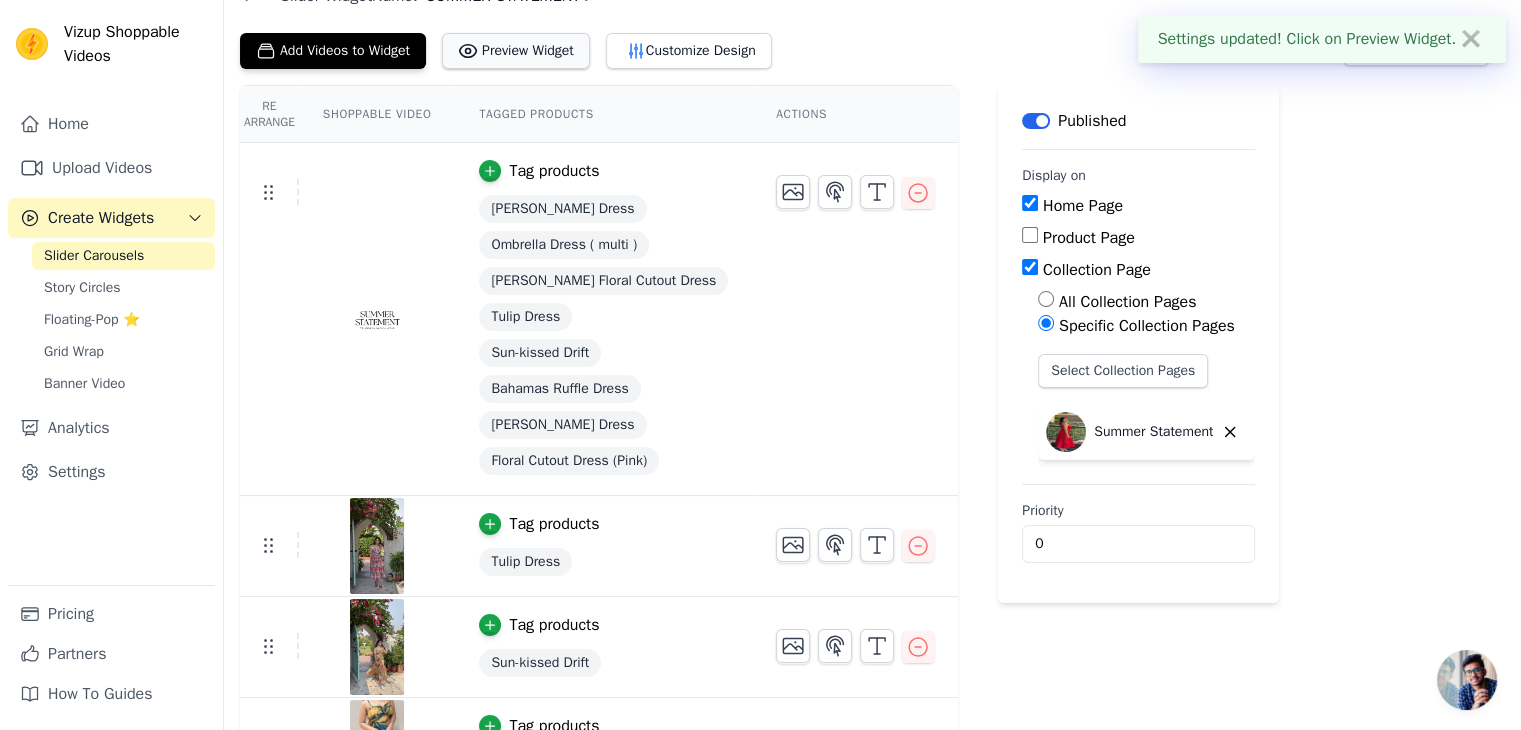 click on "Preview Widget" at bounding box center (516, 51) 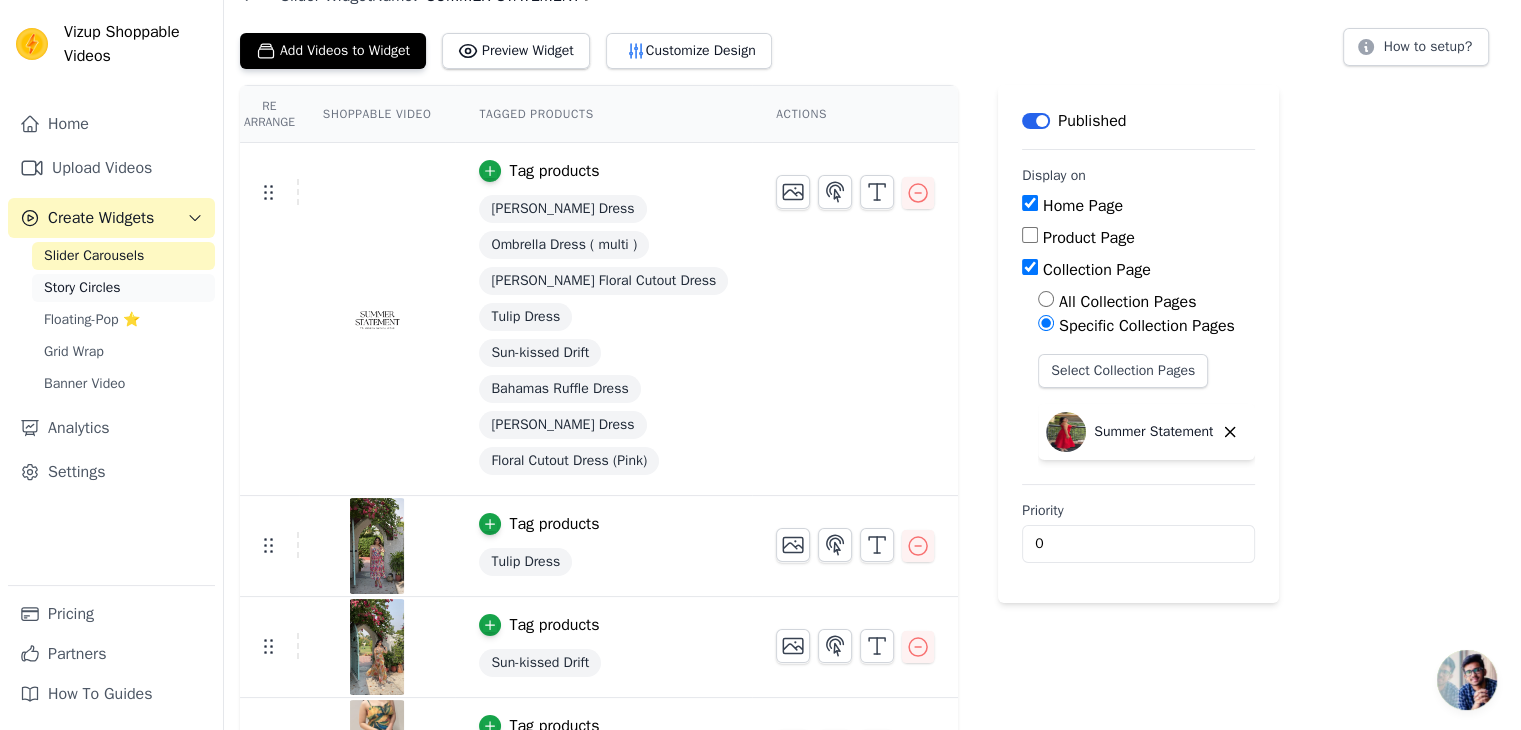 click on "Story Circles" at bounding box center [123, 288] 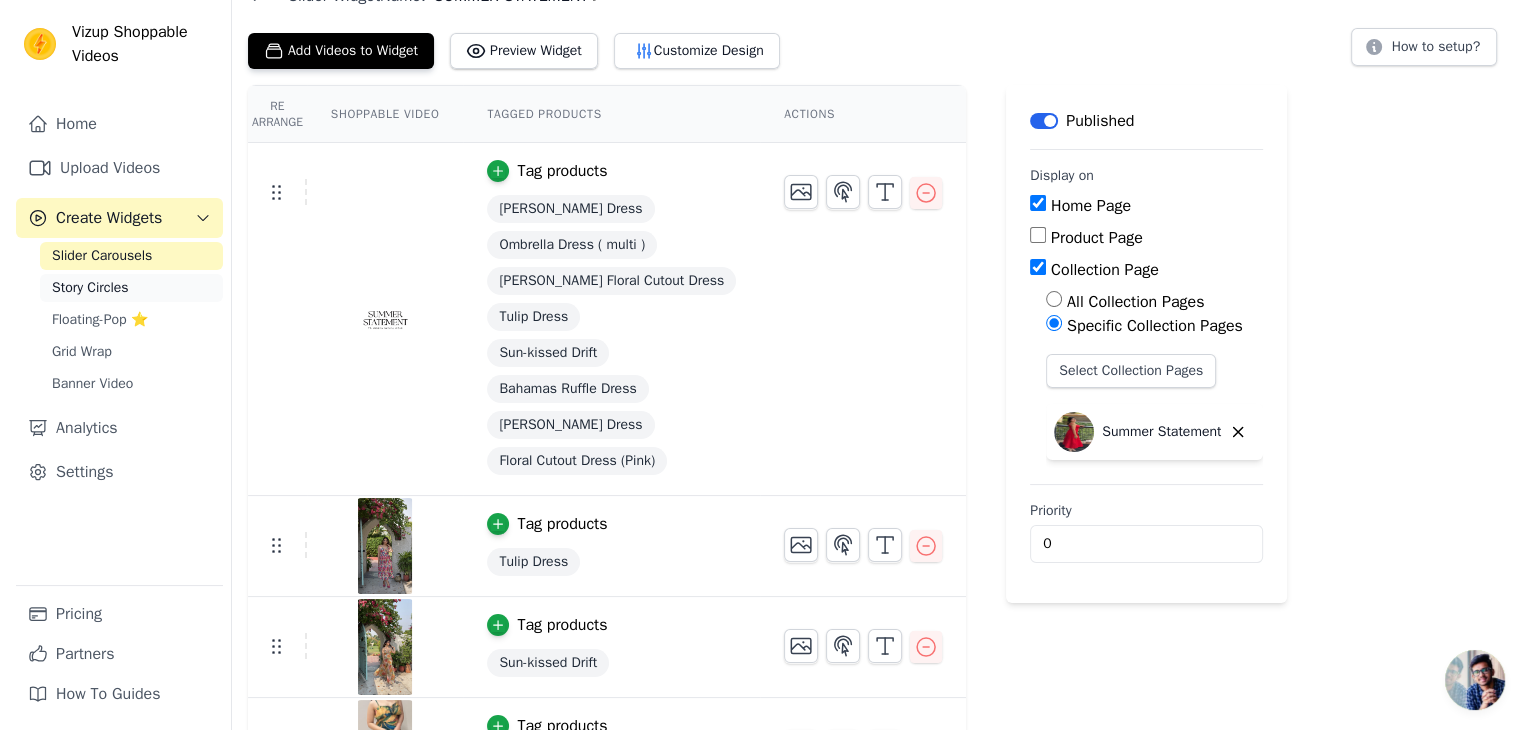 scroll, scrollTop: 0, scrollLeft: 0, axis: both 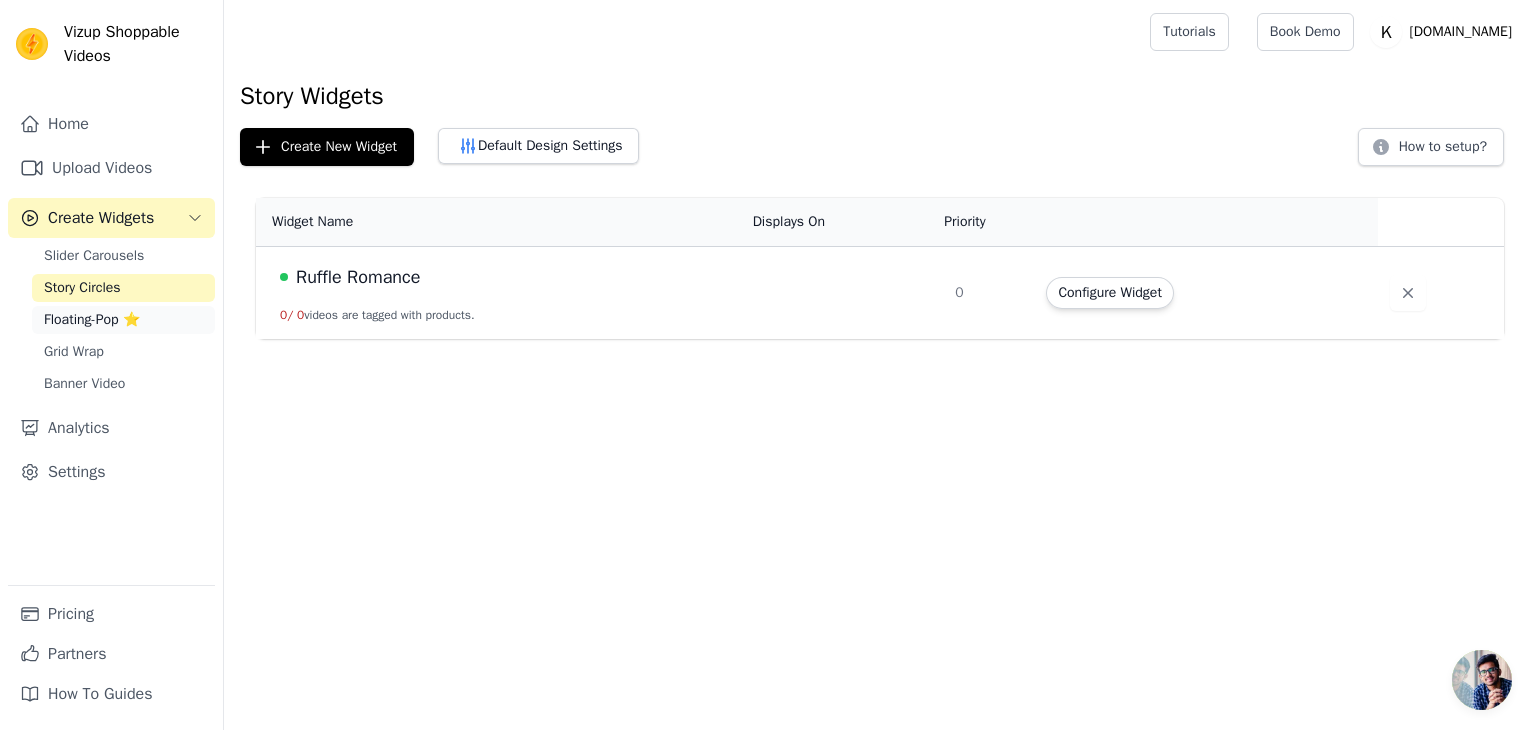 click on "Floating-Pop ⭐" at bounding box center (123, 320) 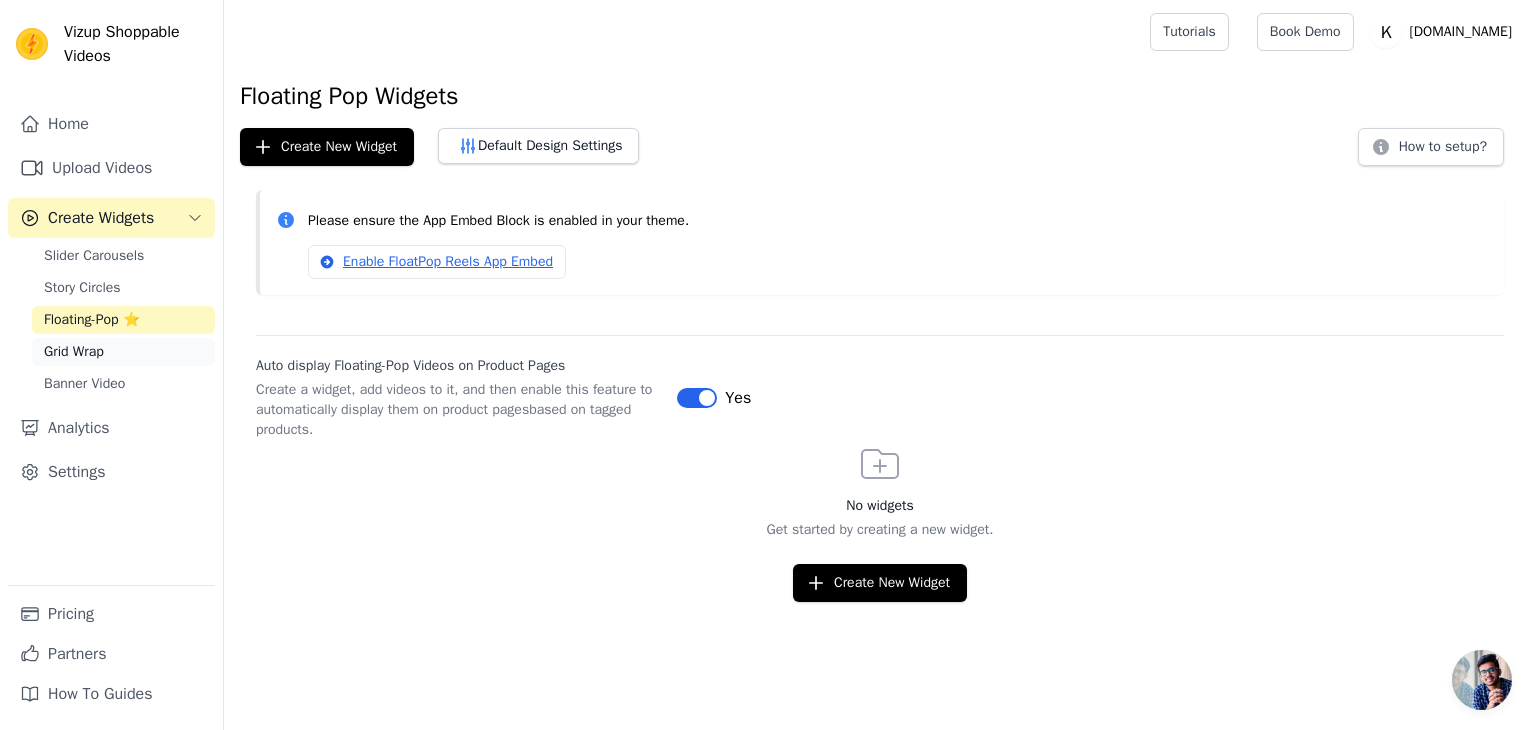 click on "Grid Wrap" at bounding box center (123, 352) 